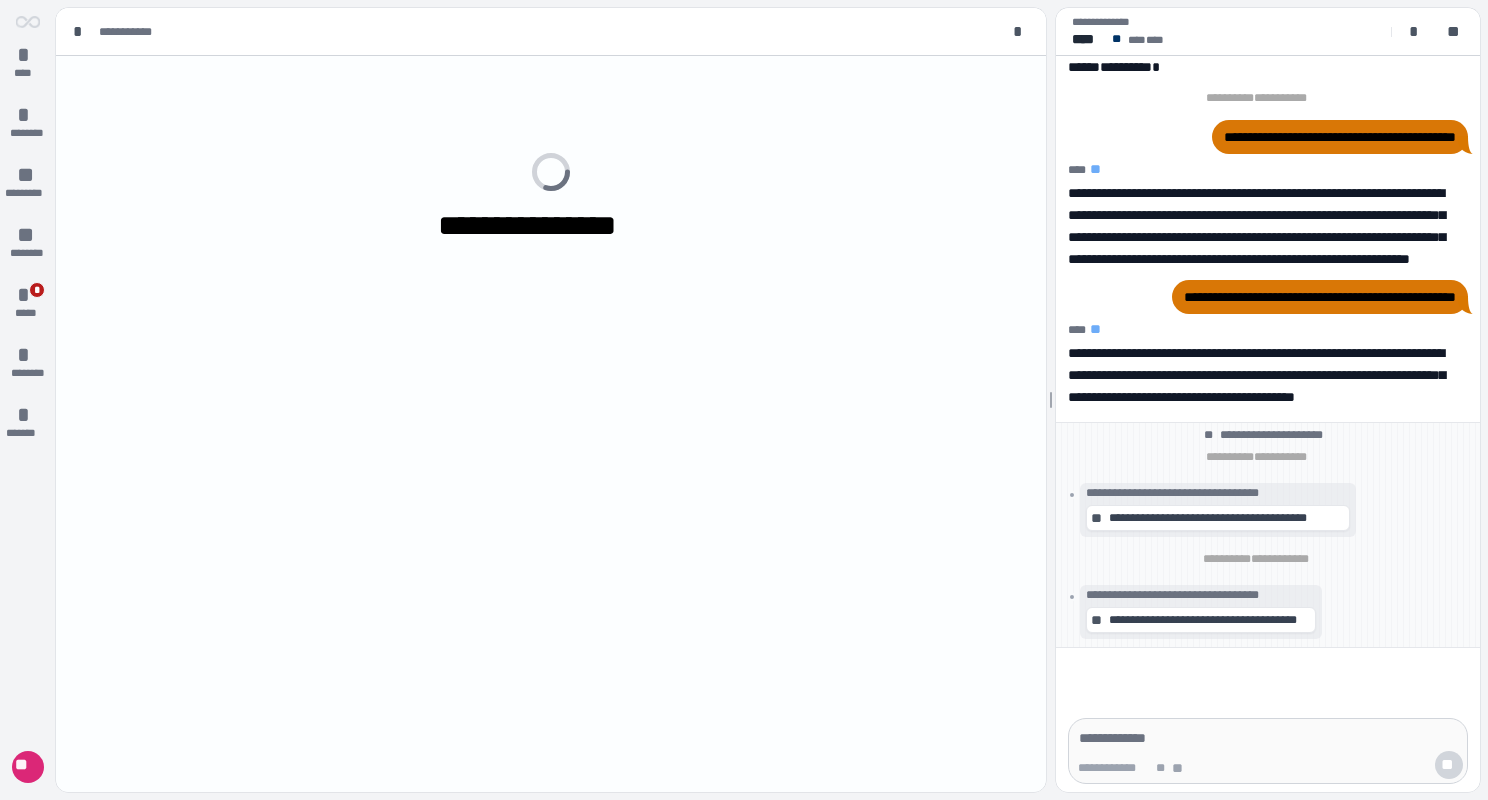 scroll, scrollTop: 0, scrollLeft: 0, axis: both 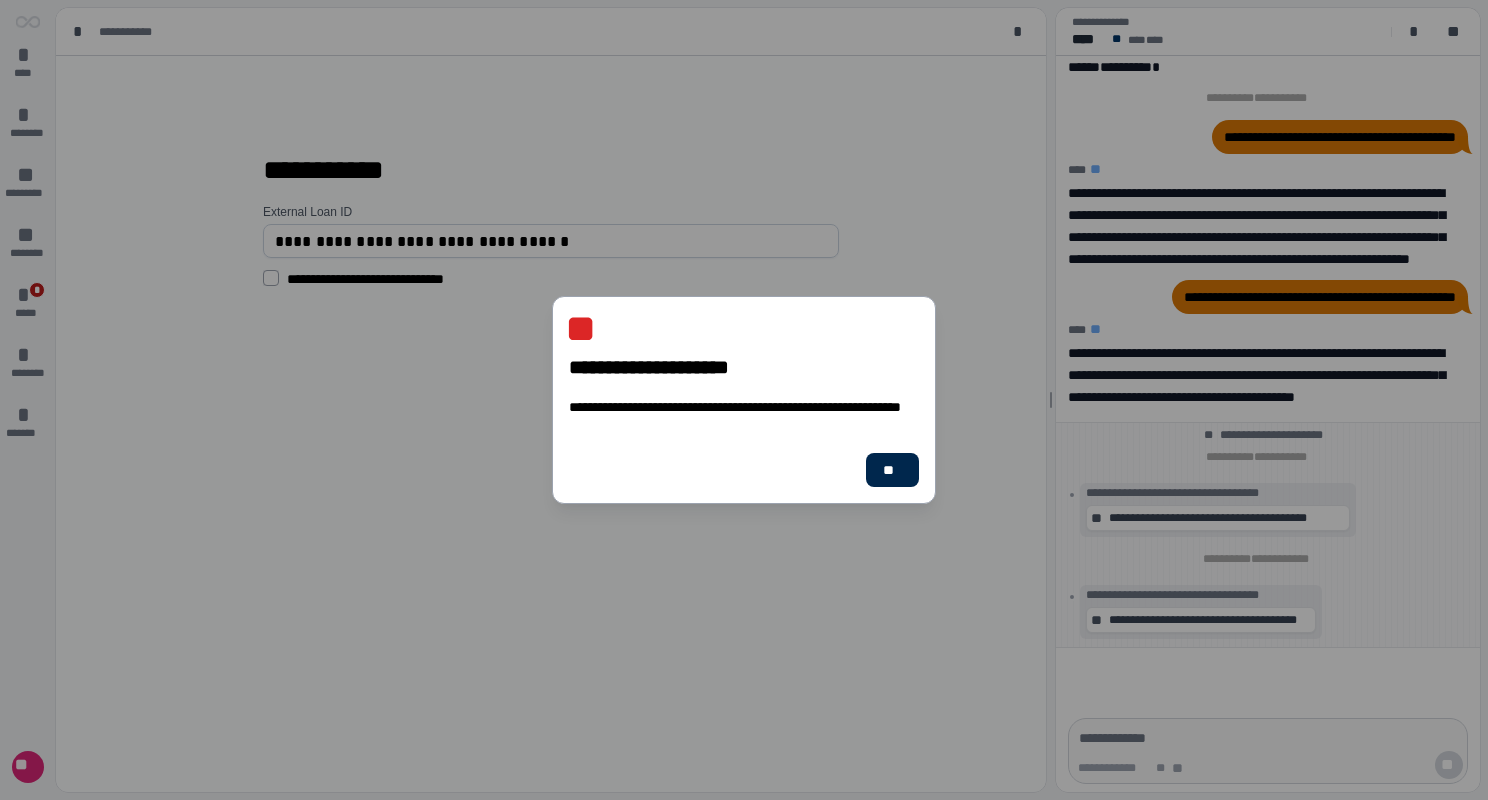 click on "**" at bounding box center (892, 470) 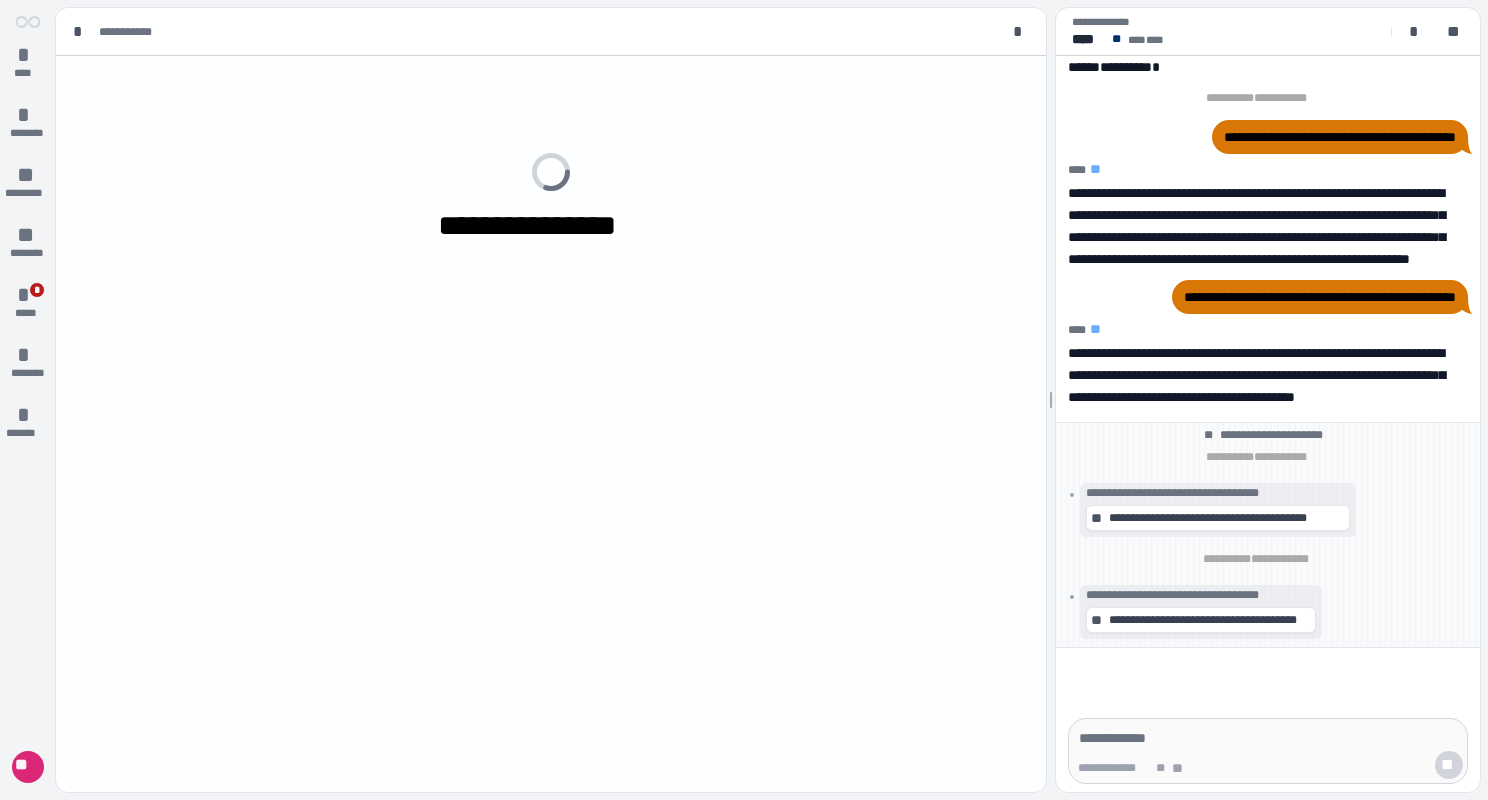 scroll, scrollTop: 0, scrollLeft: 0, axis: both 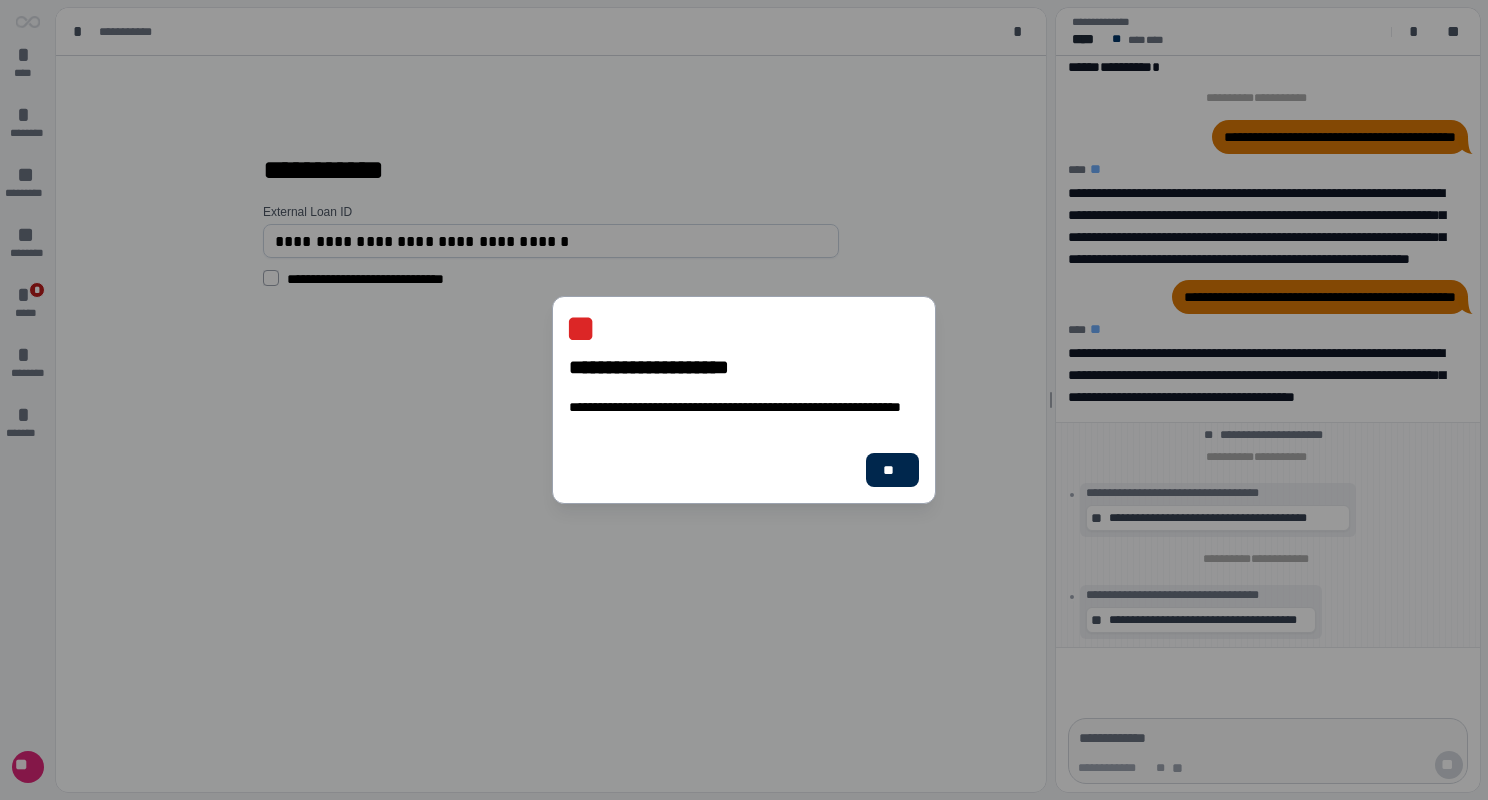click on "**" at bounding box center (892, 470) 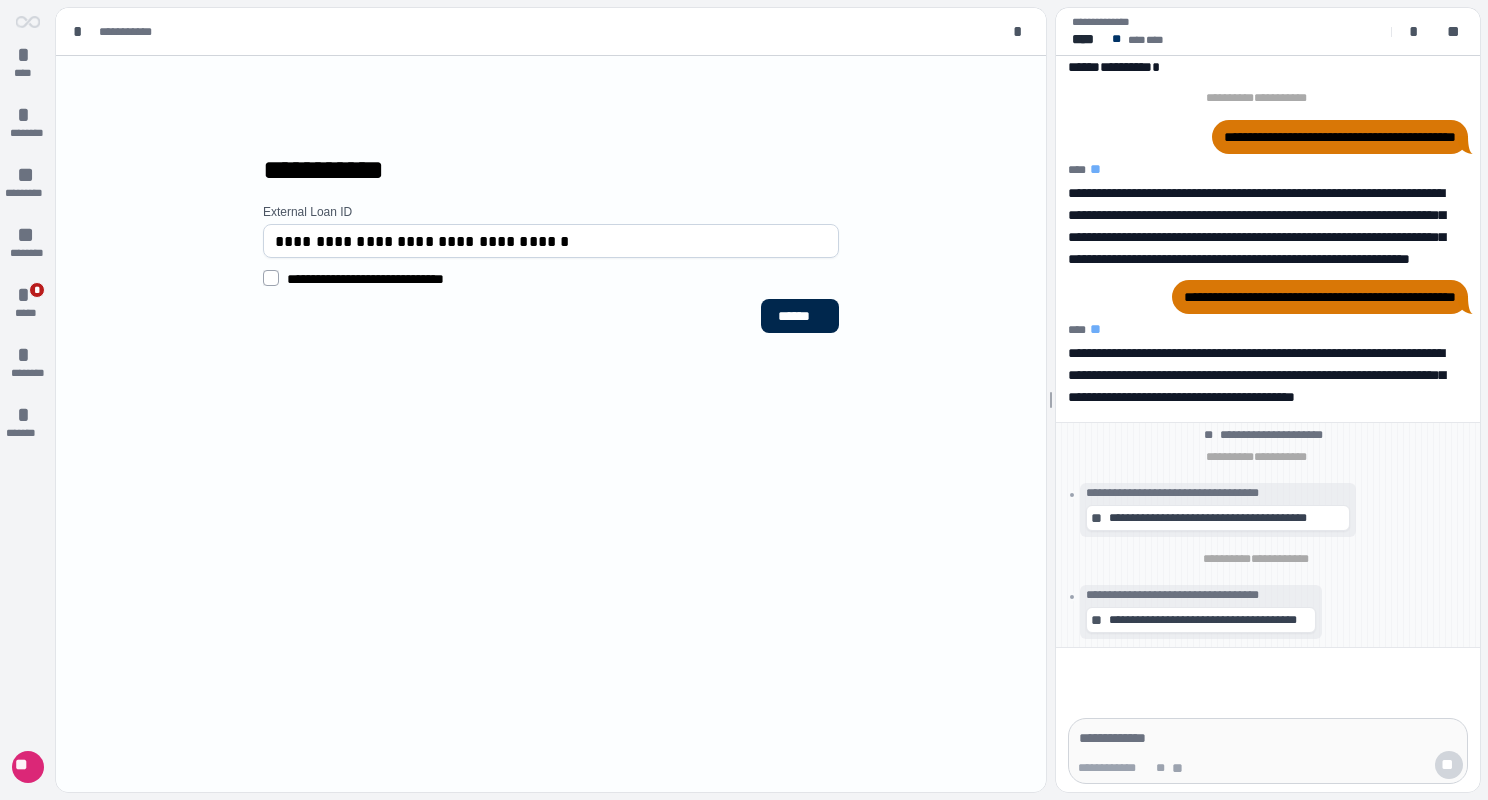 click on "******" at bounding box center (800, 316) 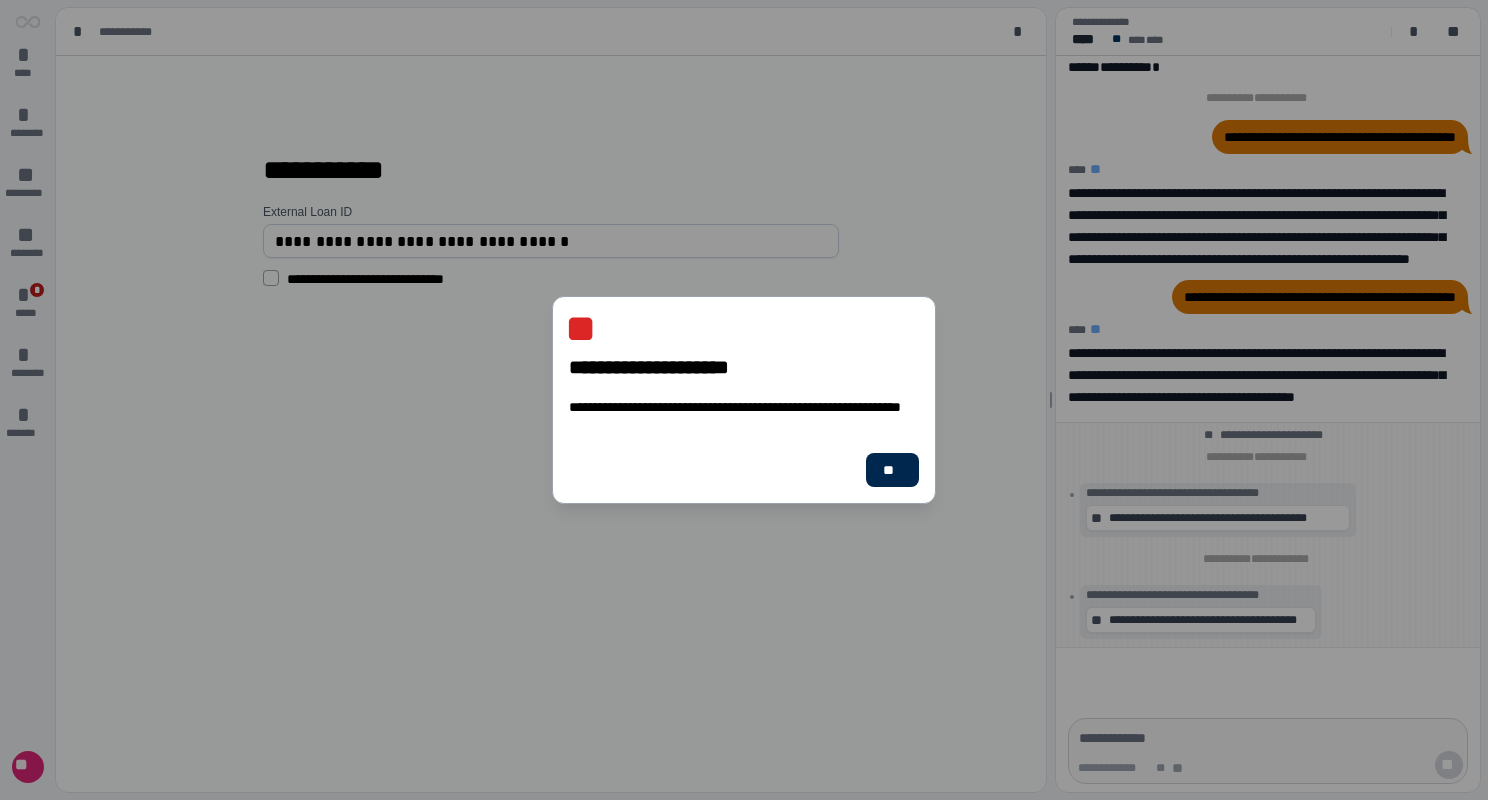 click on "**" at bounding box center (892, 470) 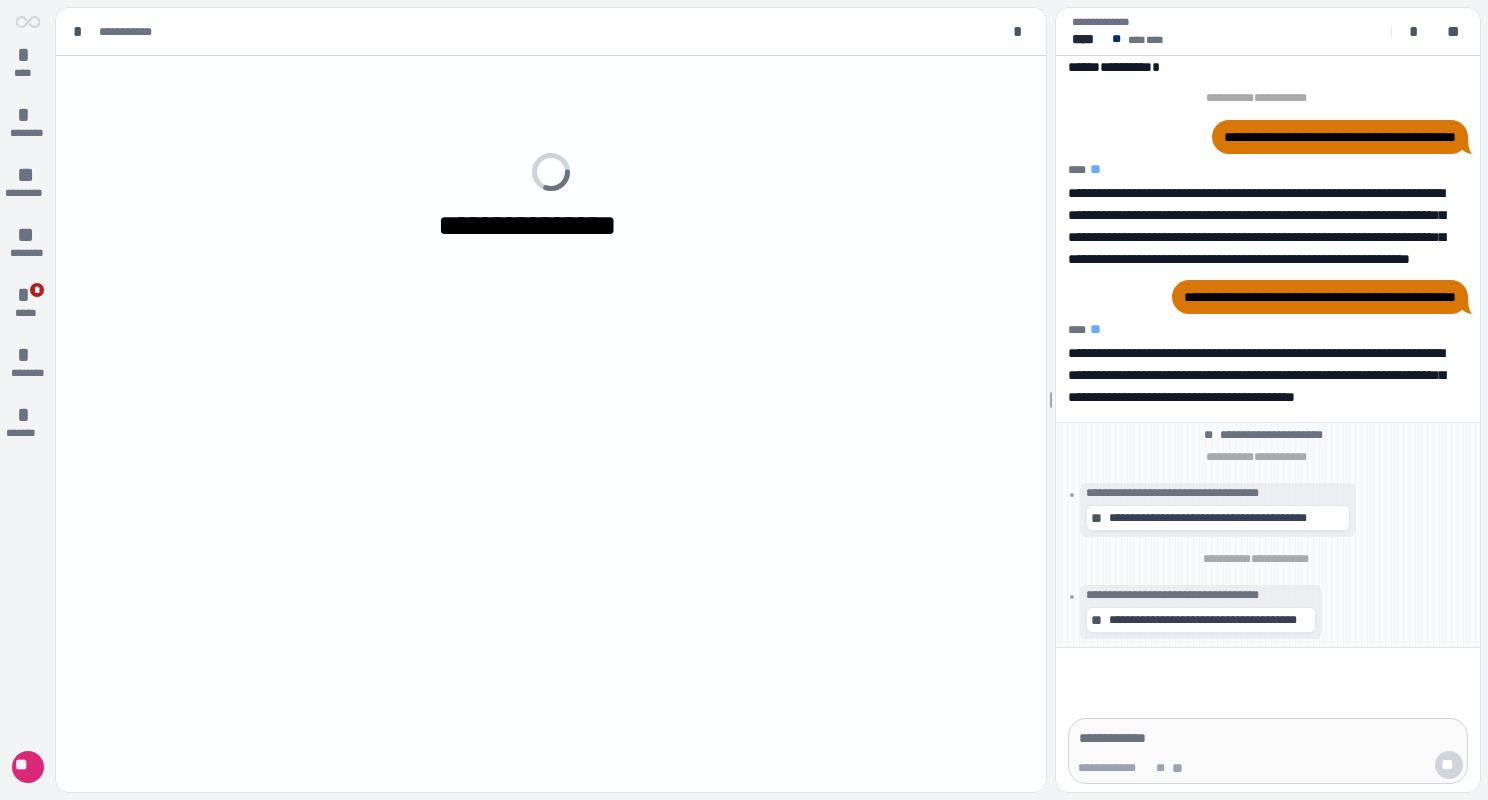 scroll, scrollTop: 0, scrollLeft: 0, axis: both 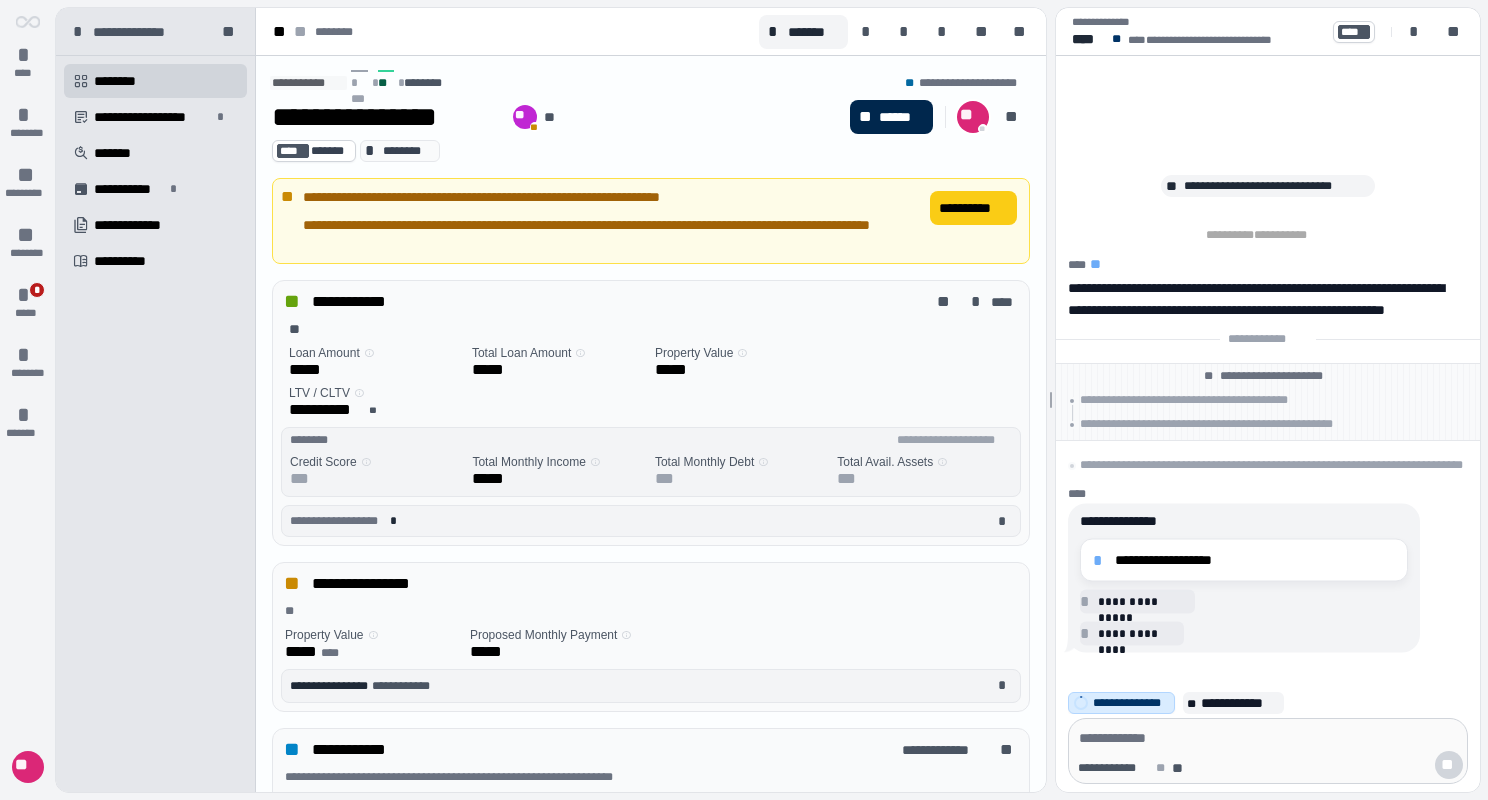 click on "******" at bounding box center (901, 117) 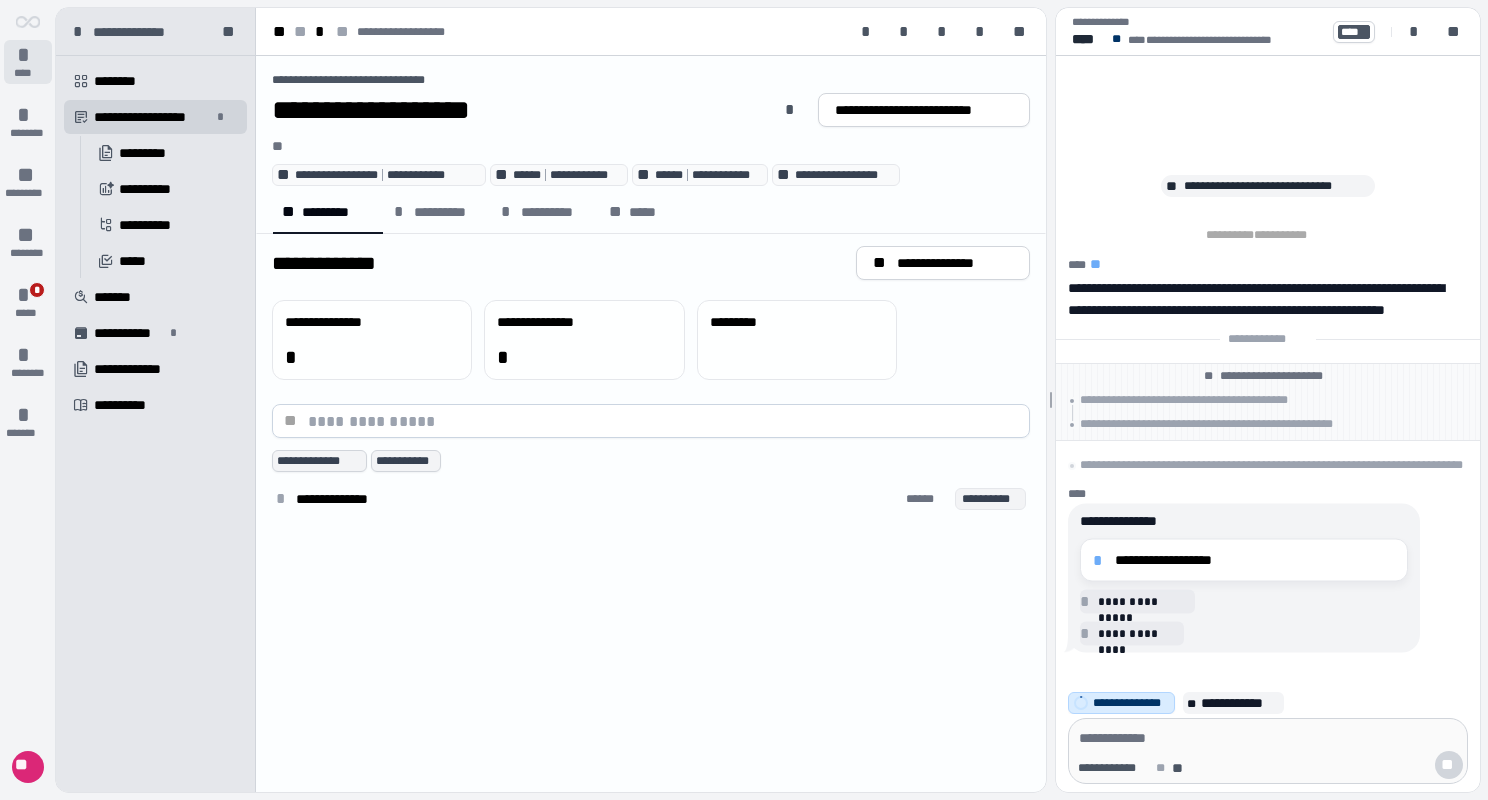 click on "*" at bounding box center (28, 55) 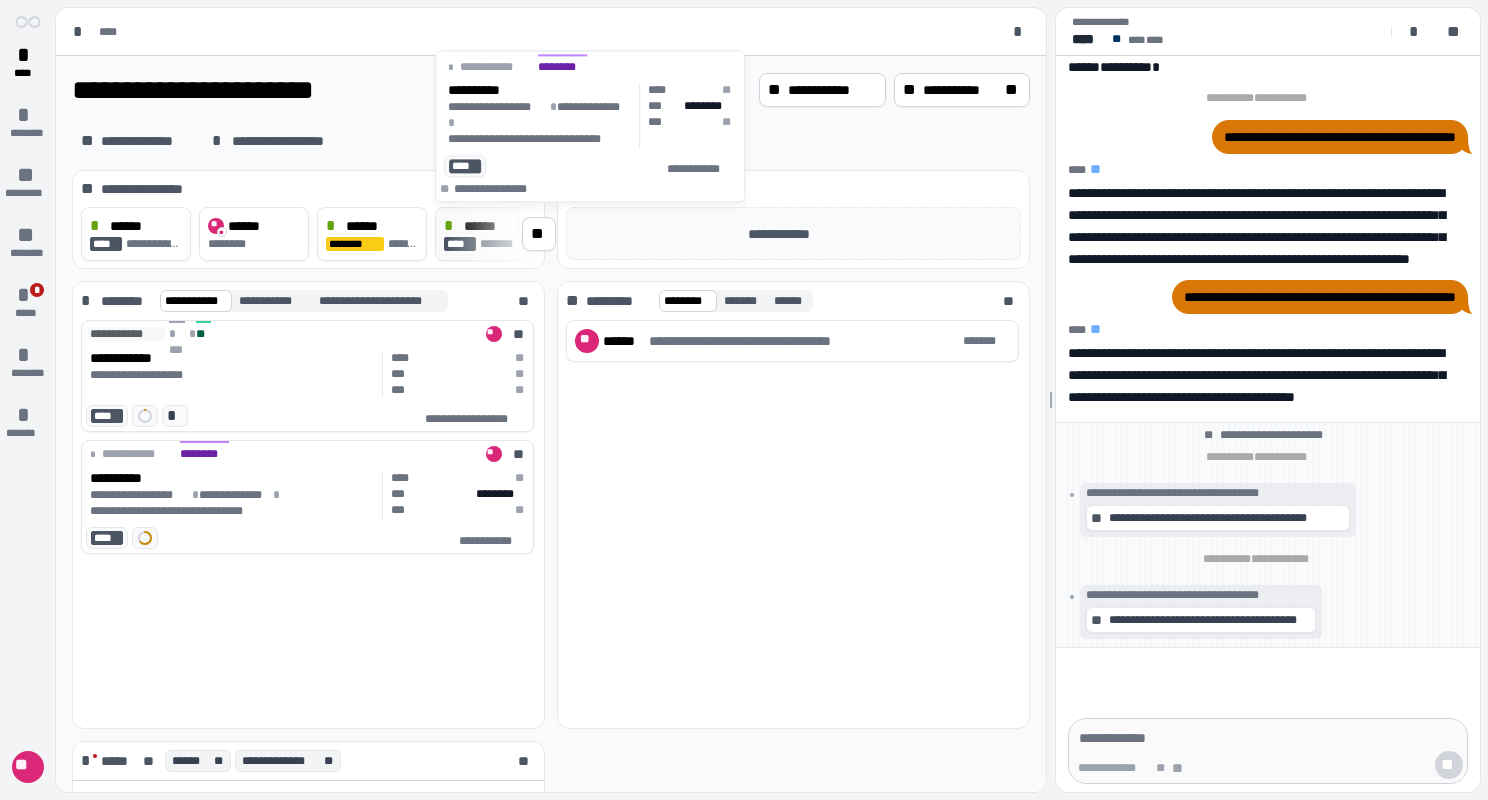 click on "******" at bounding box center [482, 226] 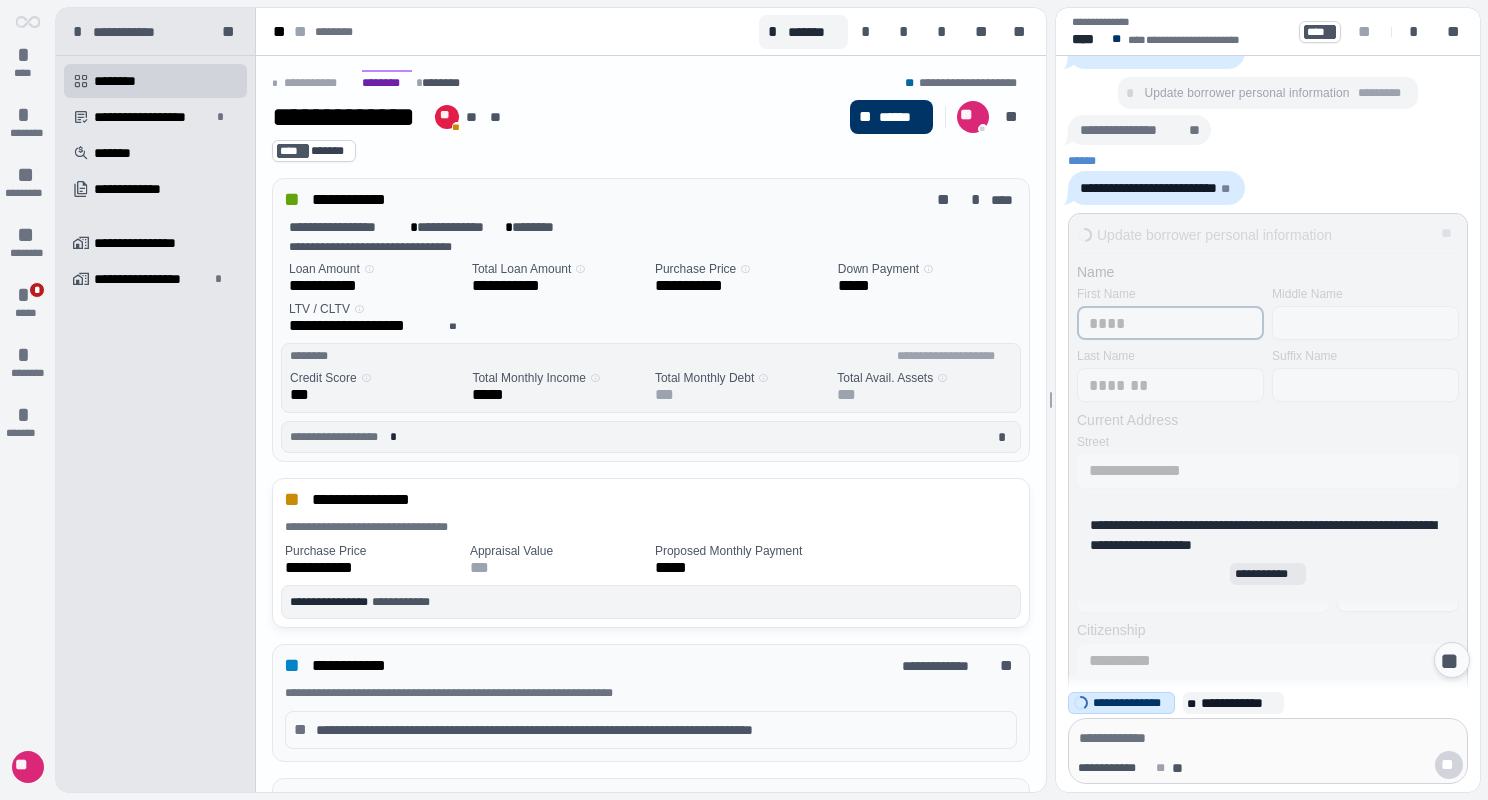 scroll, scrollTop: 907, scrollLeft: 0, axis: vertical 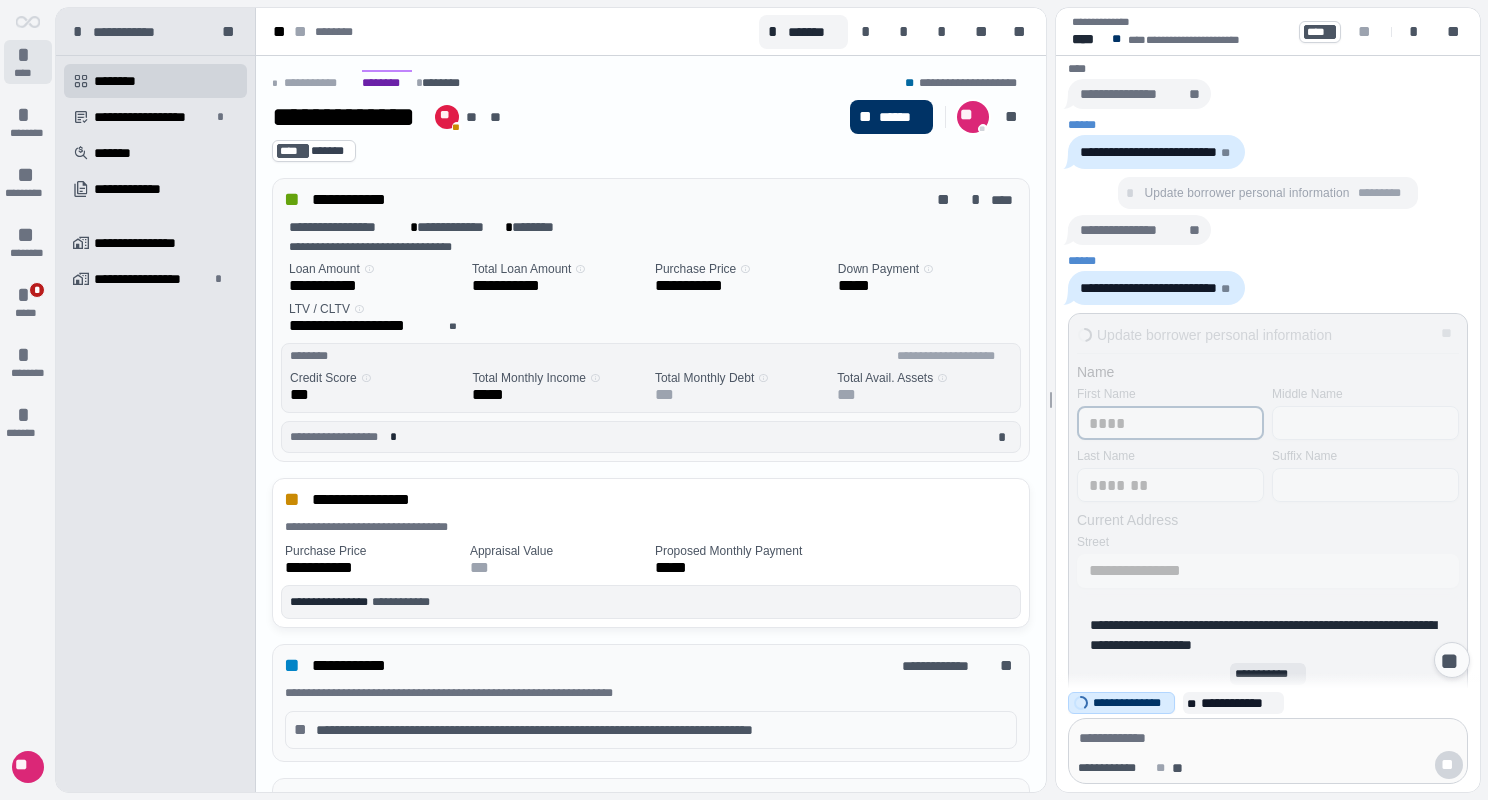 click on "*" at bounding box center (28, 55) 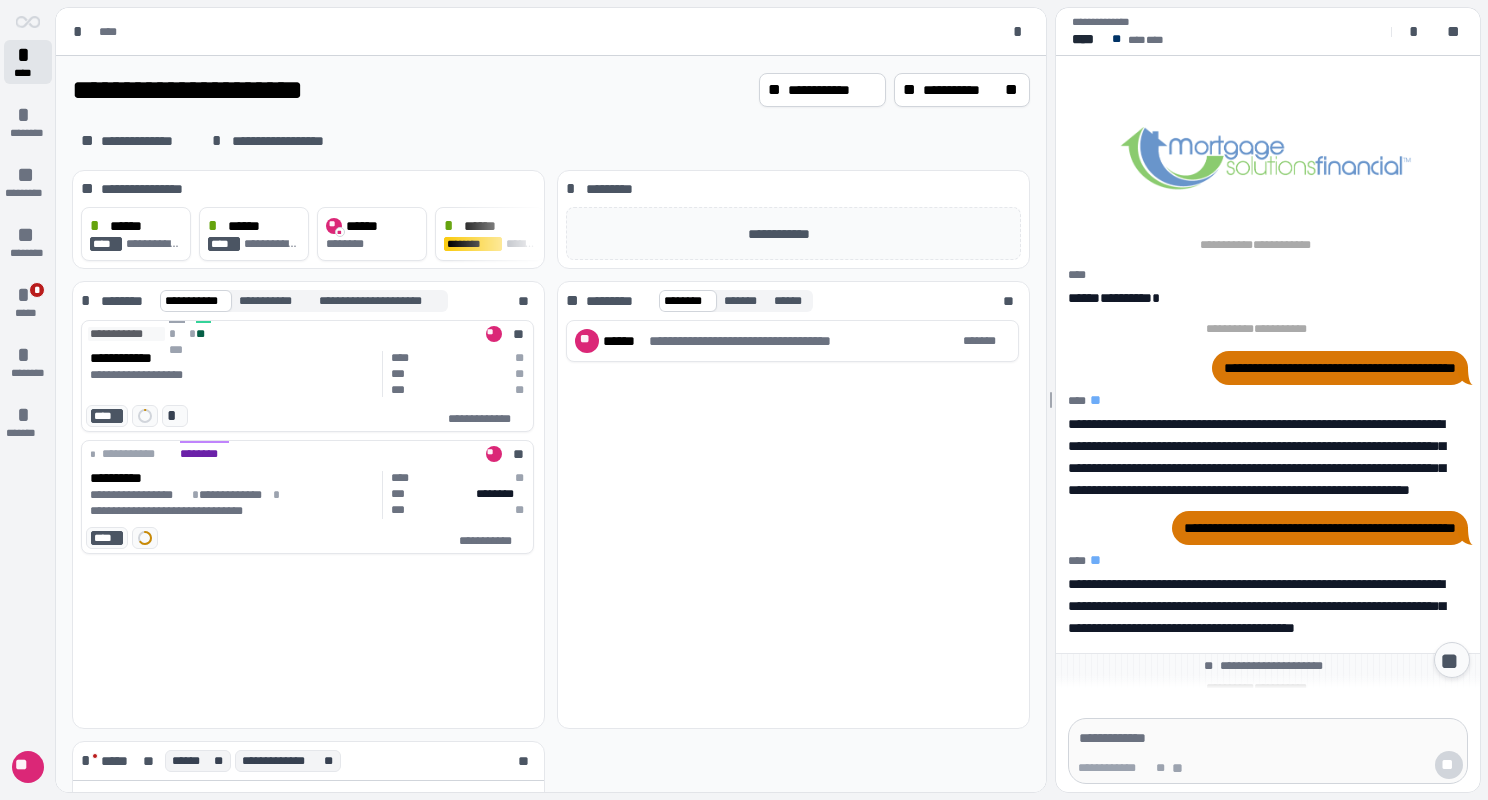 scroll, scrollTop: 300, scrollLeft: 0, axis: vertical 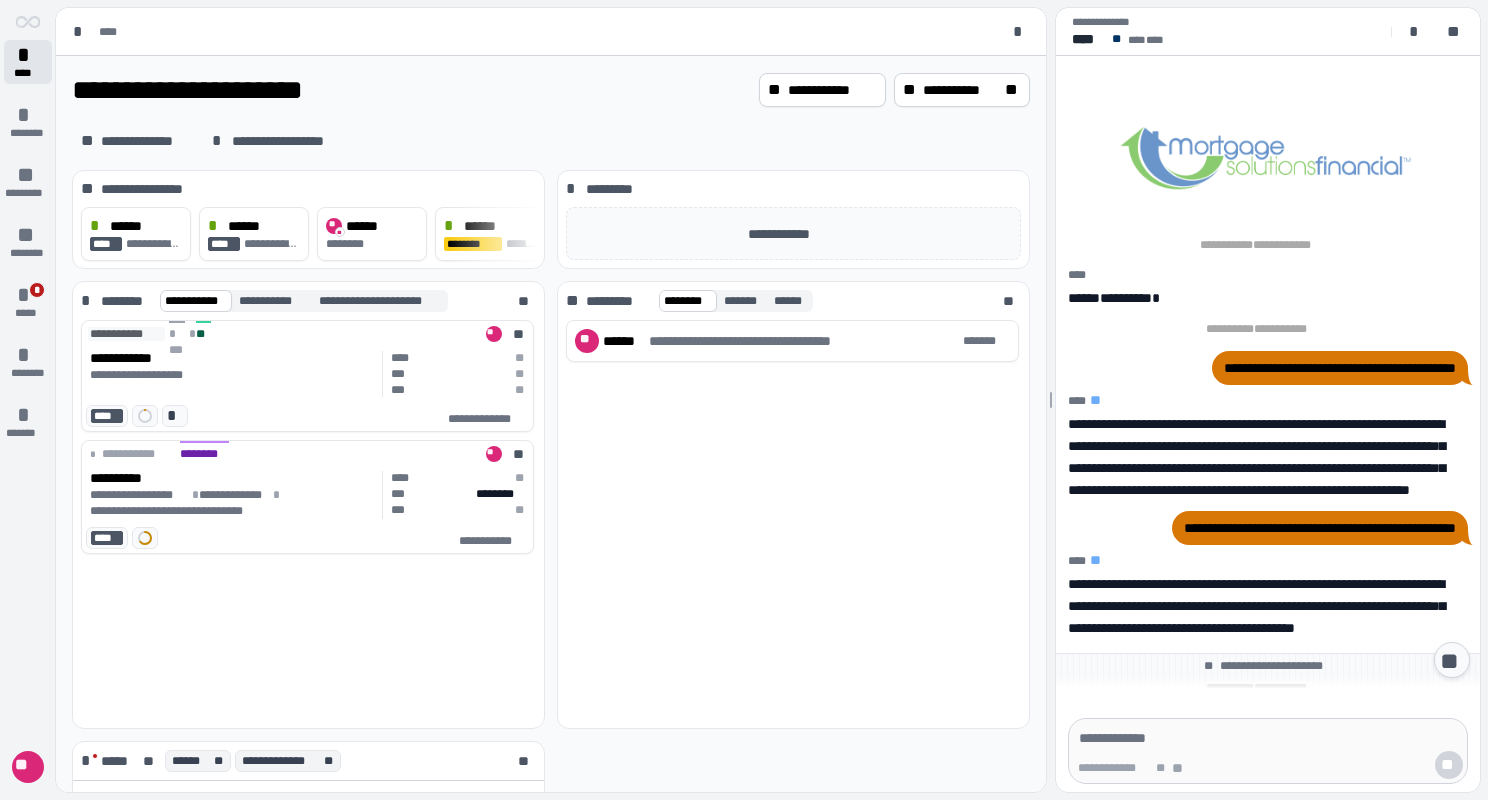 click on "****" at bounding box center (28, 73) 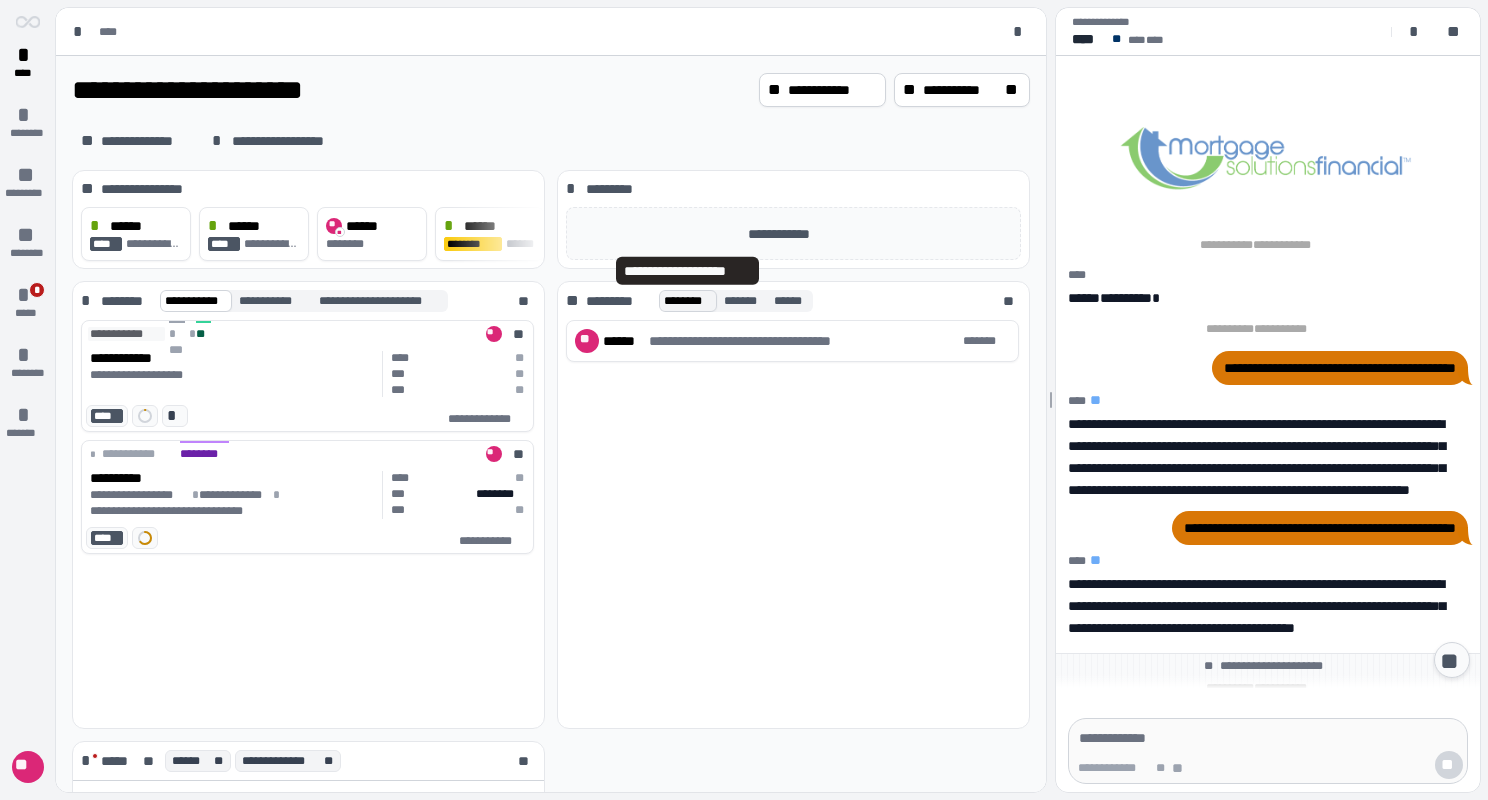 click on "********" at bounding box center [688, 301] 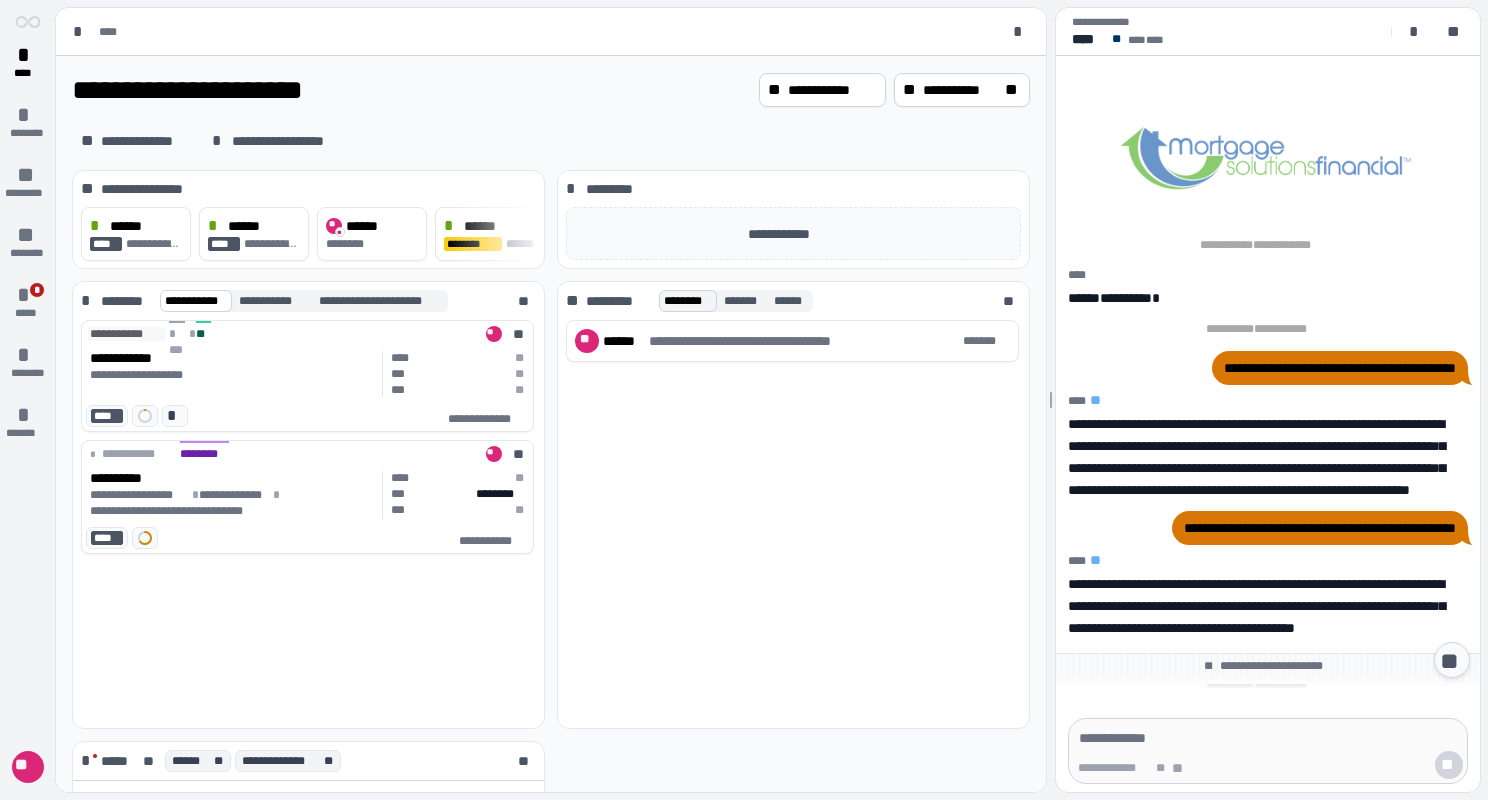 click on "********" at bounding box center [688, 301] 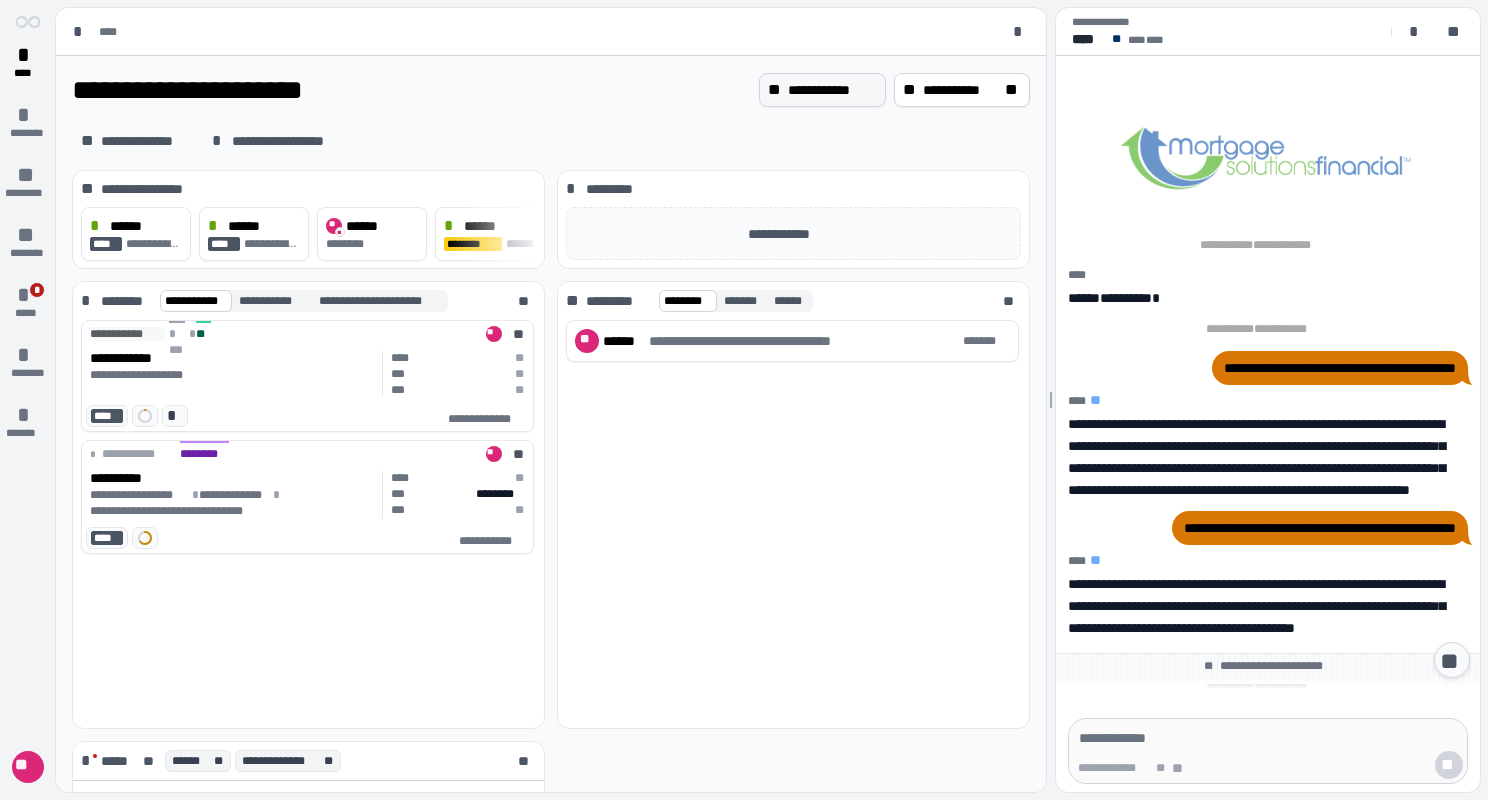 click on "**********" at bounding box center (822, 90) 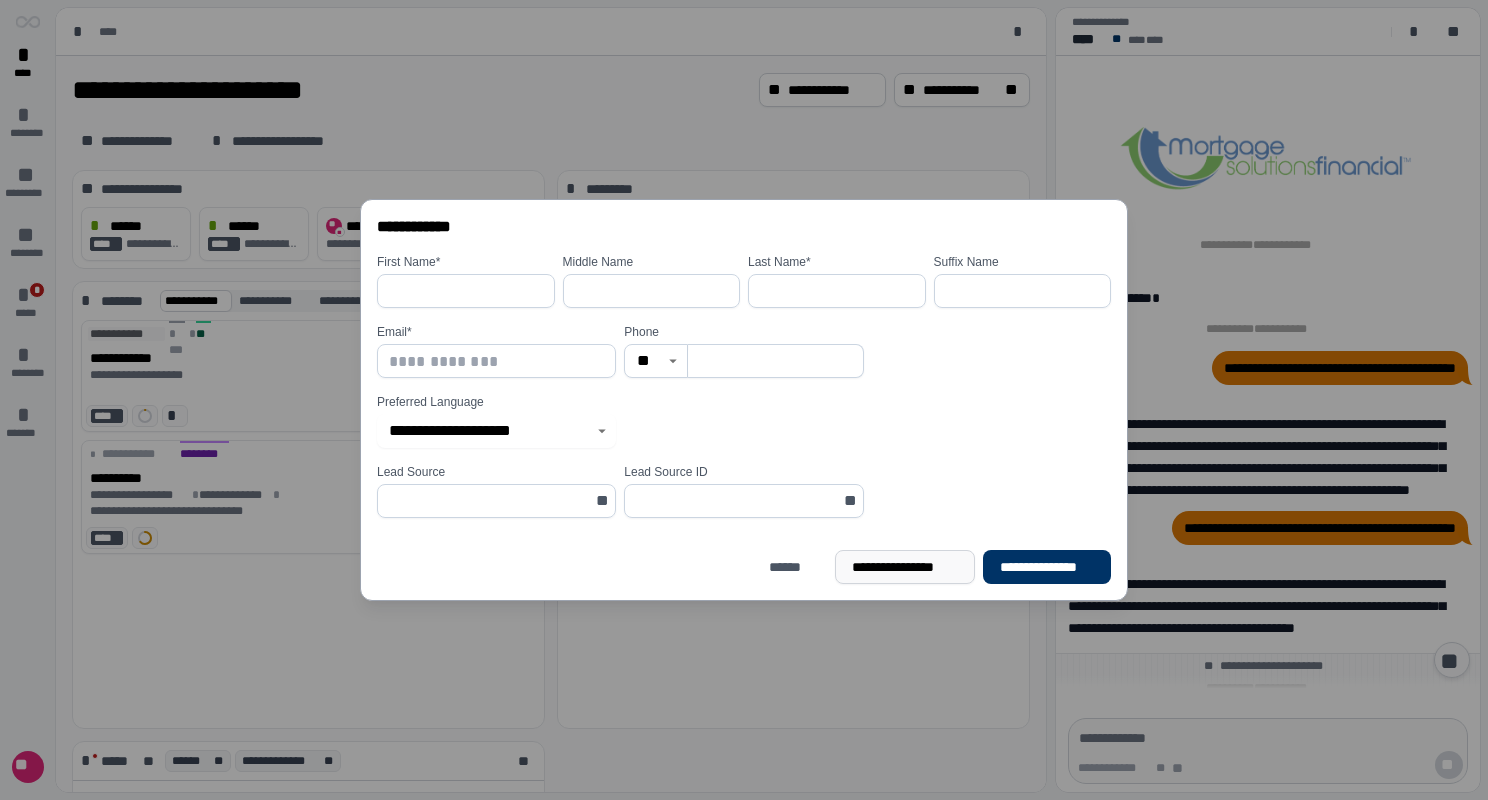 click on "**********" at bounding box center (905, 567) 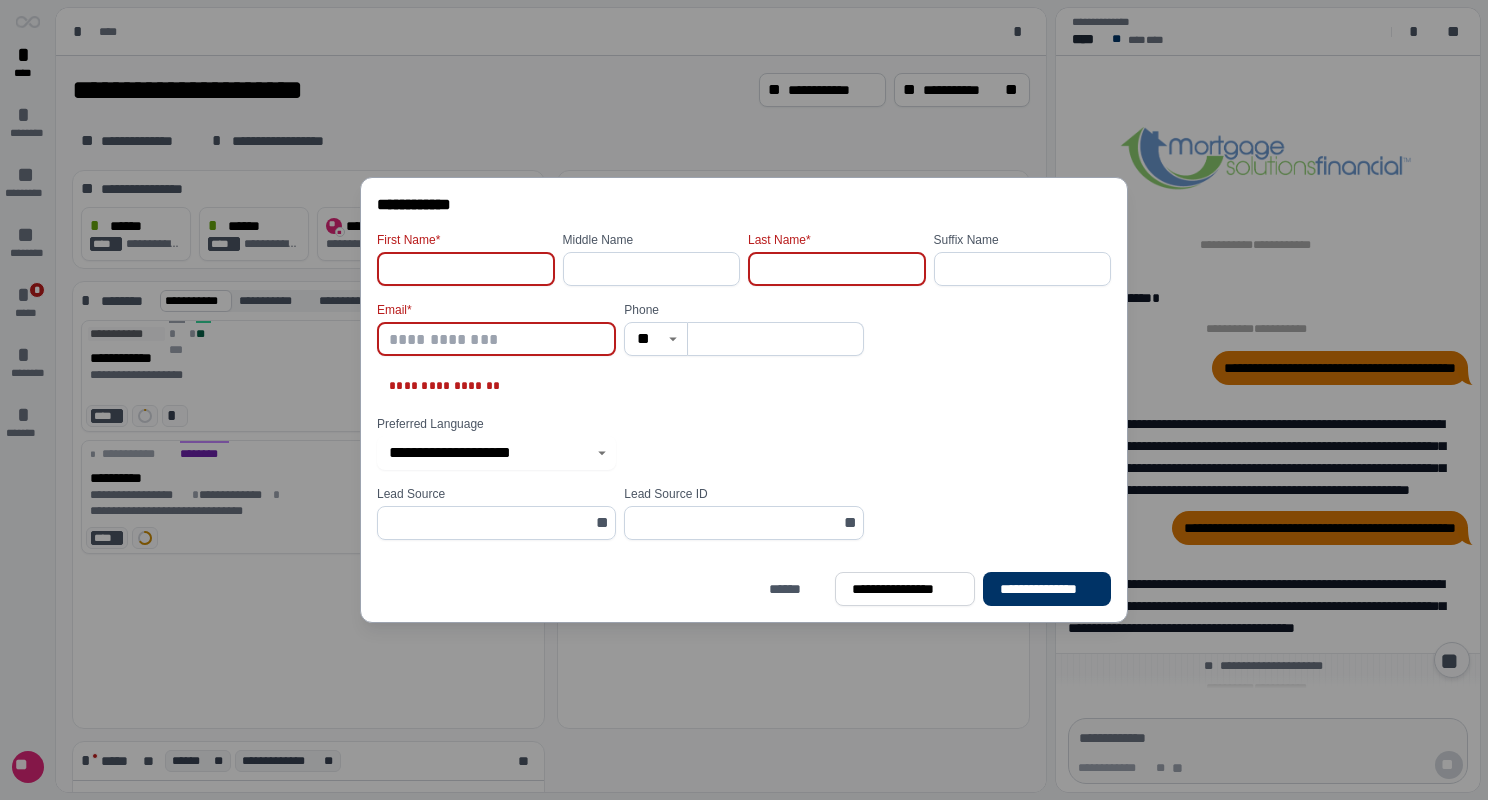 click at bounding box center (466, 269) 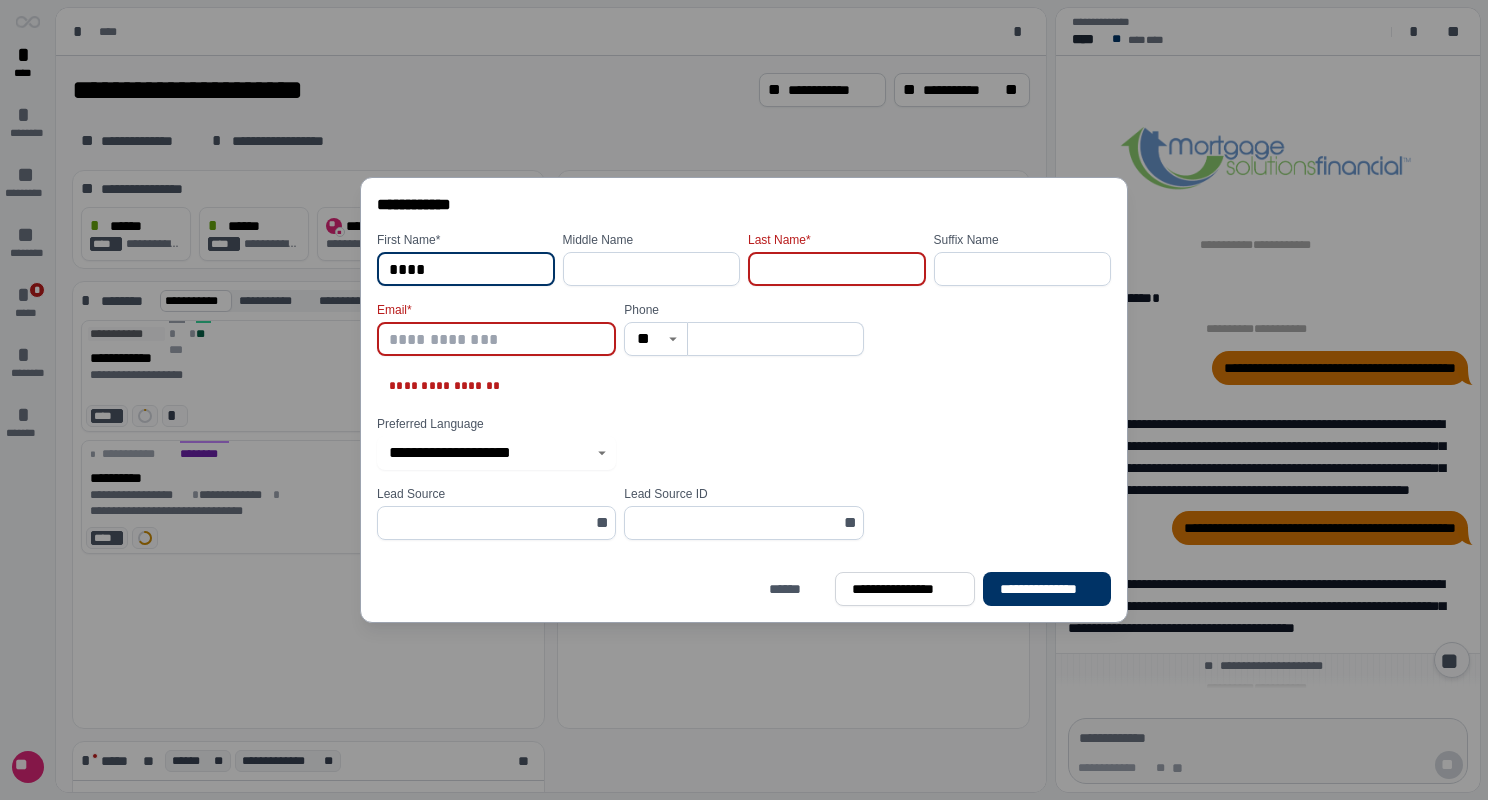 type on "****" 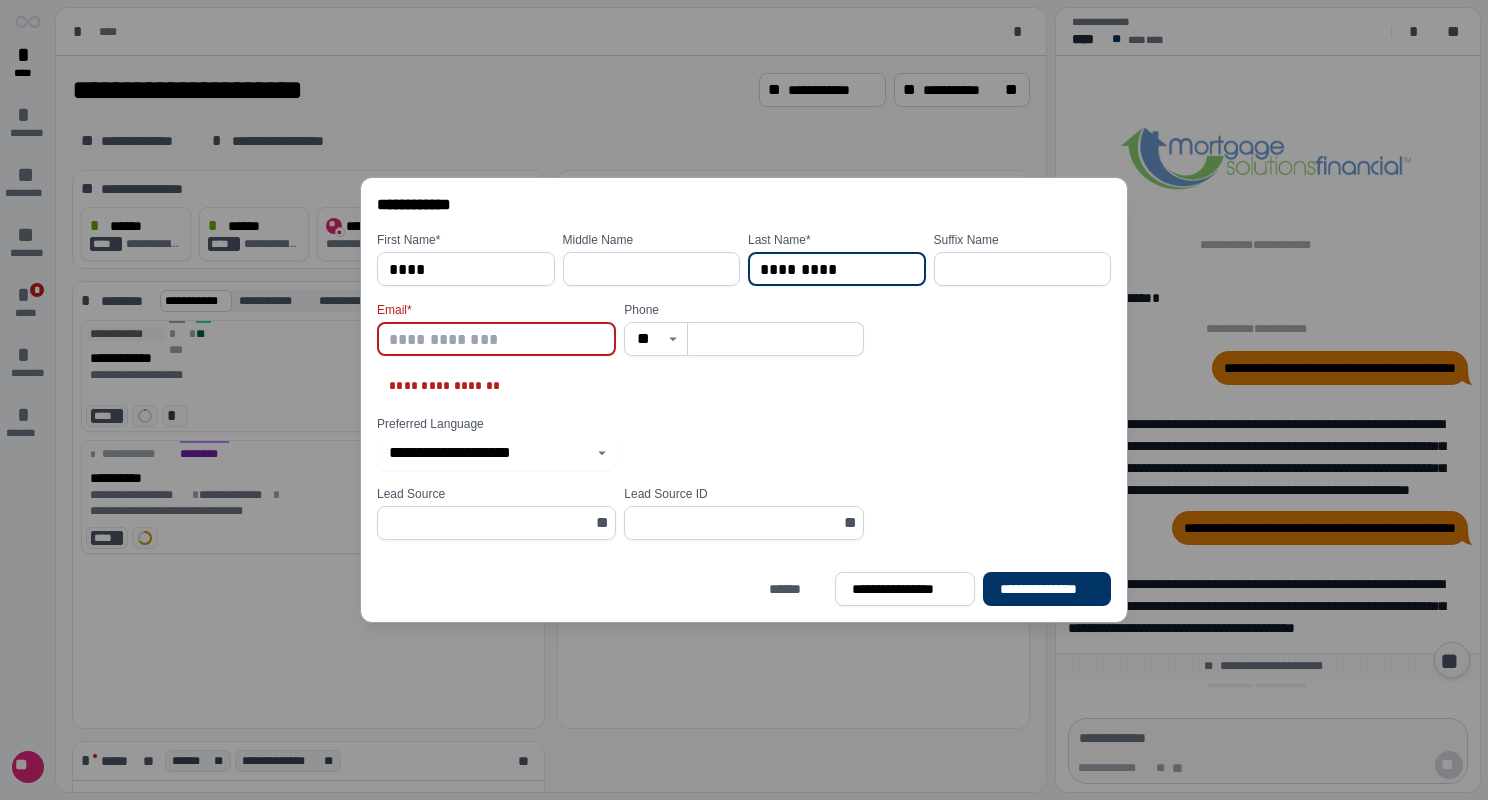 type on "*********" 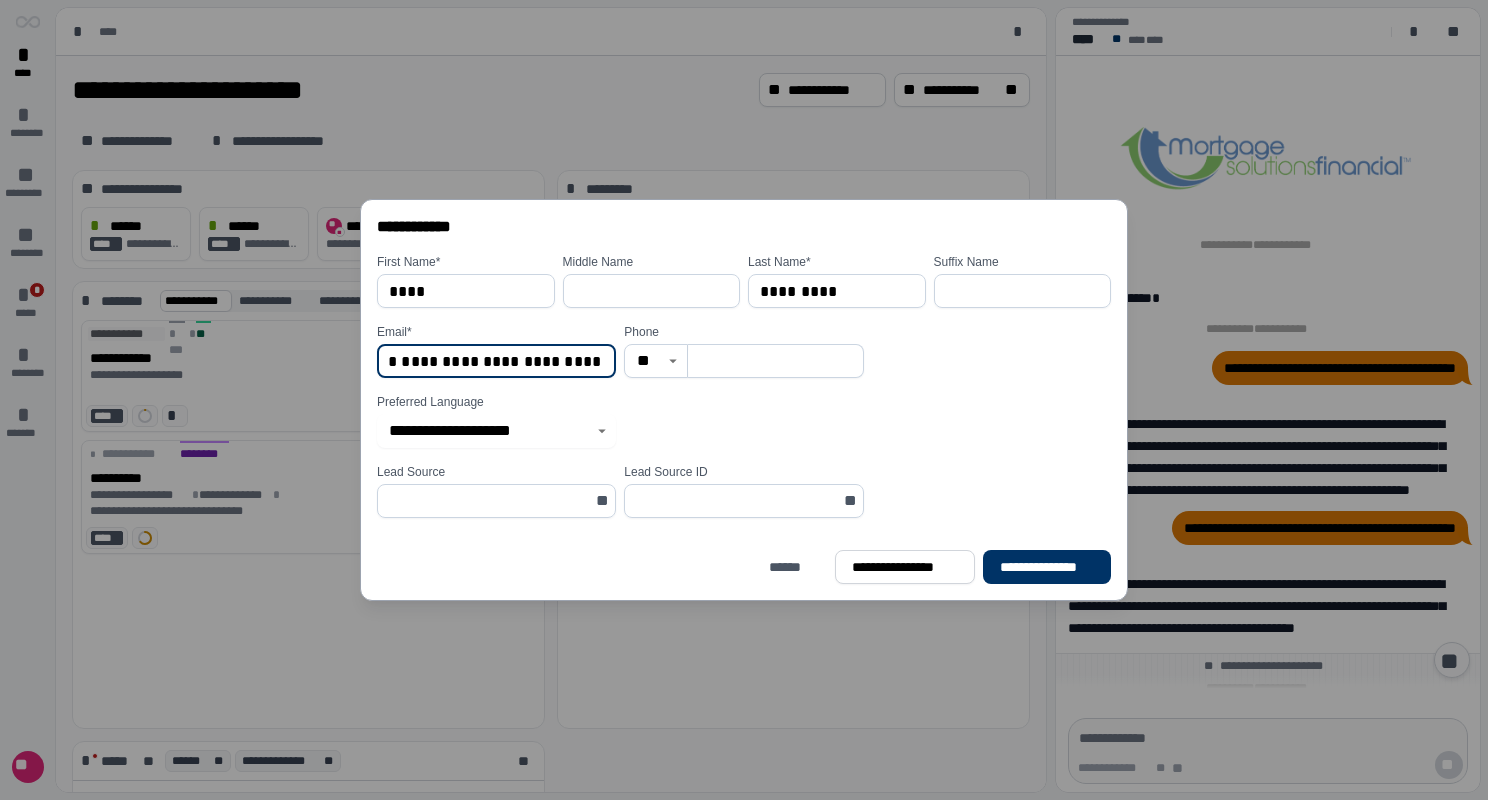 scroll, scrollTop: 0, scrollLeft: 75, axis: horizontal 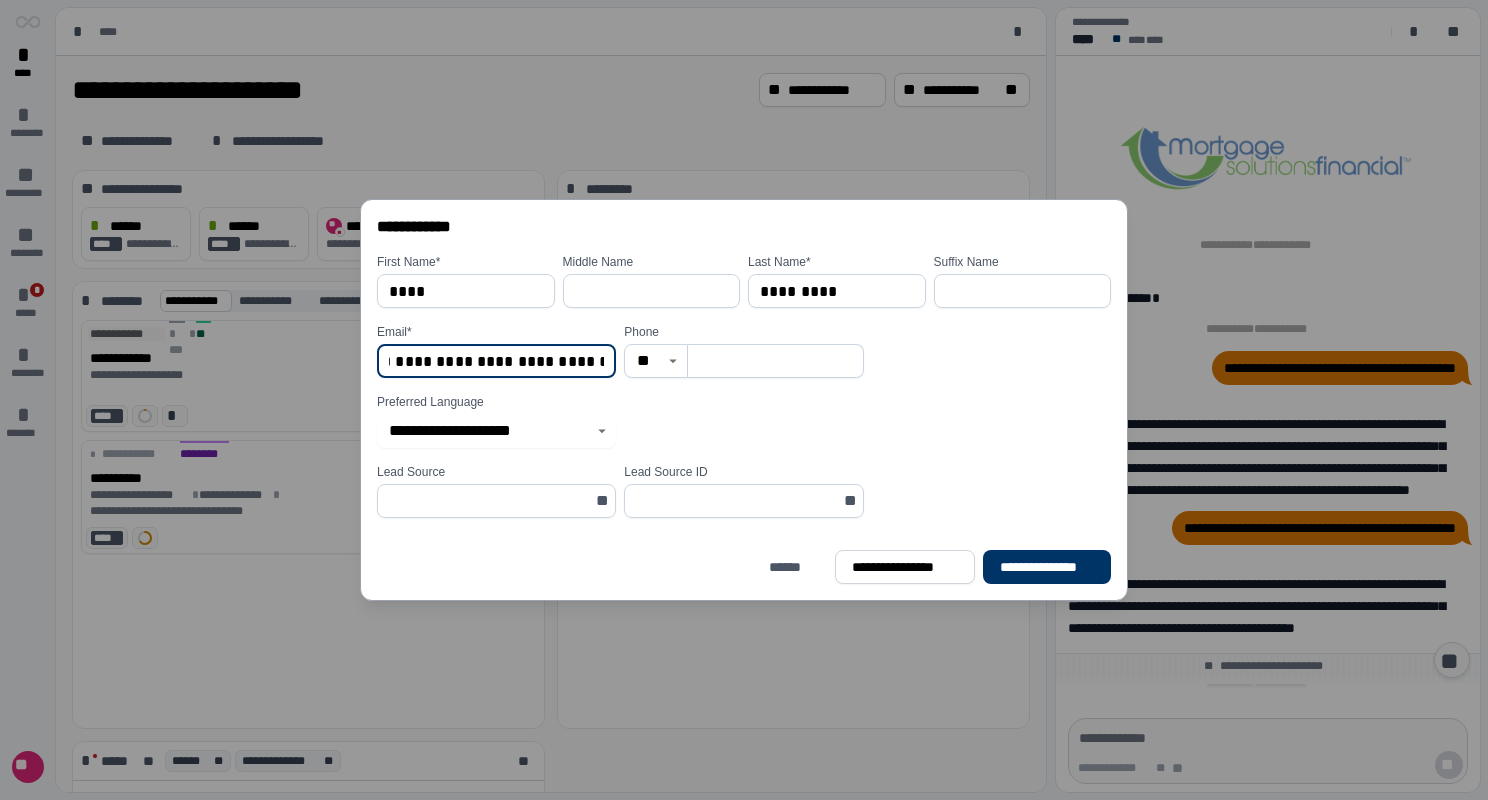 type on "**********" 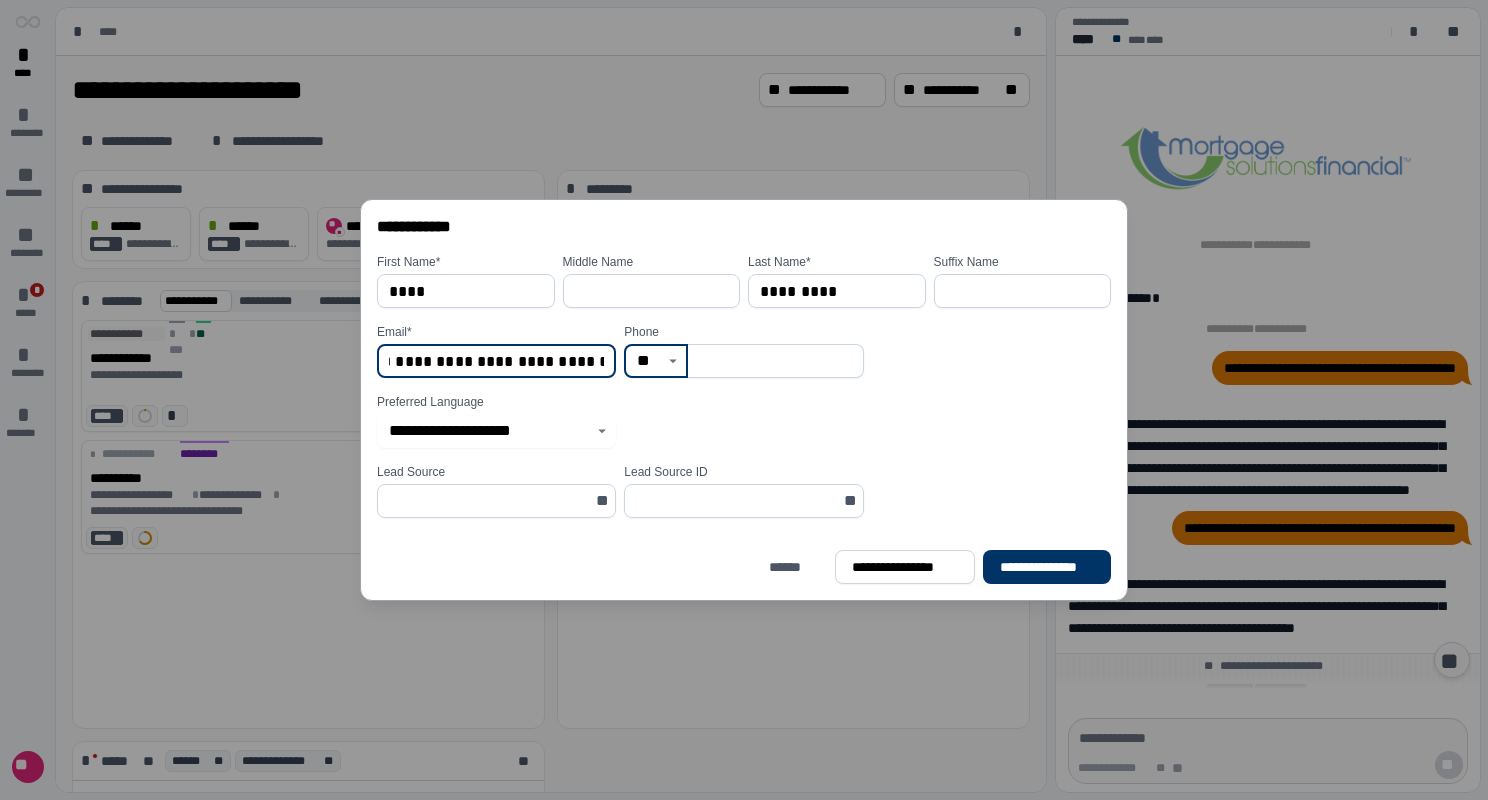 scroll, scrollTop: 0, scrollLeft: 0, axis: both 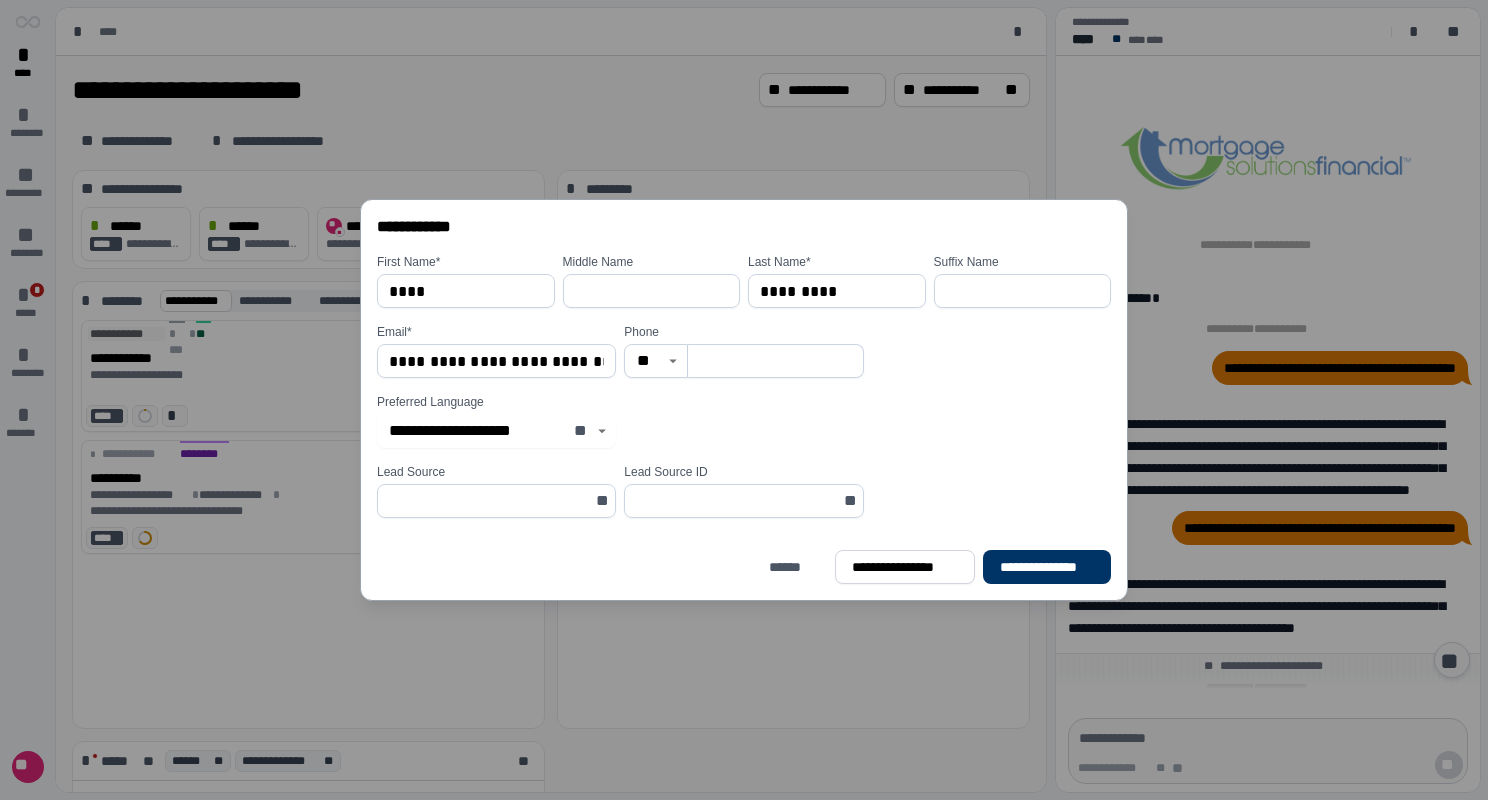 click 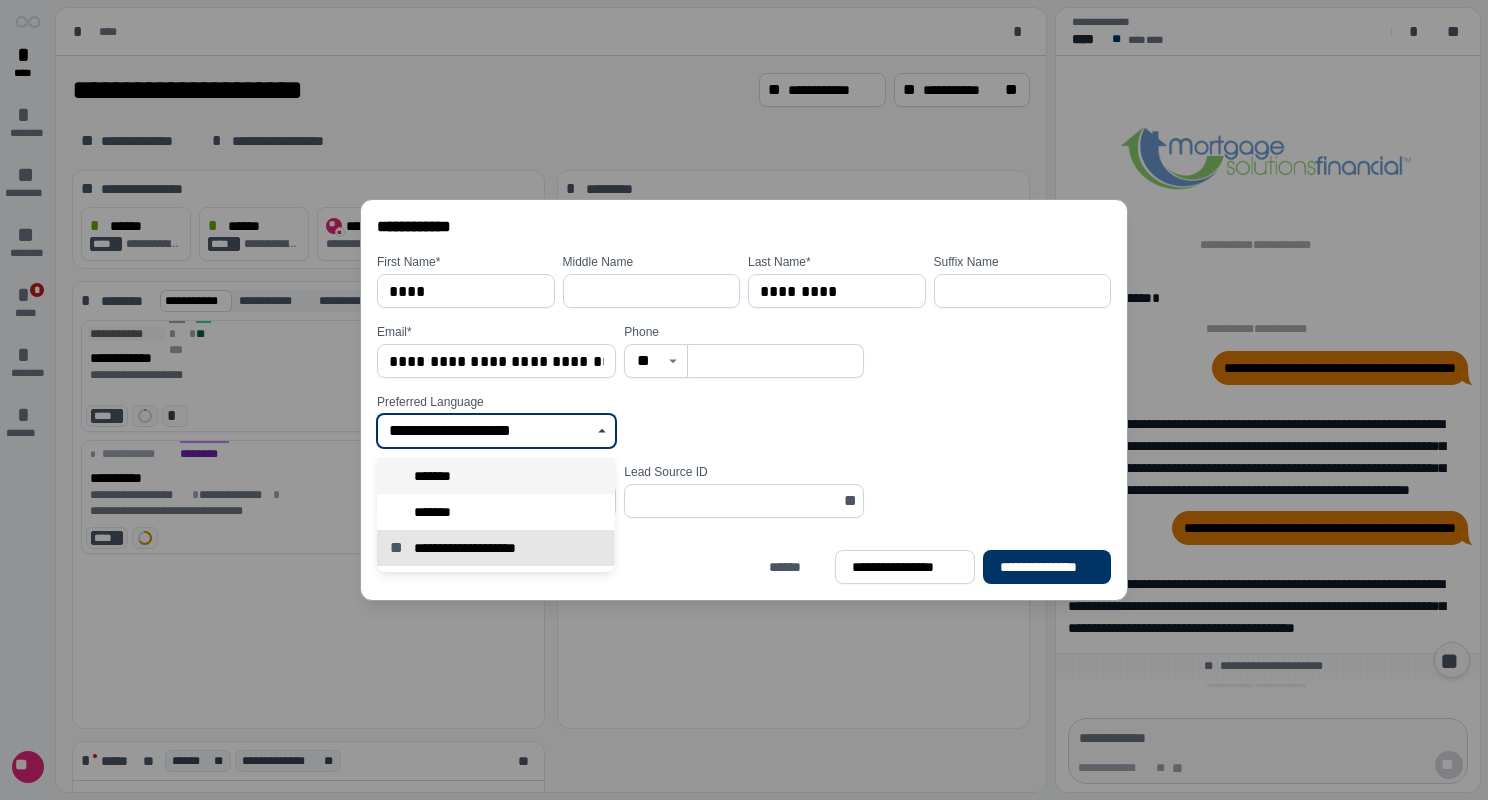 click on "*******" at bounding box center (496, 476) 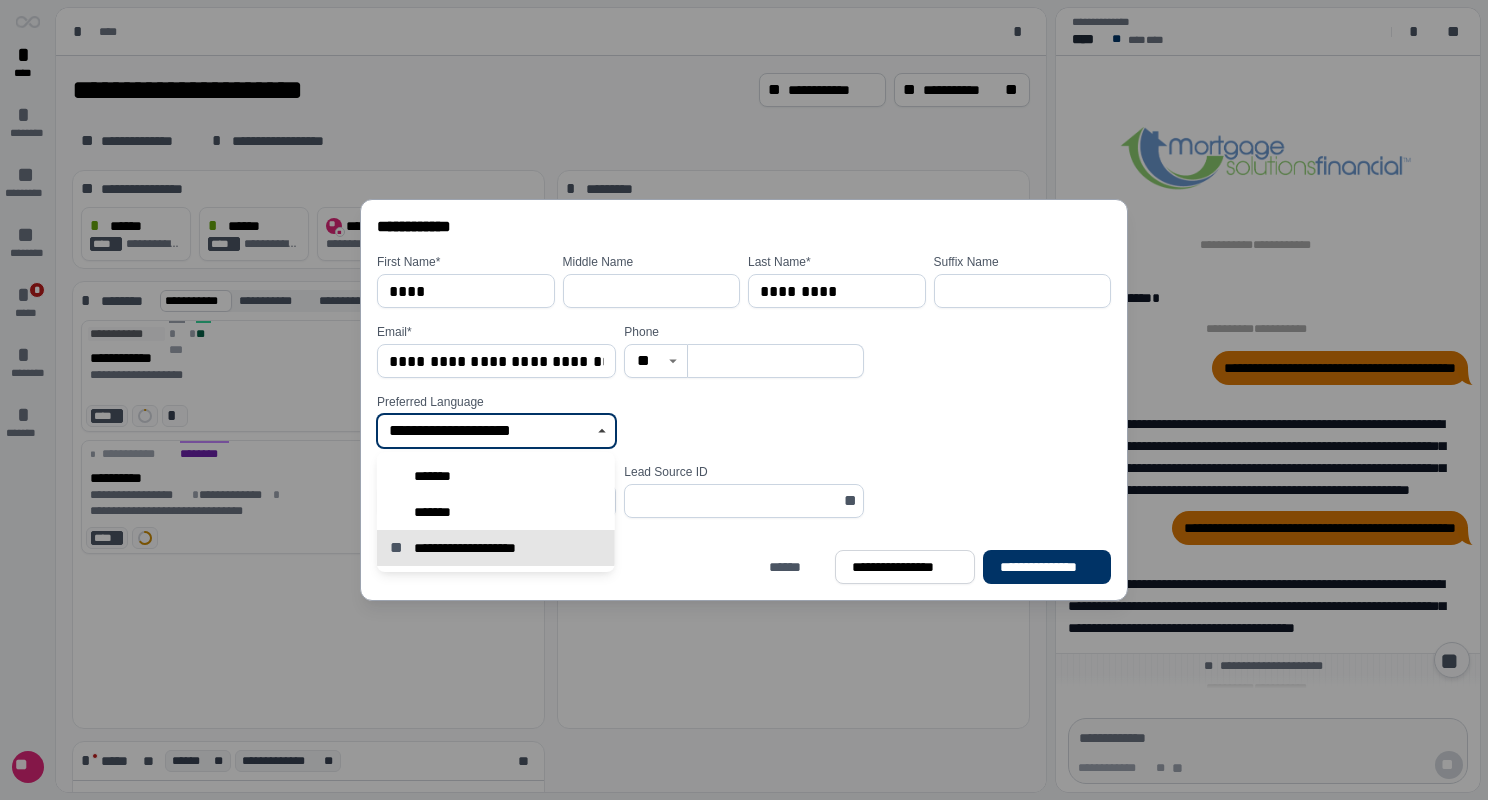type on "*******" 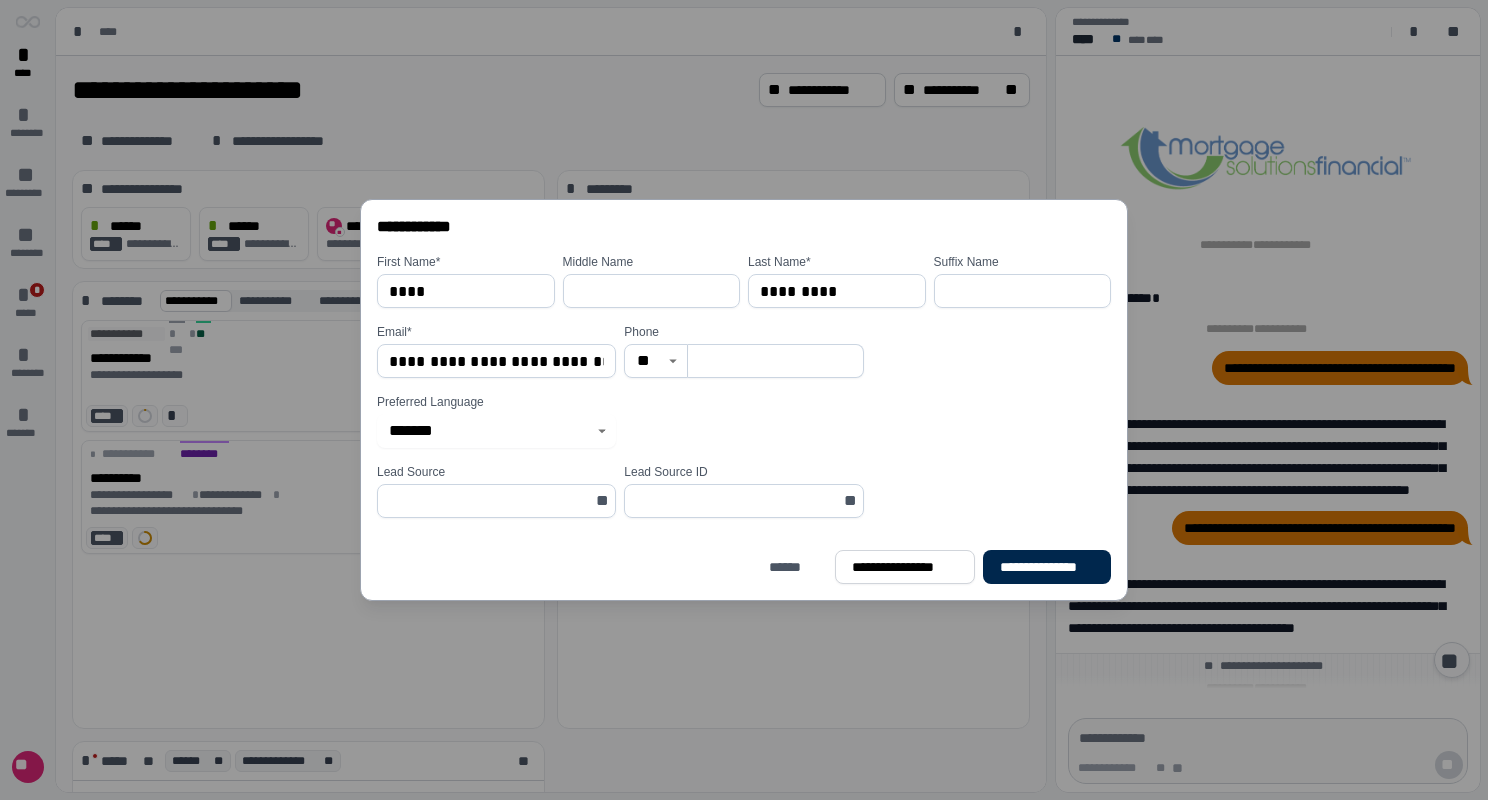 click on "**********" at bounding box center (1047, 567) 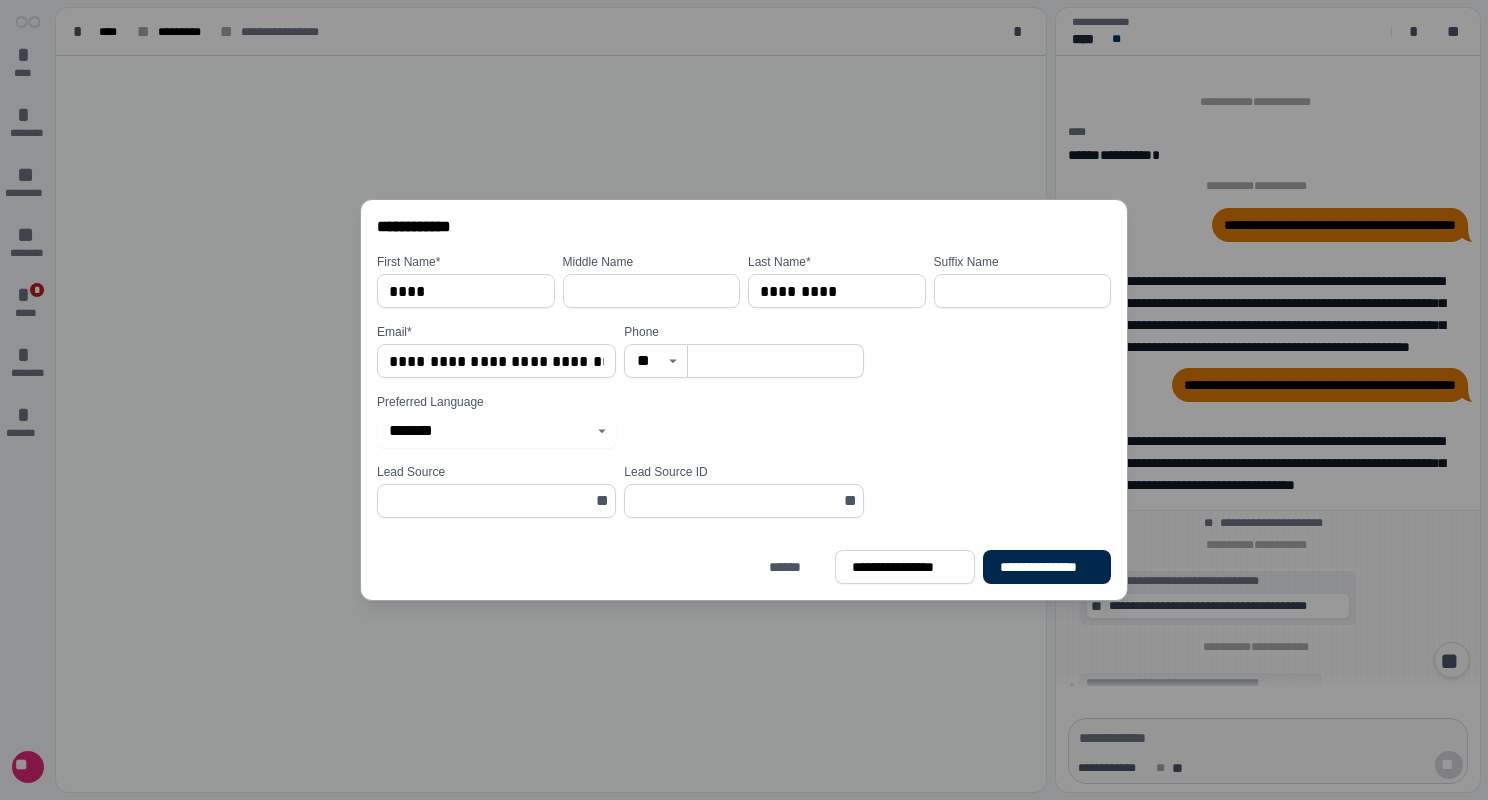 scroll, scrollTop: 0, scrollLeft: 0, axis: both 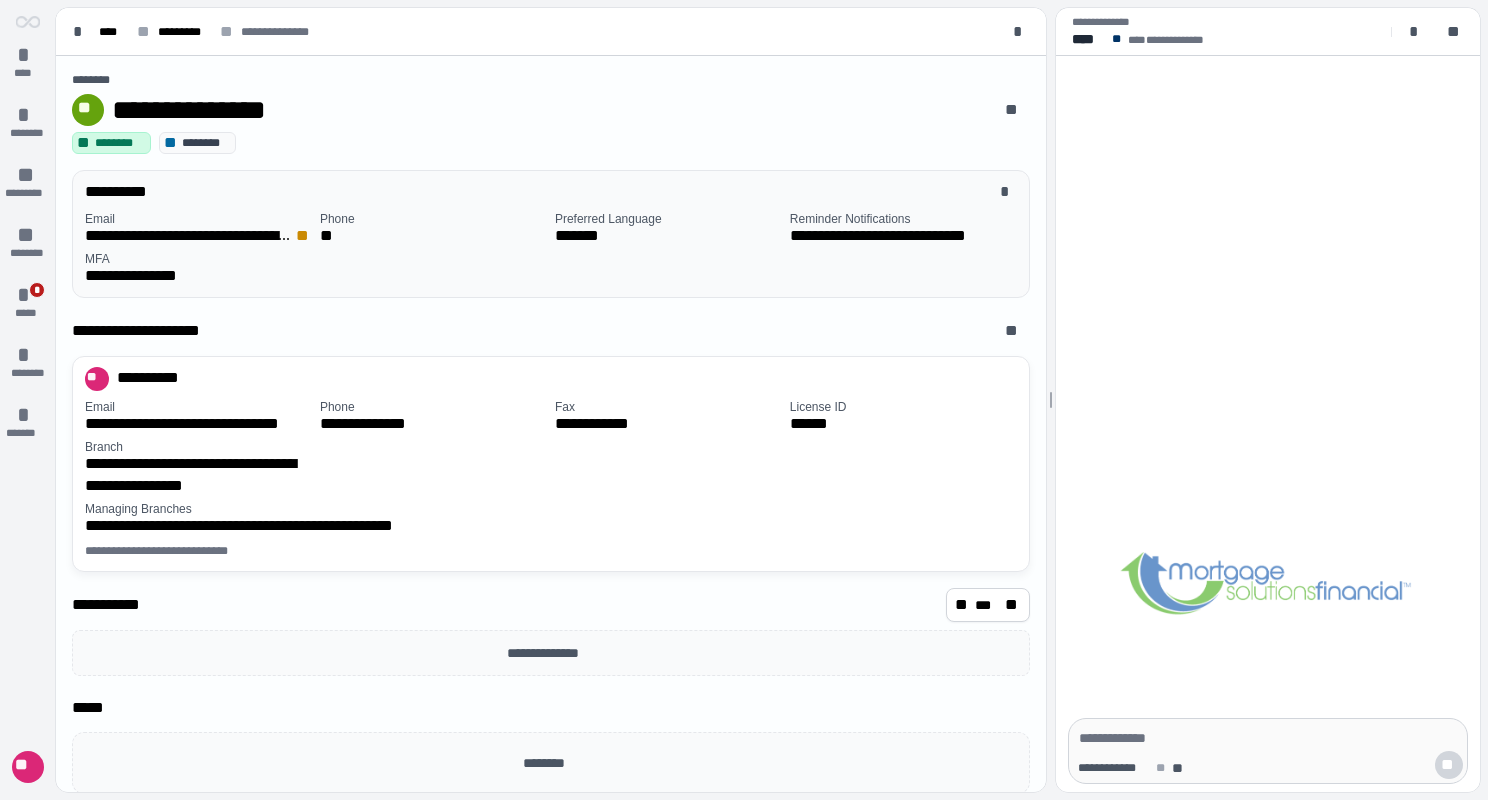 click on "**********" at bounding box center [555, 249] 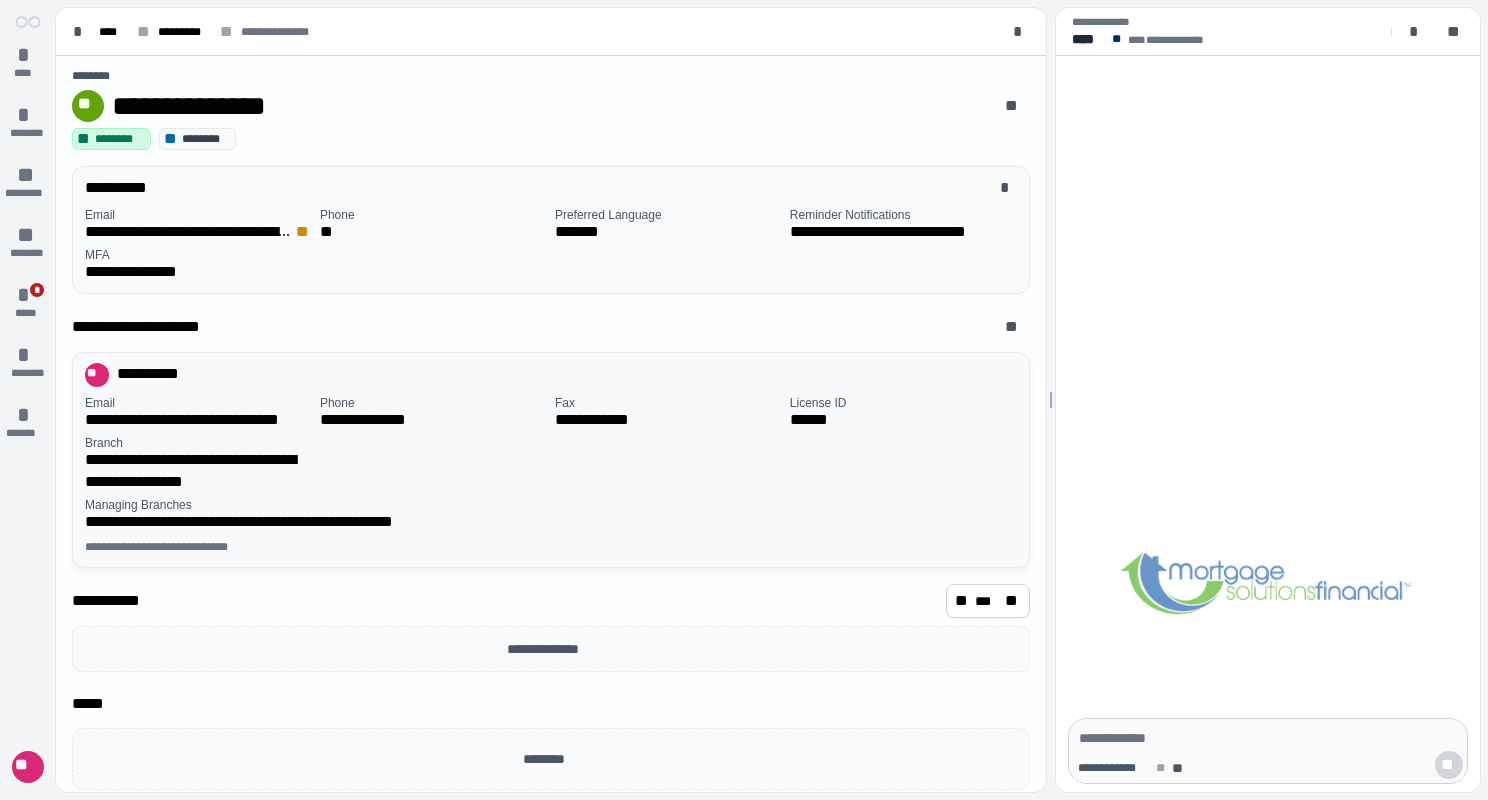 scroll, scrollTop: 0, scrollLeft: 0, axis: both 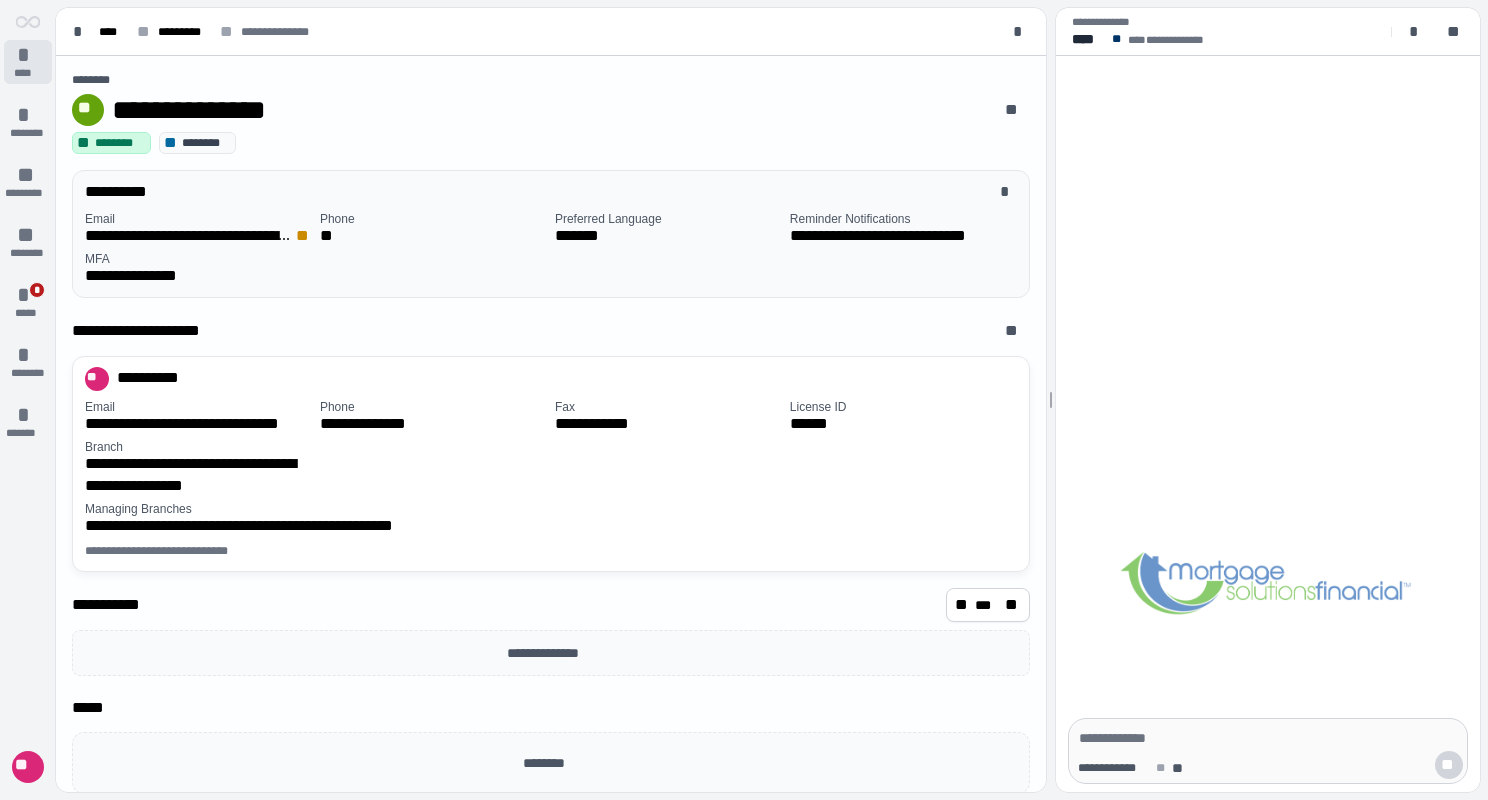 click on "*" at bounding box center [28, 55] 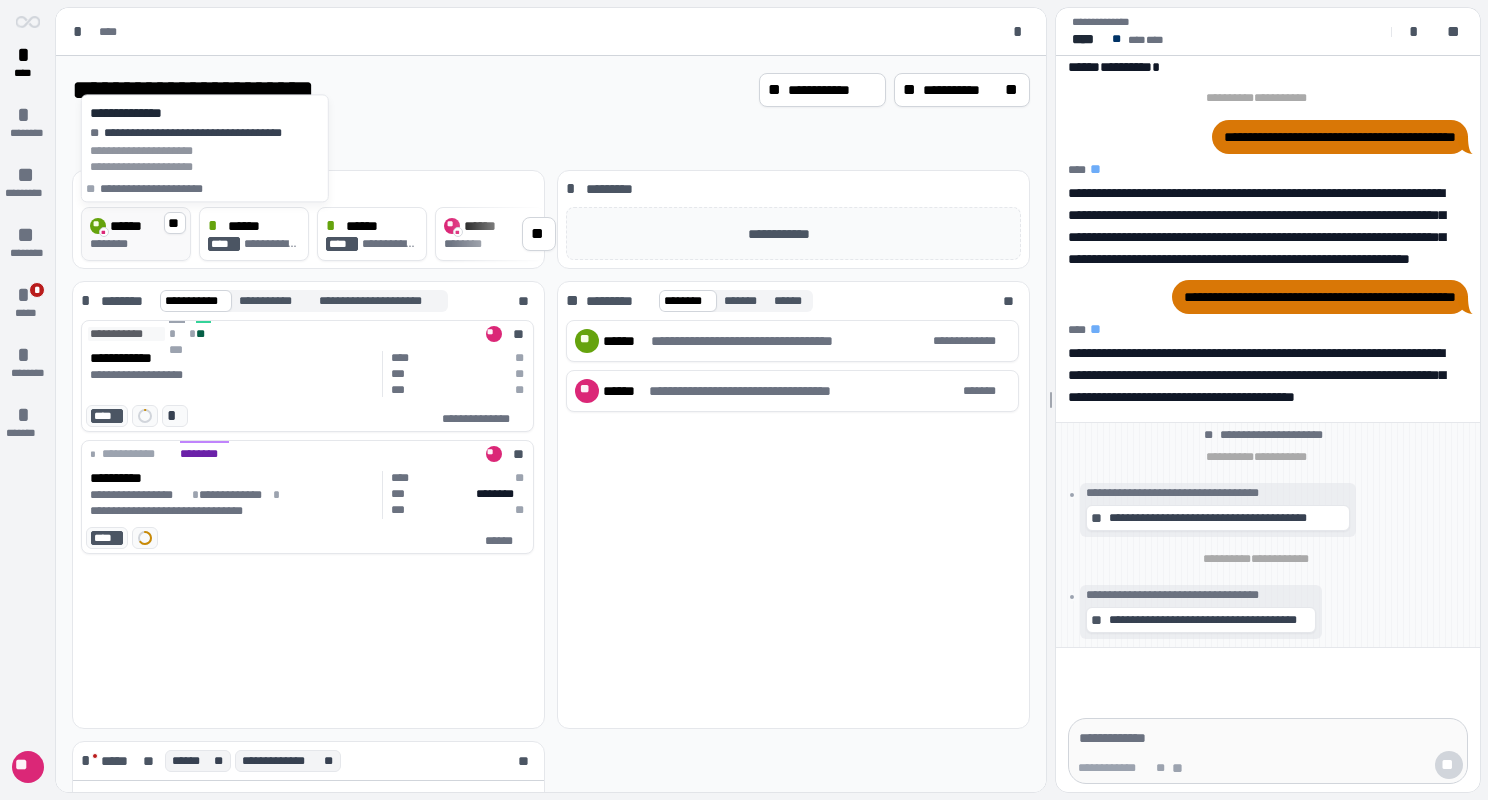 click on "********" at bounding box center [113, 244] 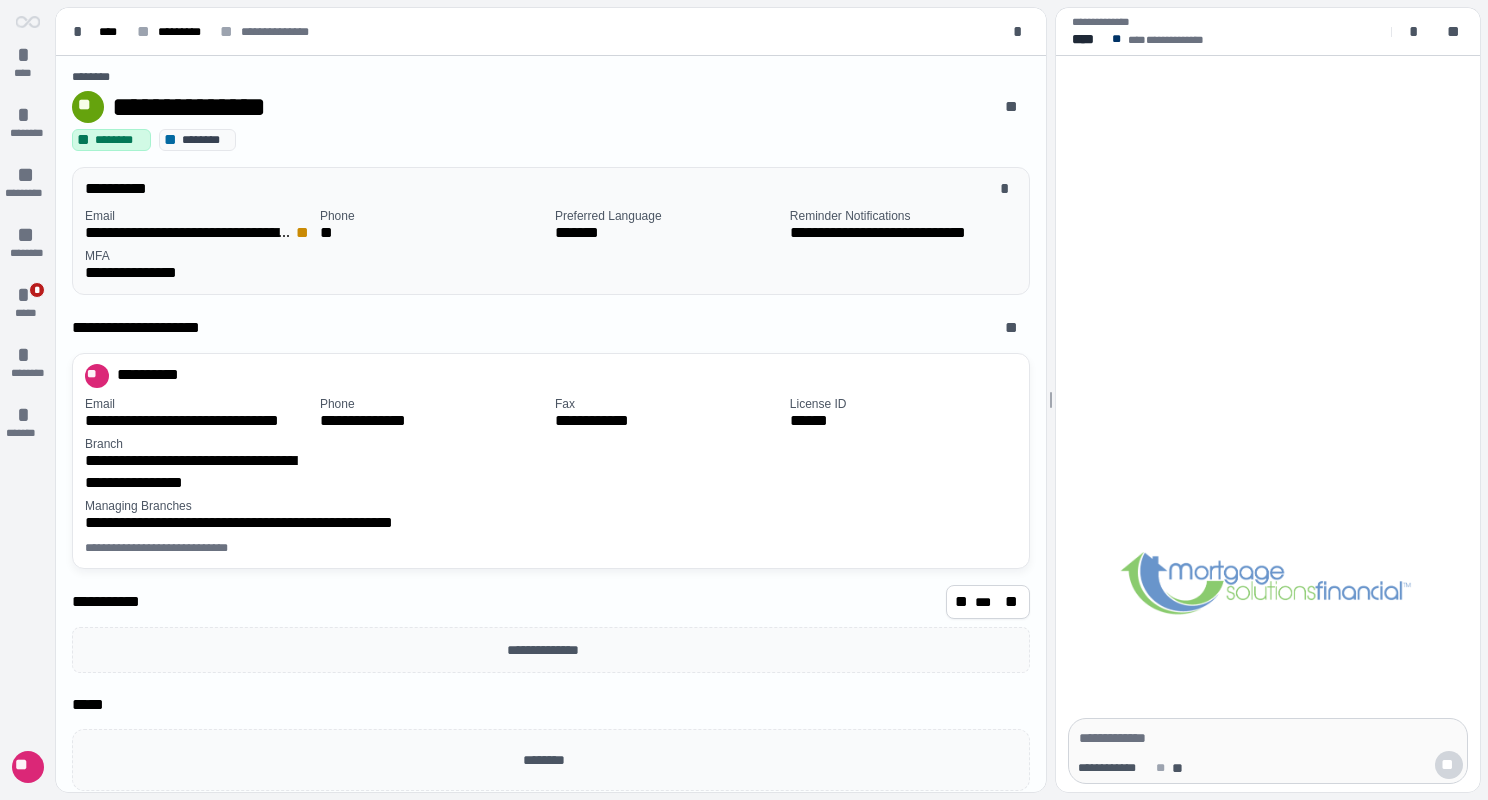 scroll, scrollTop: 0, scrollLeft: 0, axis: both 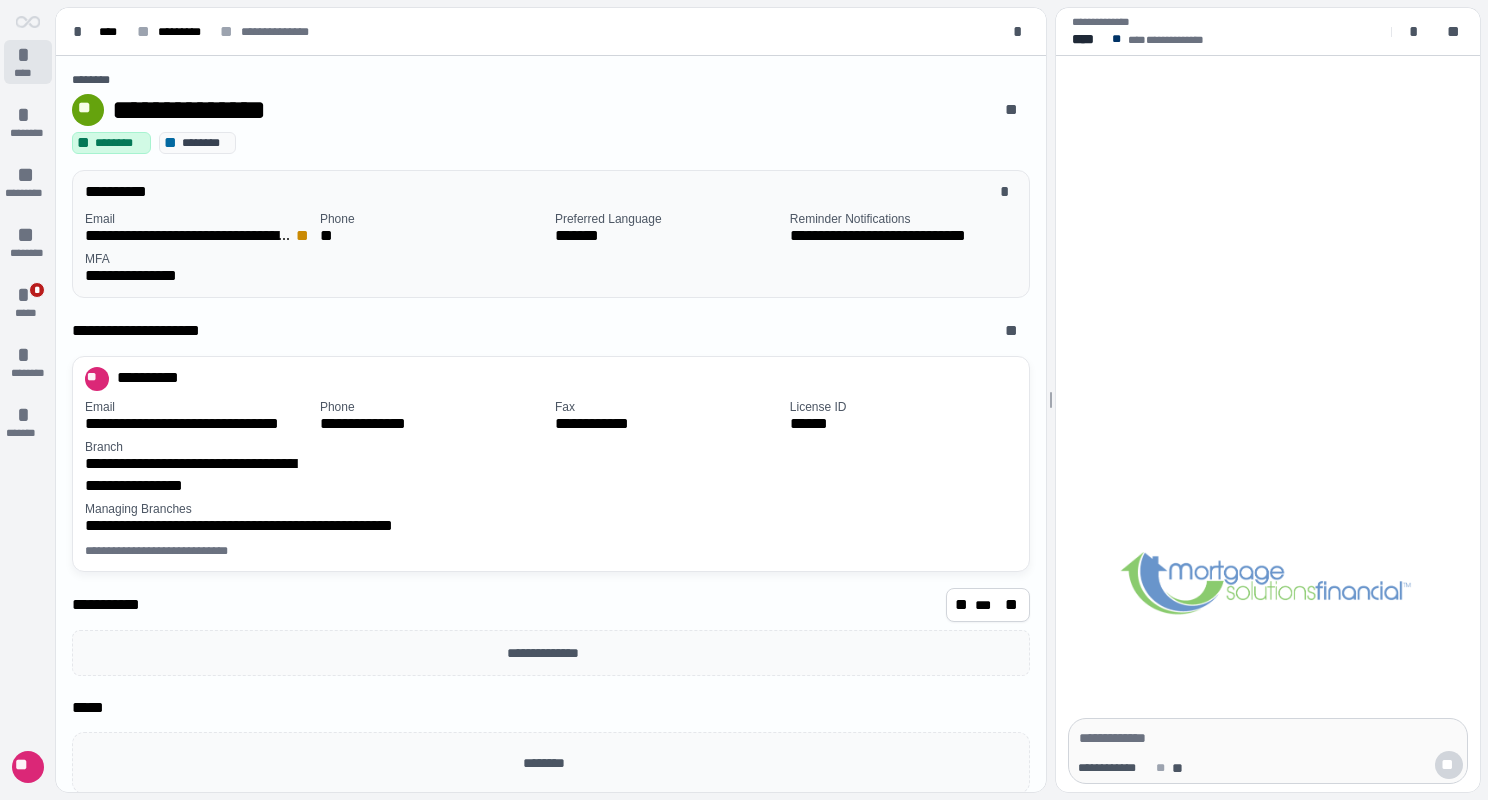 click on "*" at bounding box center (28, 55) 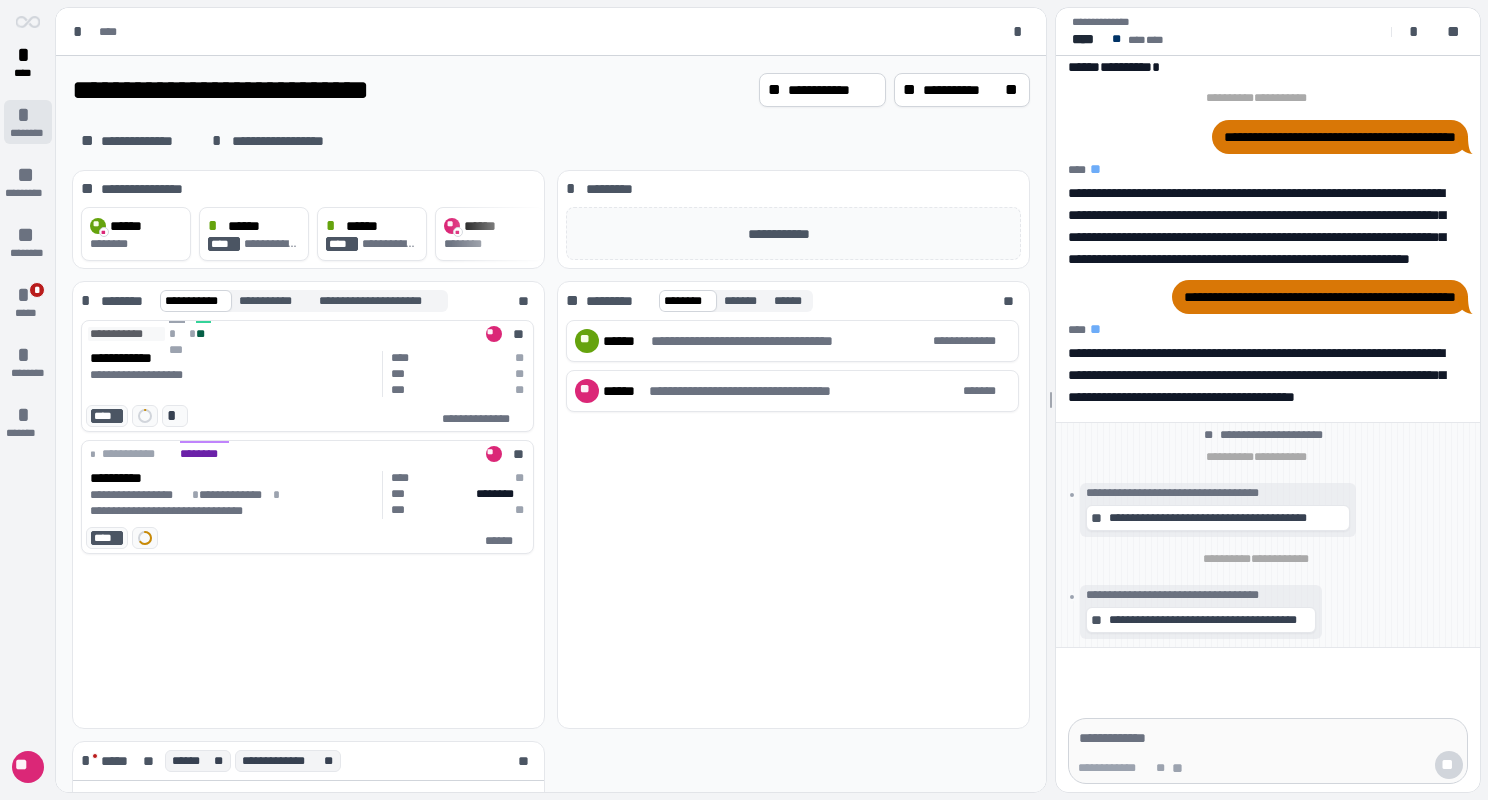 click on "*" at bounding box center [28, 115] 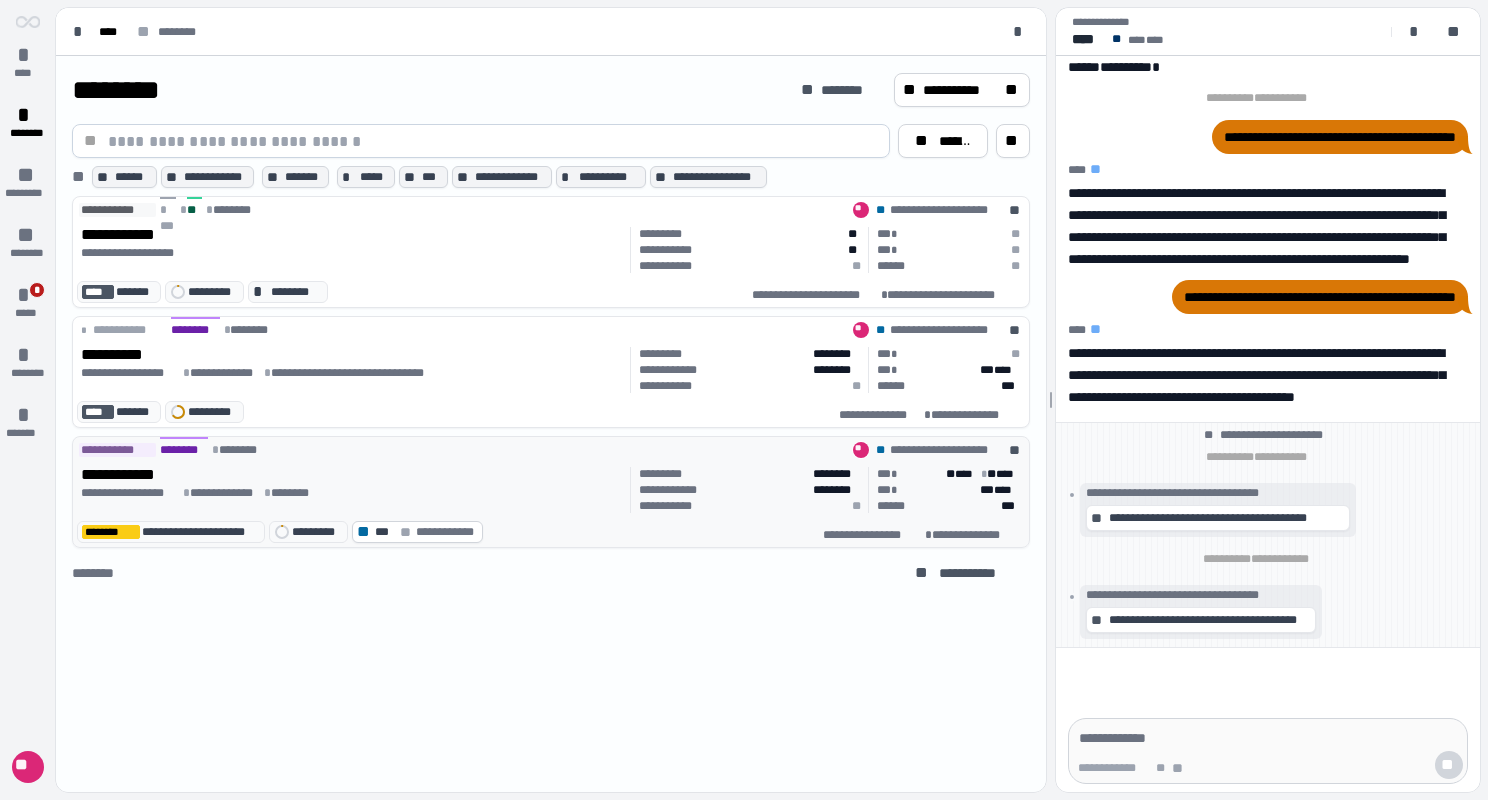 click on "**********" at bounding box center (352, 484) 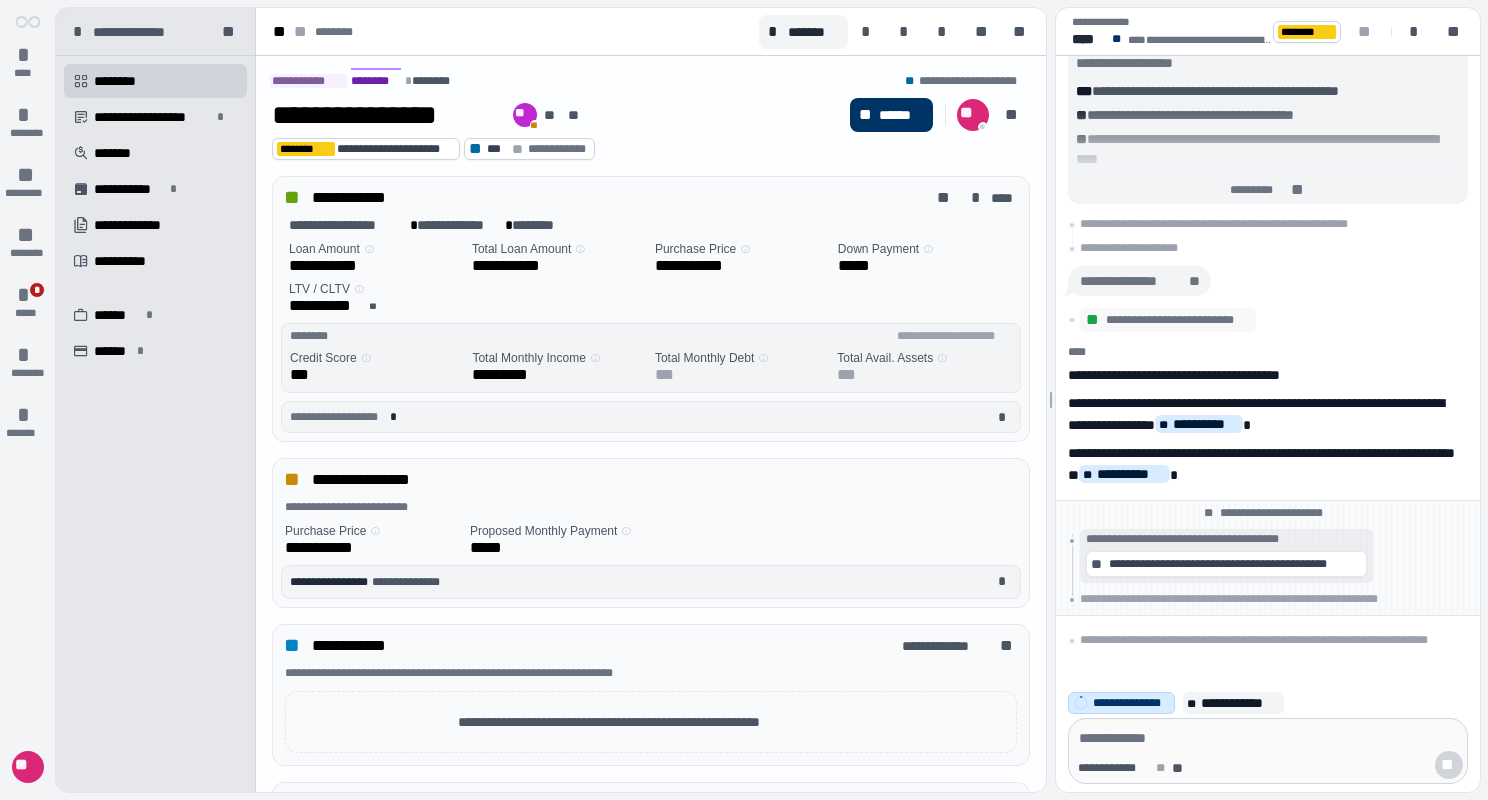 scroll, scrollTop: 0, scrollLeft: 0, axis: both 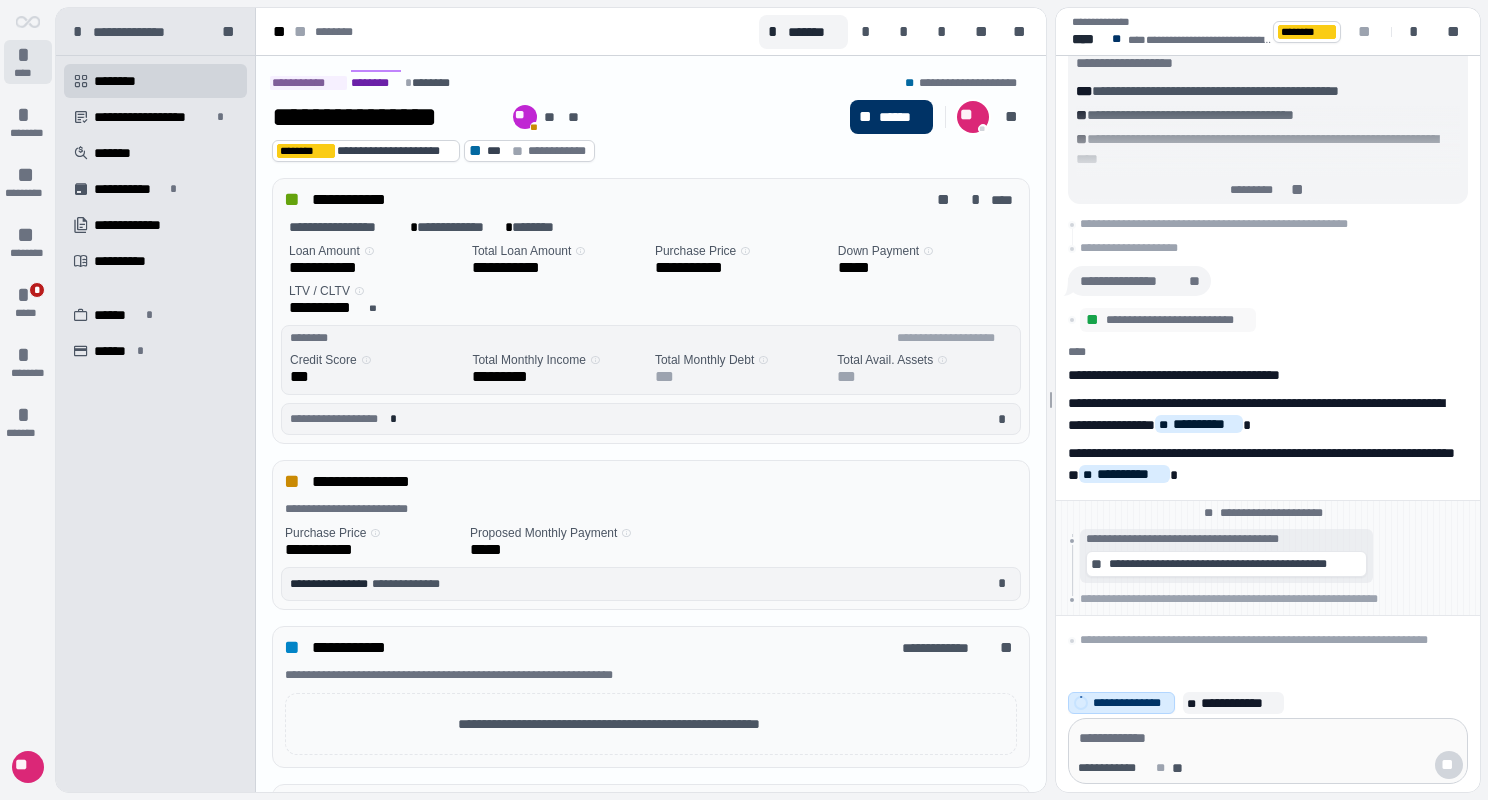 click on "*" at bounding box center (28, 55) 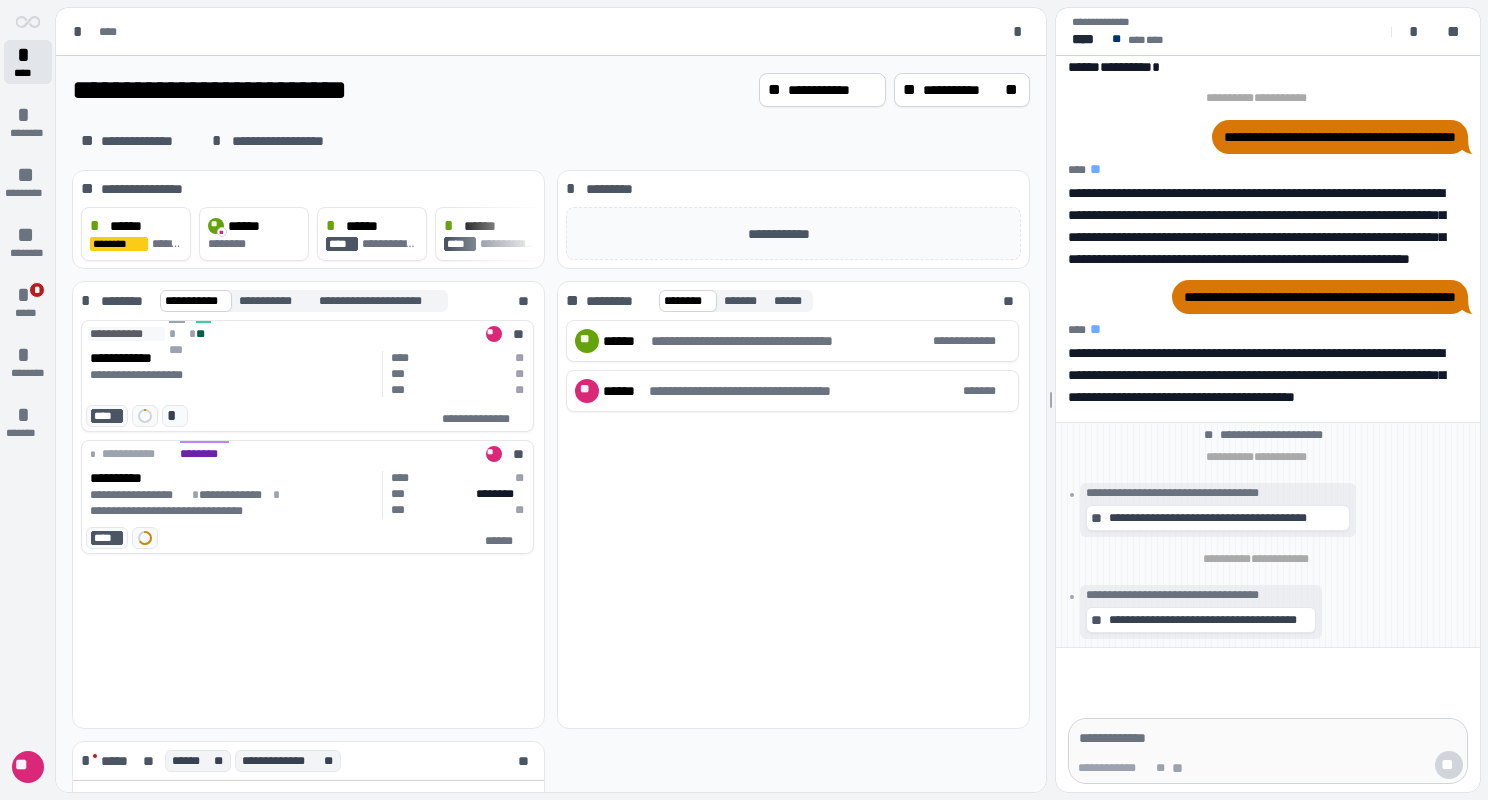 click on "*" at bounding box center [28, 55] 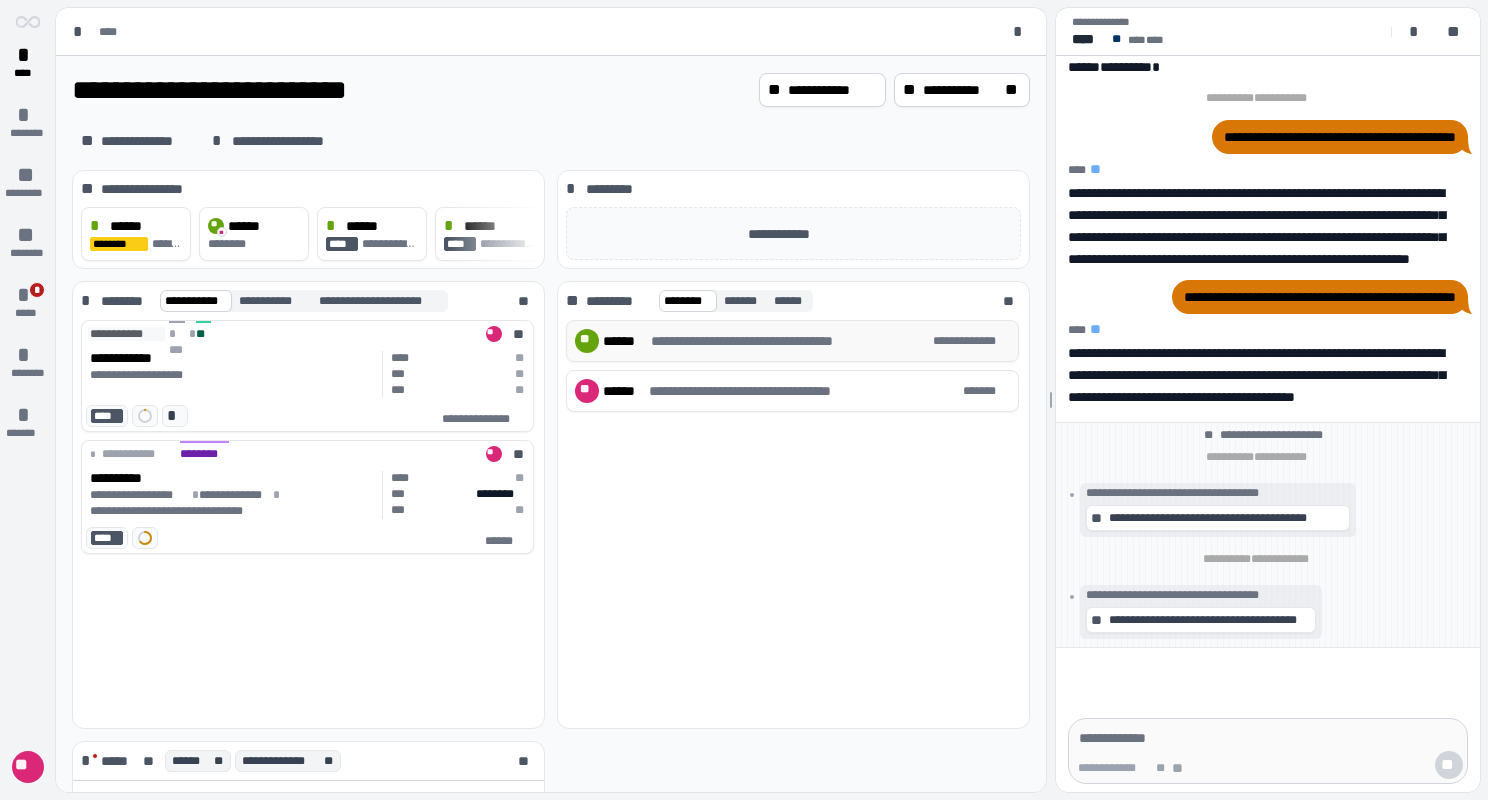click on "**********" at bounding box center [775, 341] 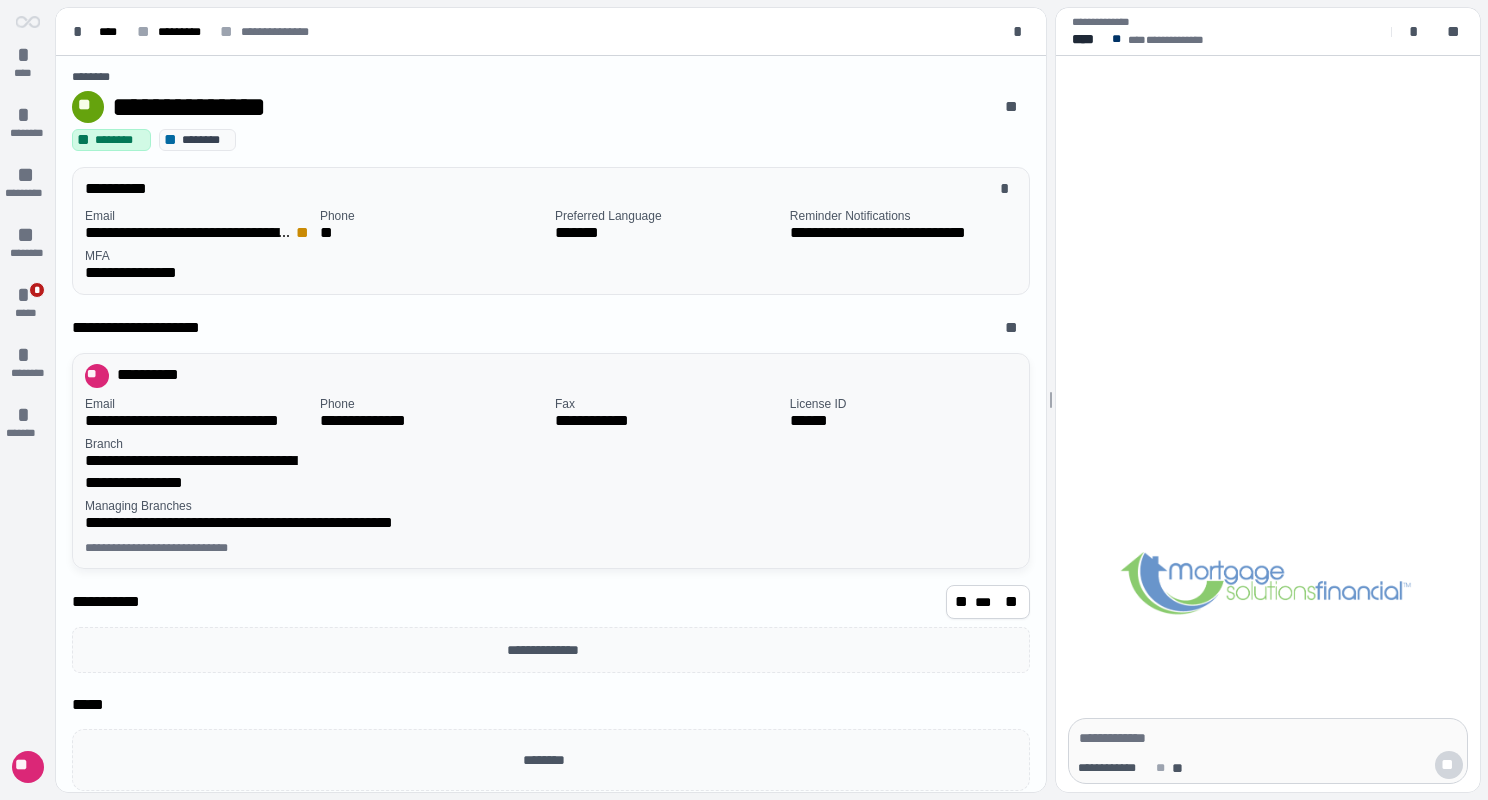 scroll, scrollTop: 0, scrollLeft: 0, axis: both 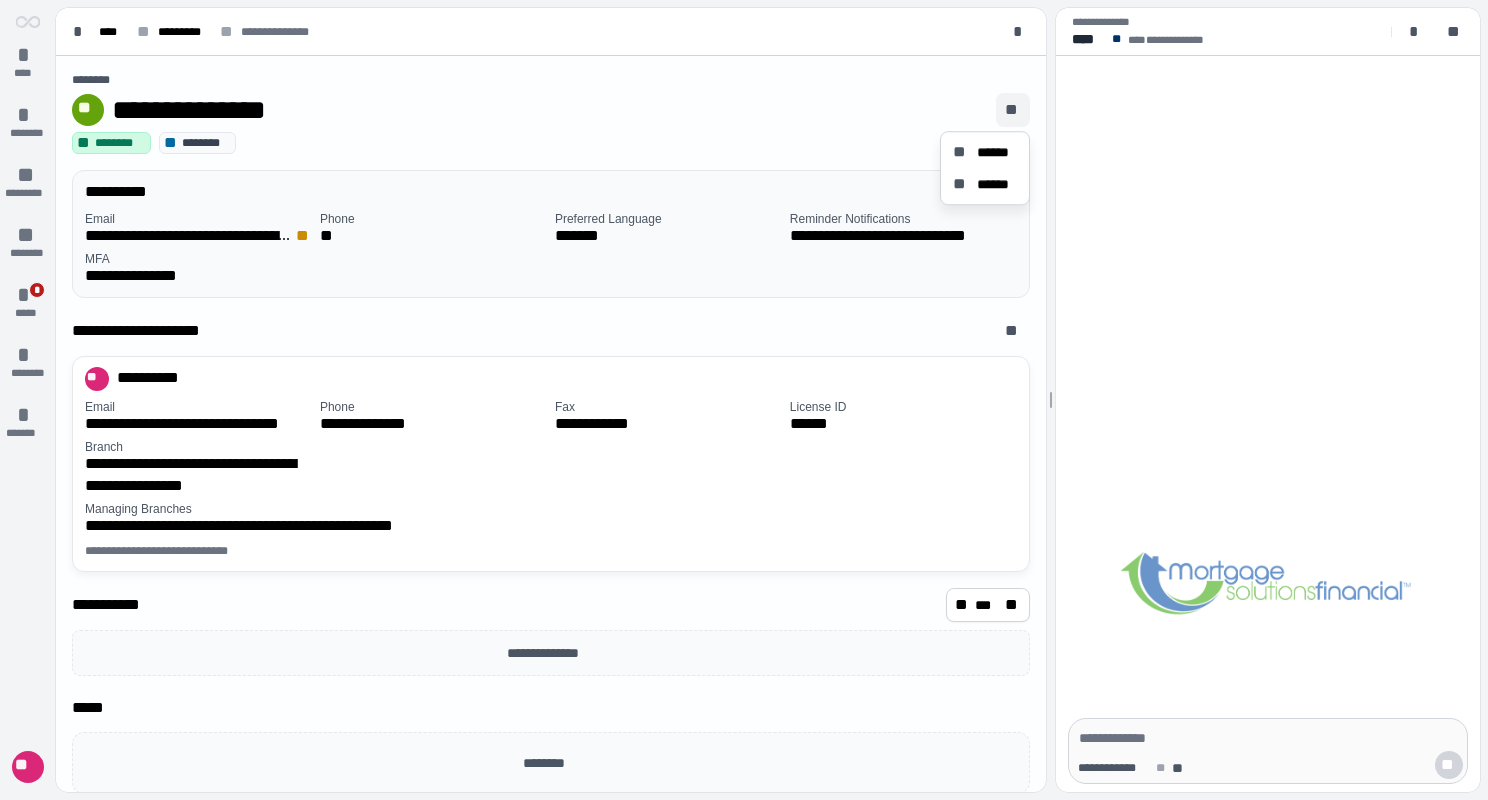 click on "**" at bounding box center [1013, 110] 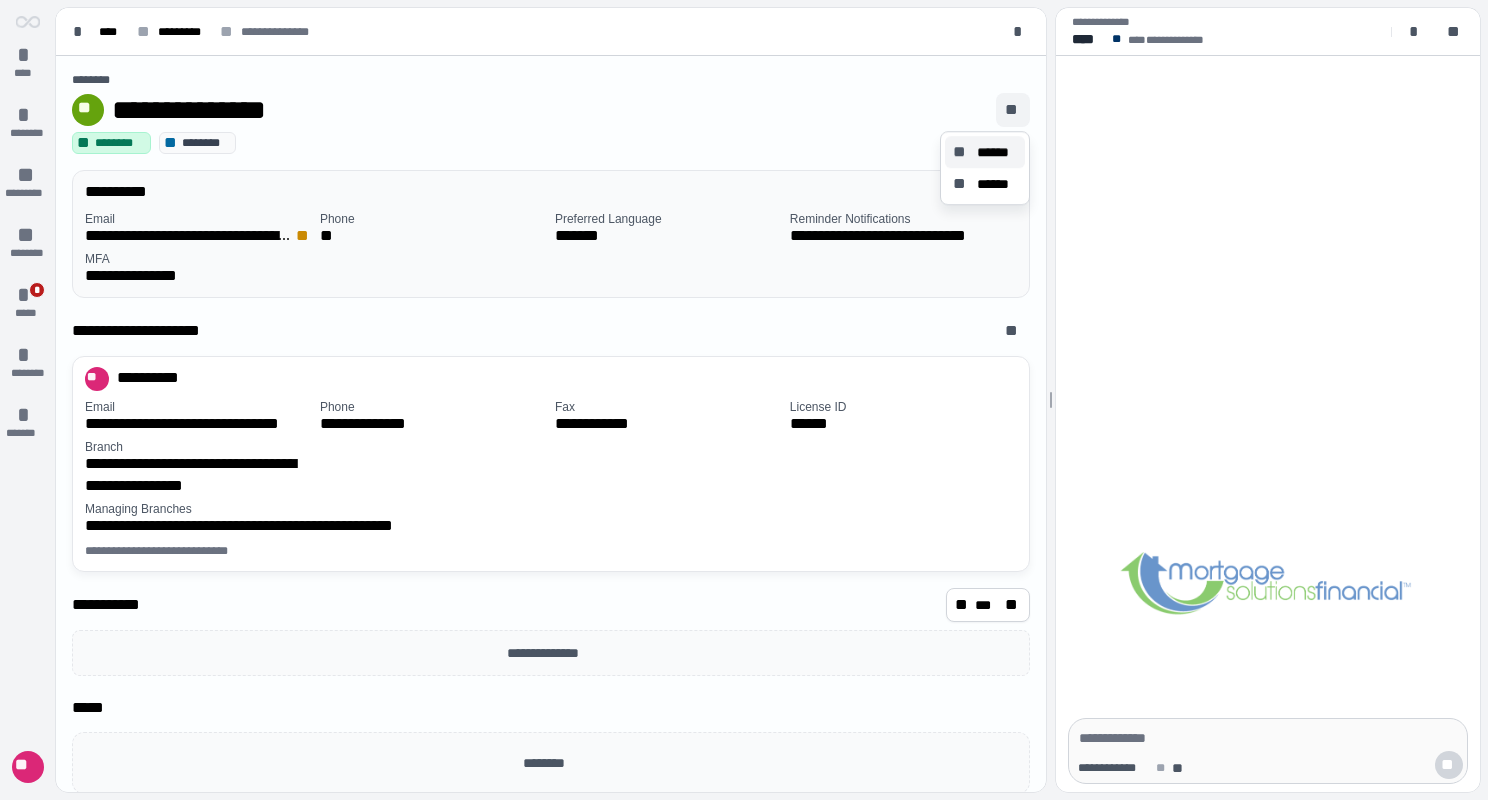 click on "******" at bounding box center (994, 152) 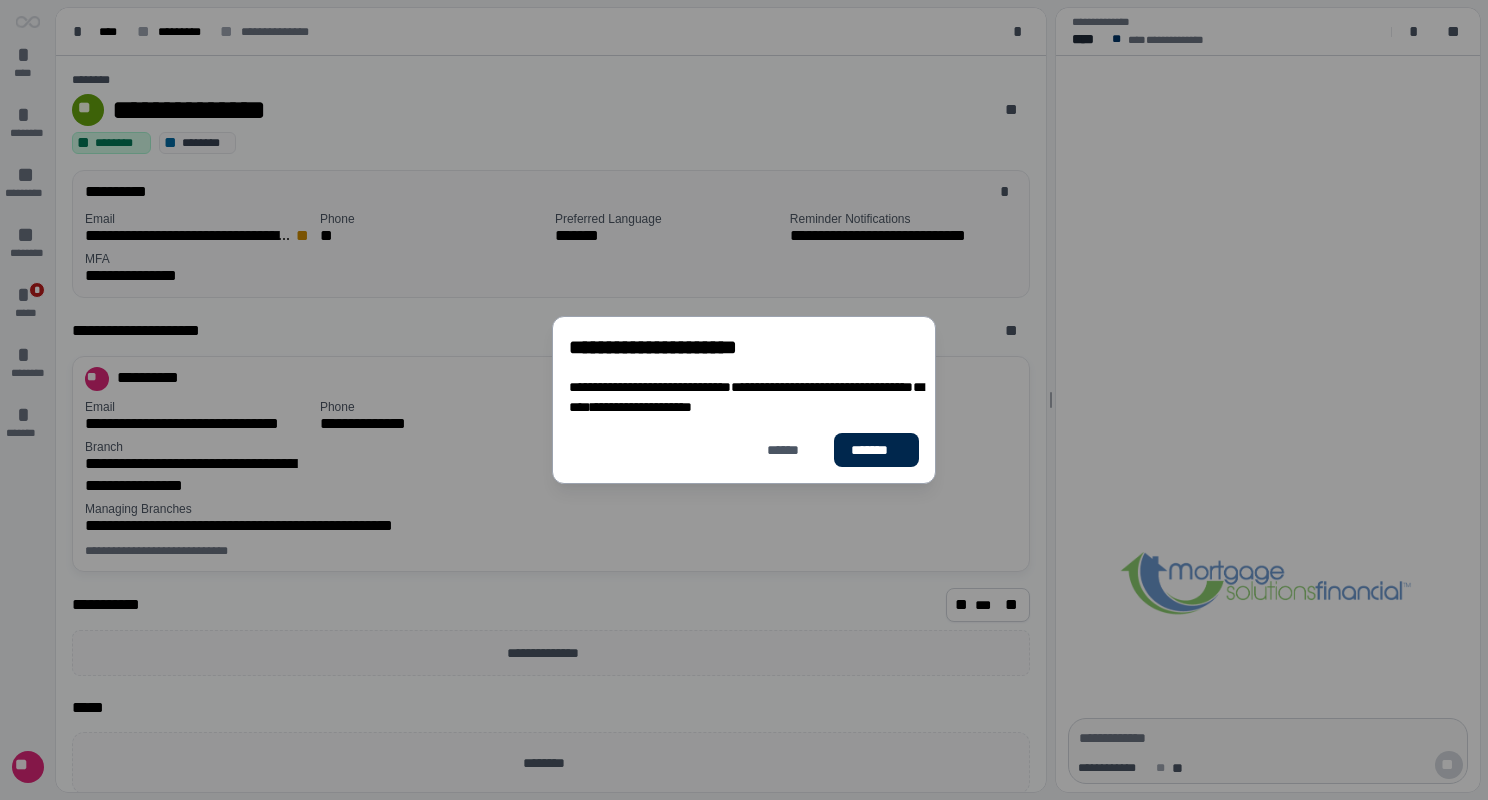 click on "*******" at bounding box center (876, 450) 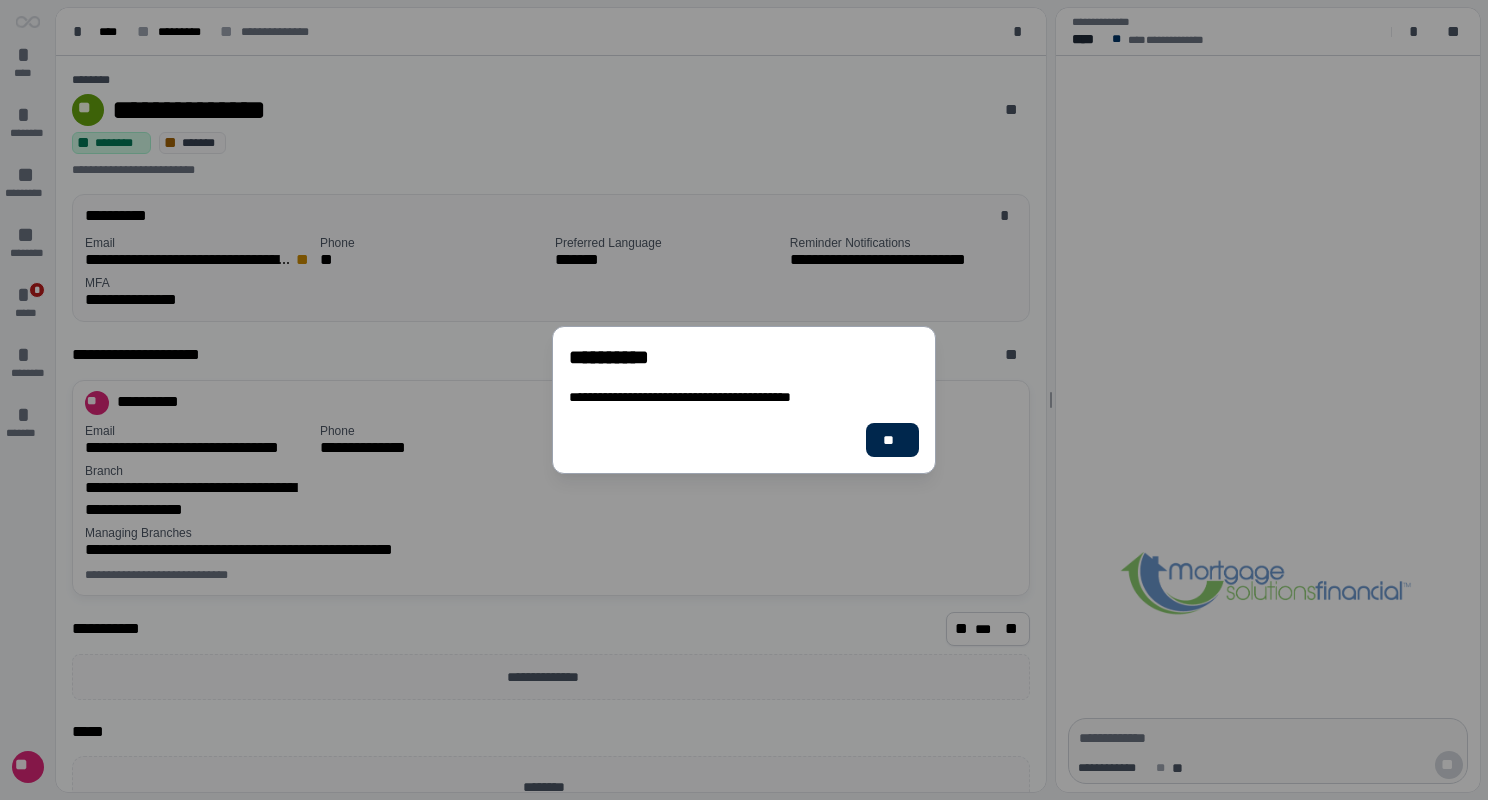 click on "**" at bounding box center (892, 440) 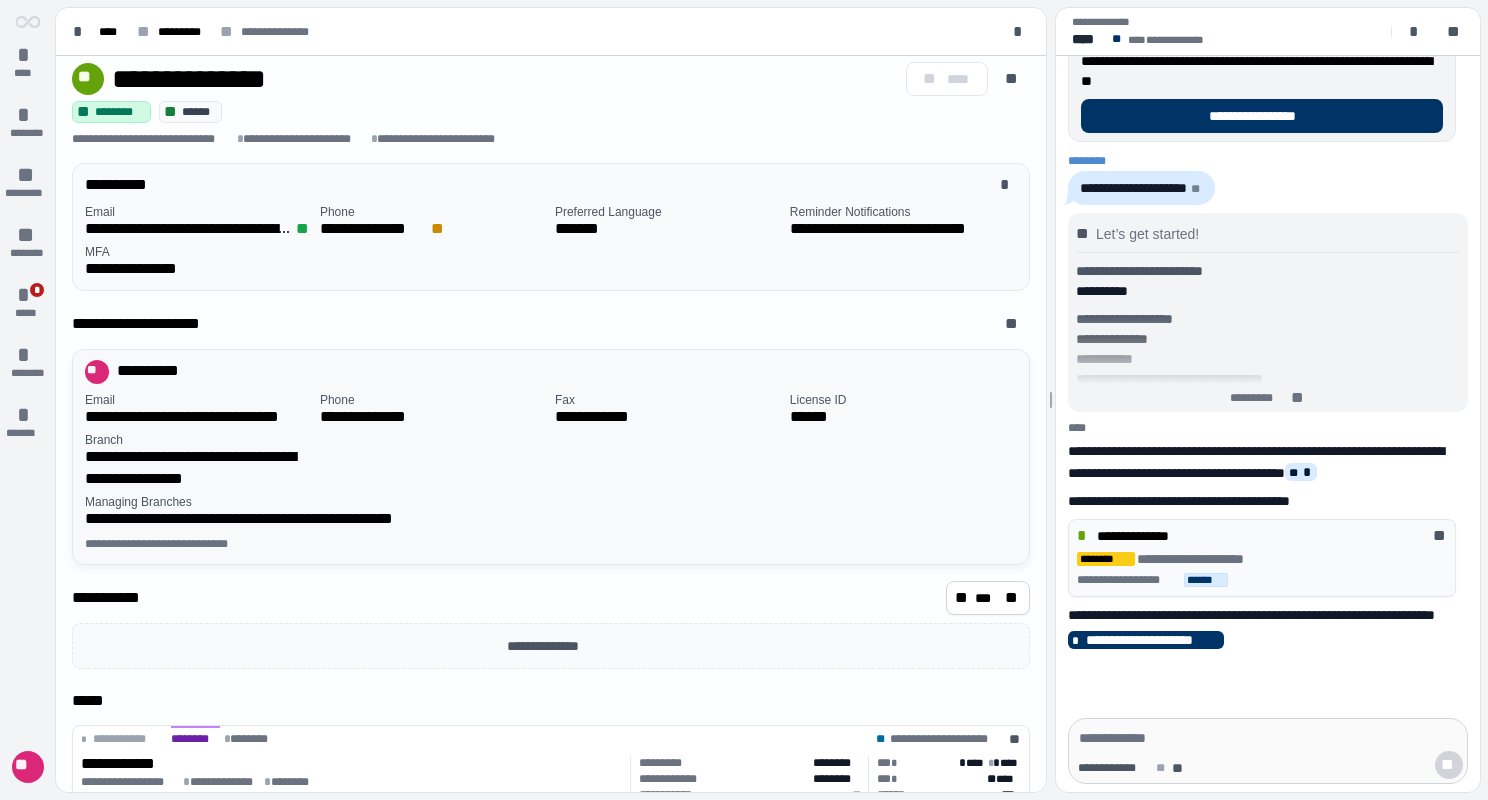 scroll, scrollTop: 0, scrollLeft: 0, axis: both 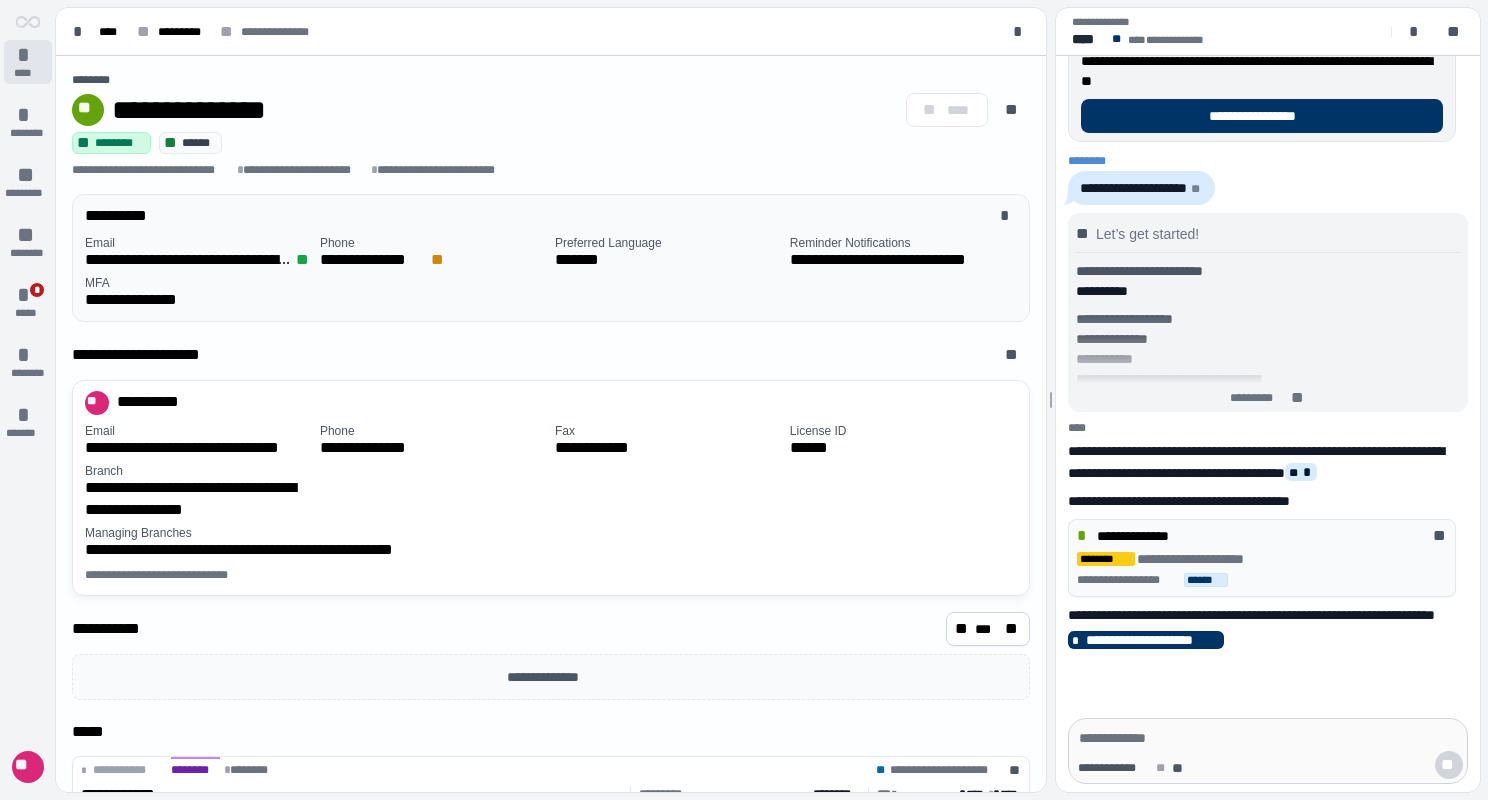 click on "*" at bounding box center [28, 55] 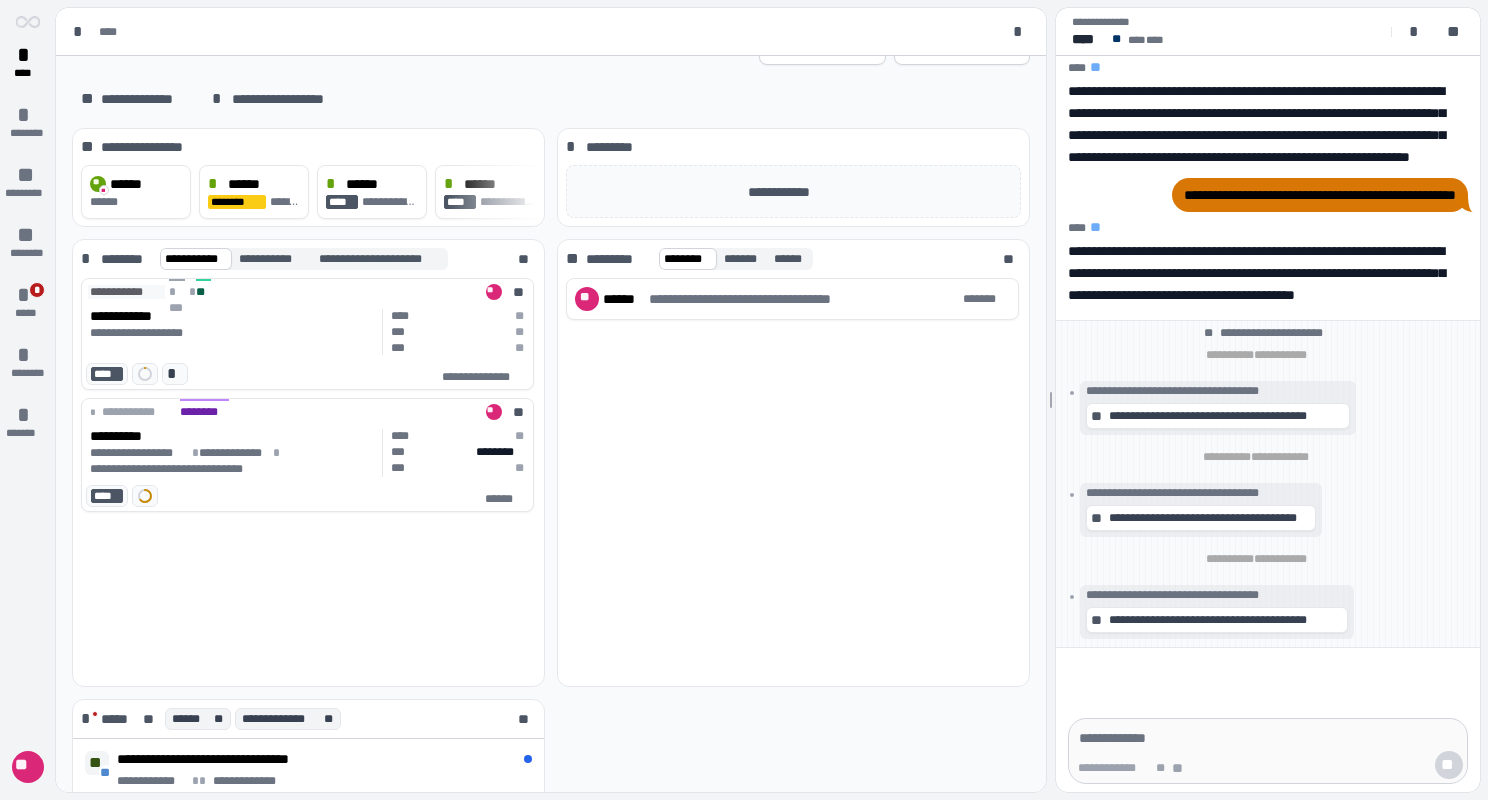 scroll, scrollTop: 0, scrollLeft: 0, axis: both 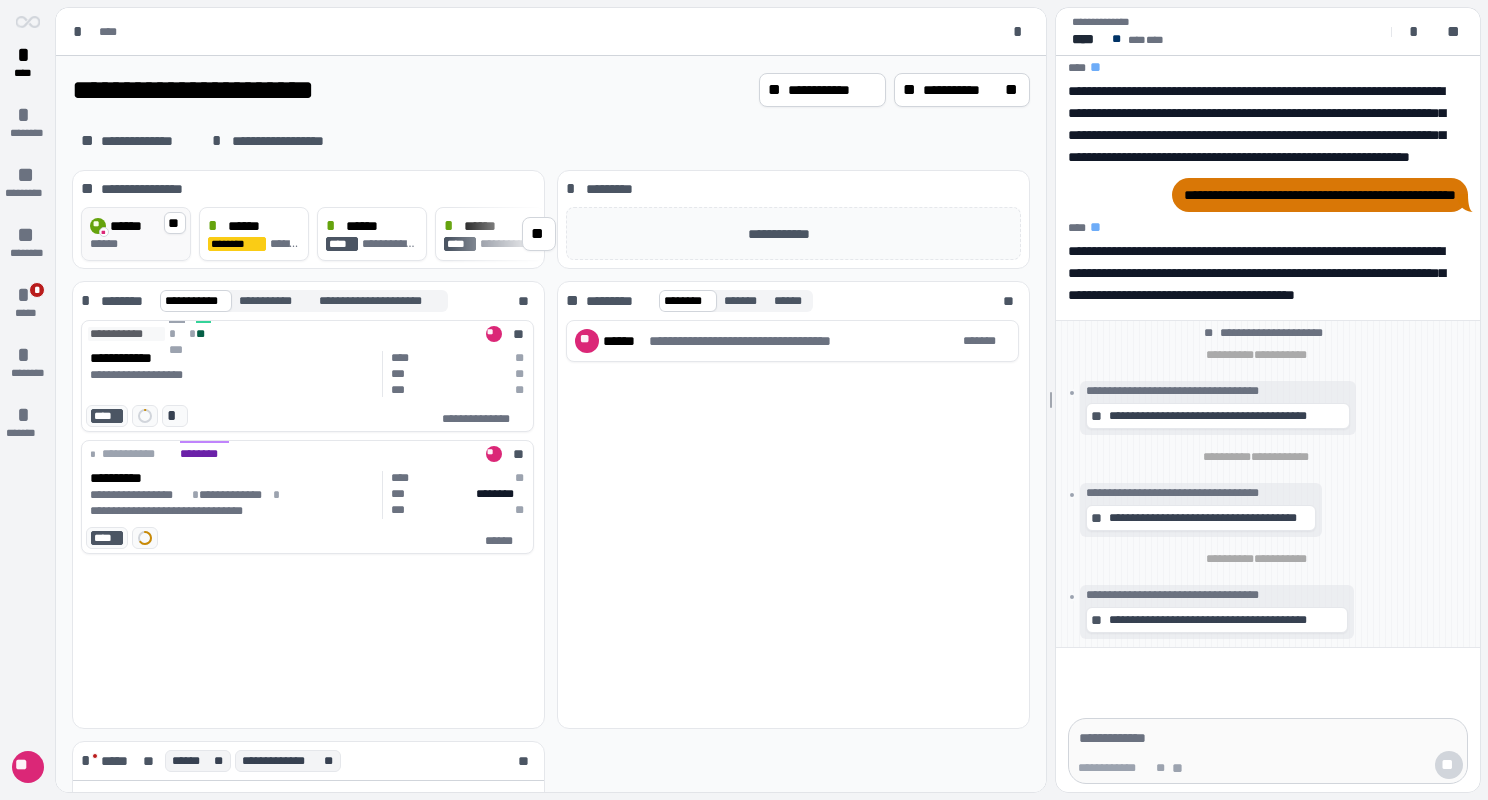 click on "******" at bounding box center [131, 226] 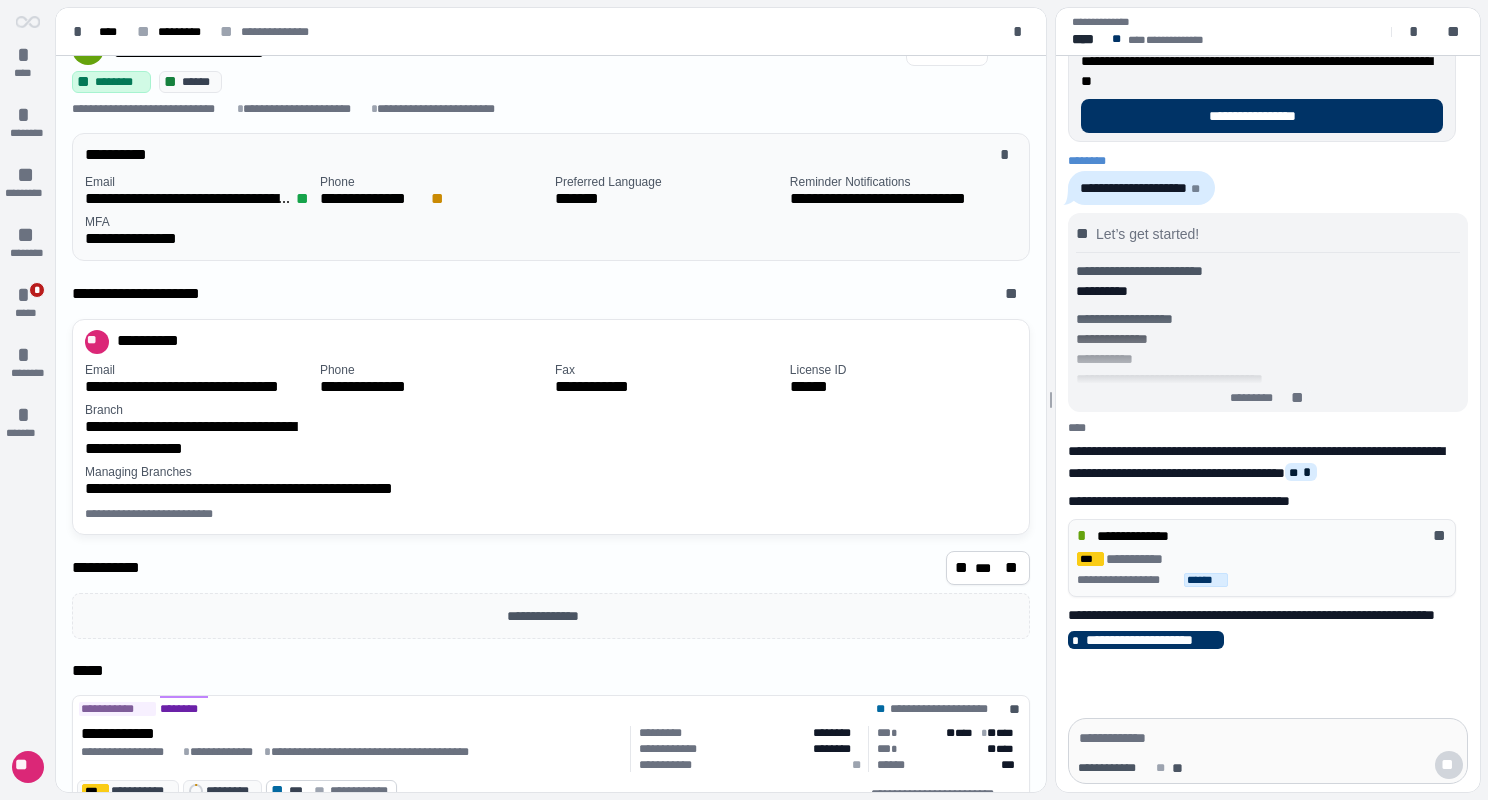 scroll, scrollTop: 89, scrollLeft: 0, axis: vertical 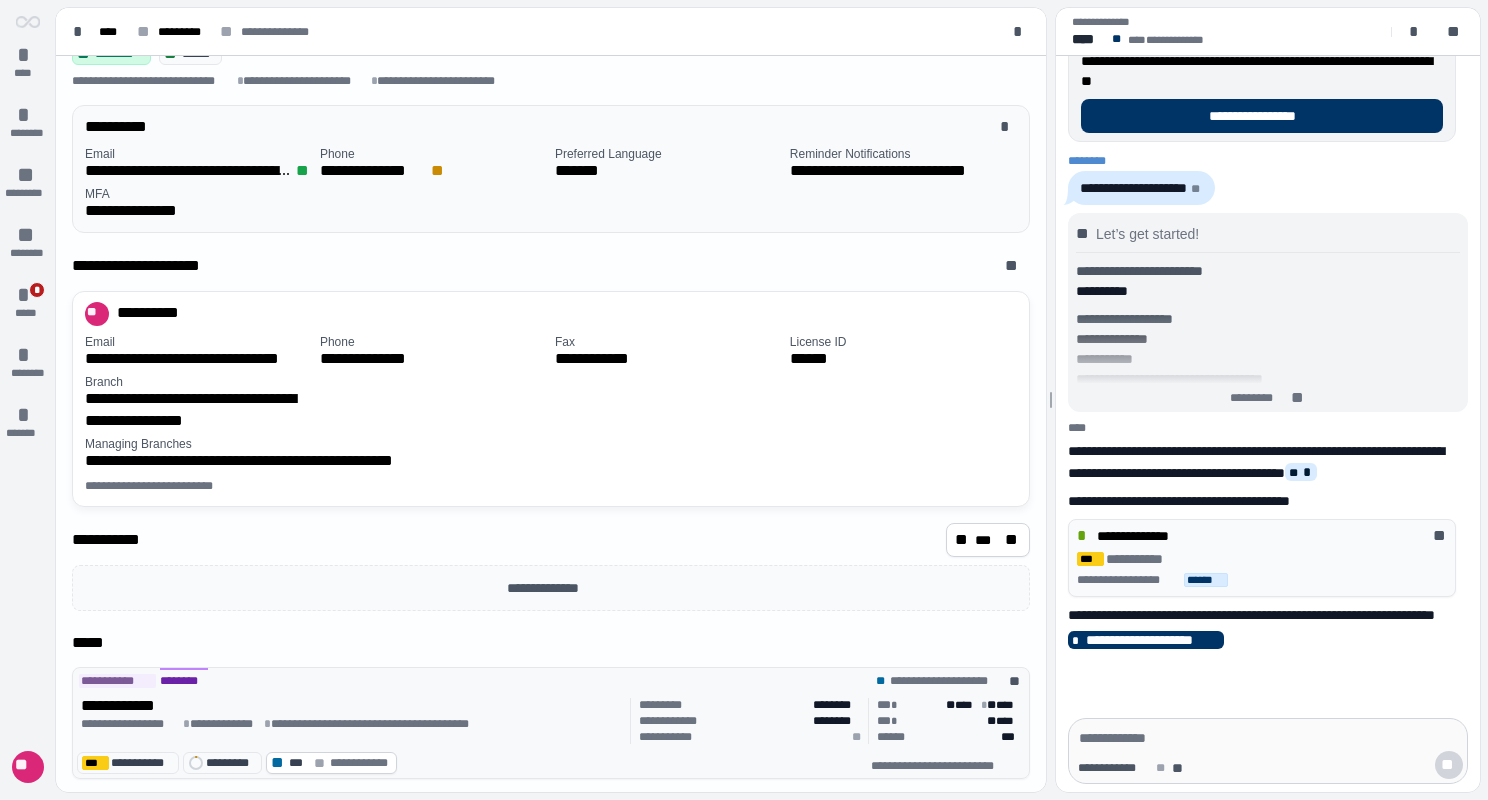 click on "**********" at bounding box center [352, 706] 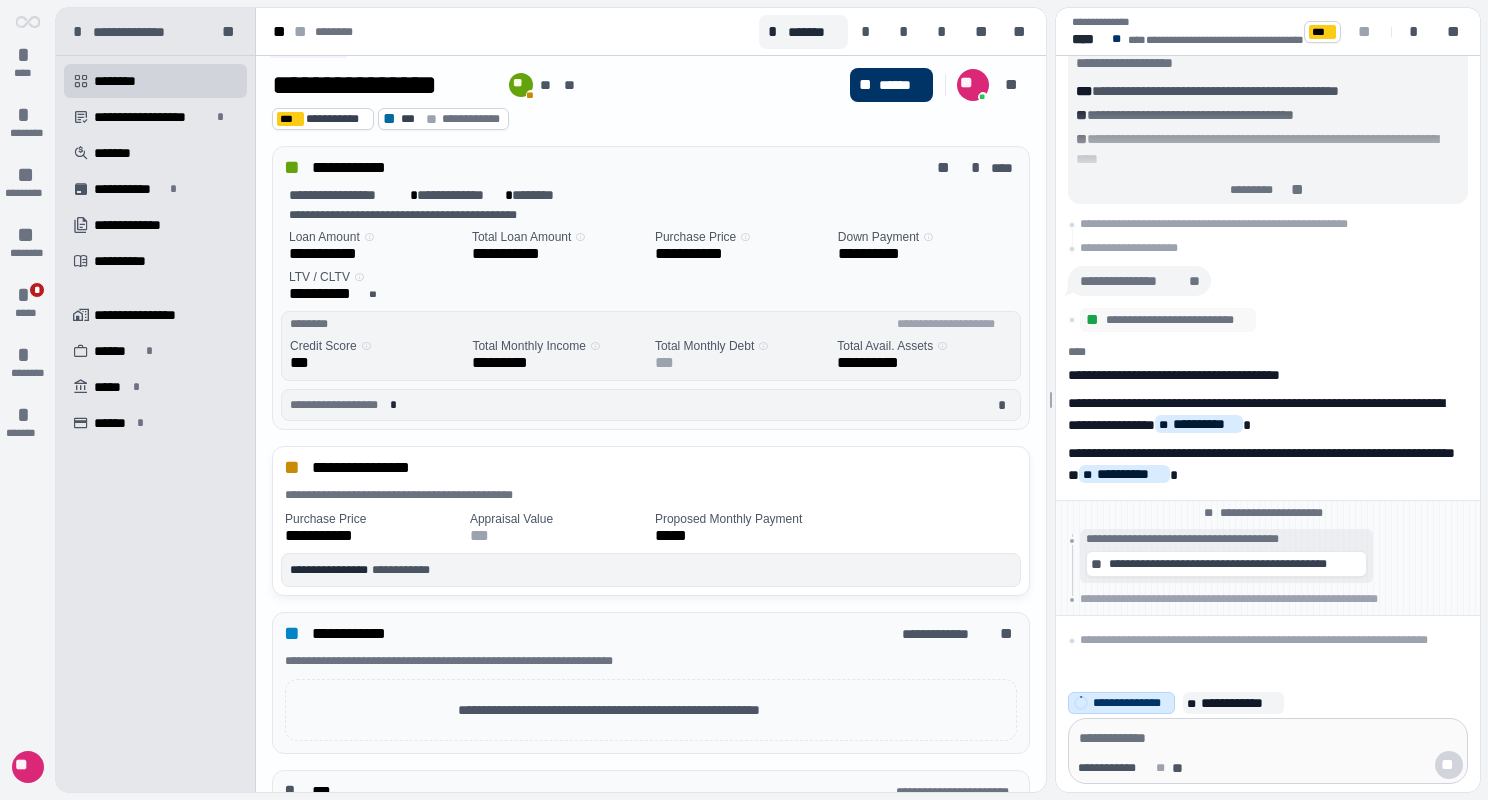 scroll, scrollTop: 0, scrollLeft: 0, axis: both 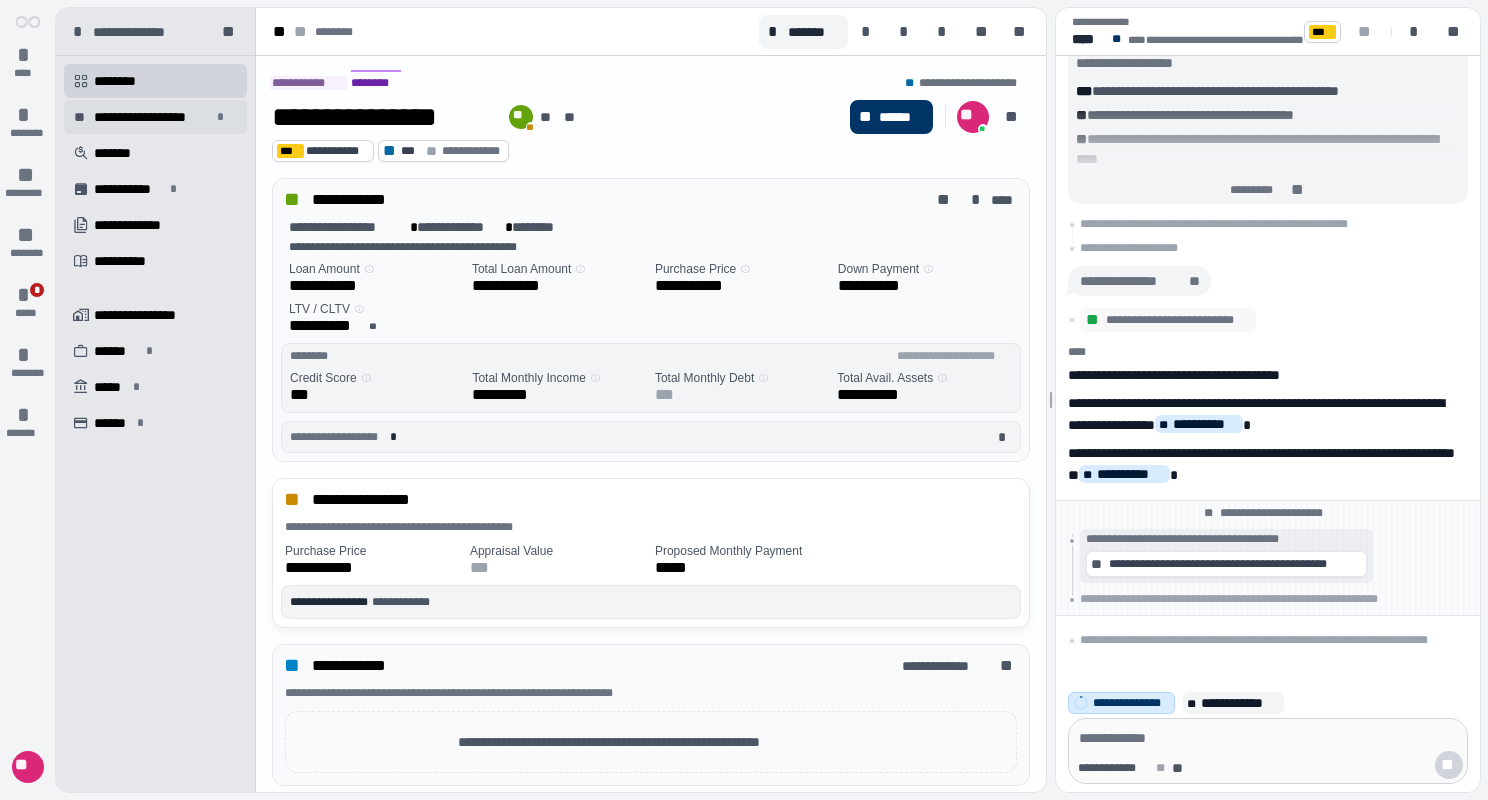 click on "**********" at bounding box center [152, 117] 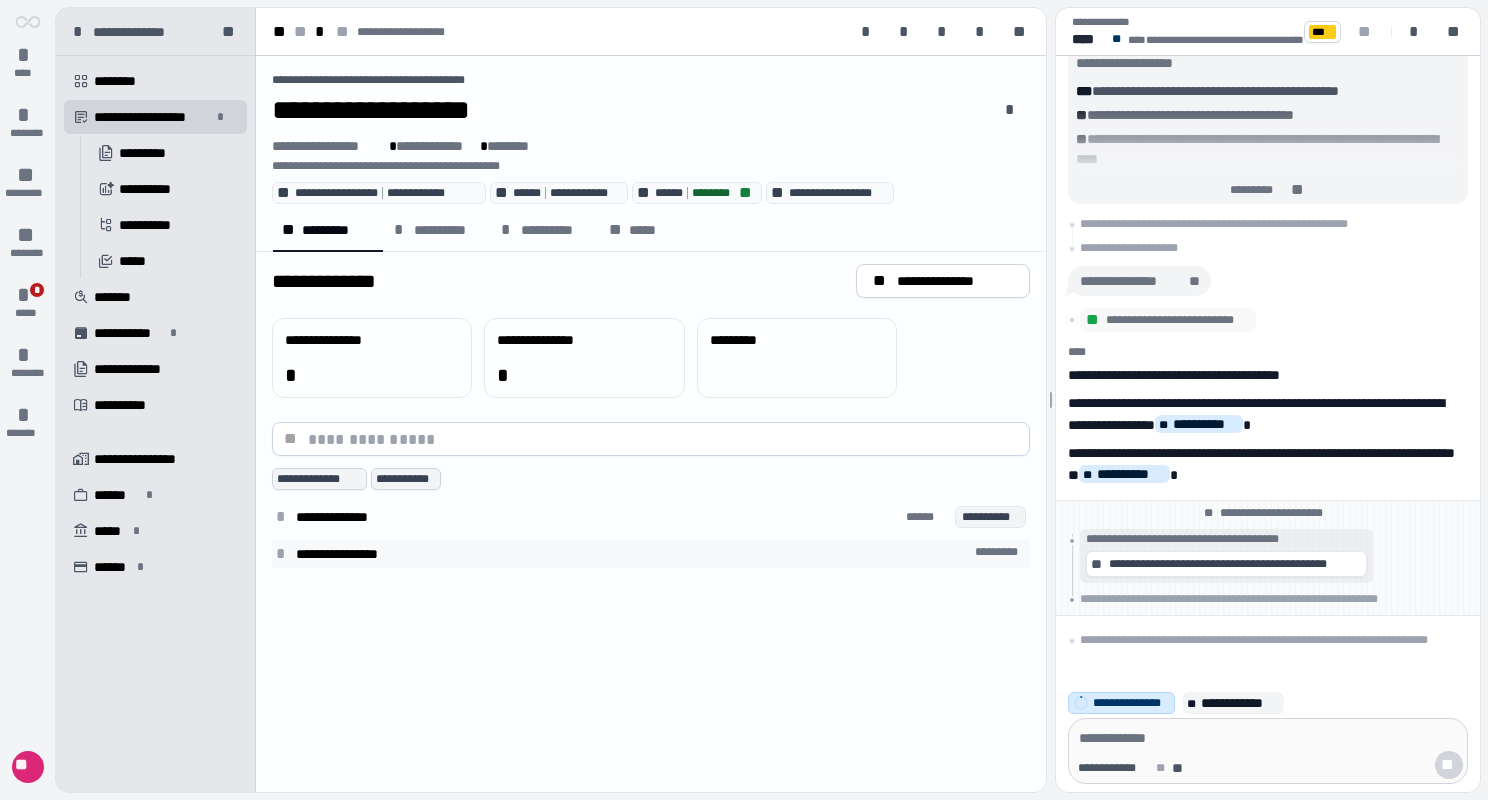 click on "**********" at bounding box center (651, 554) 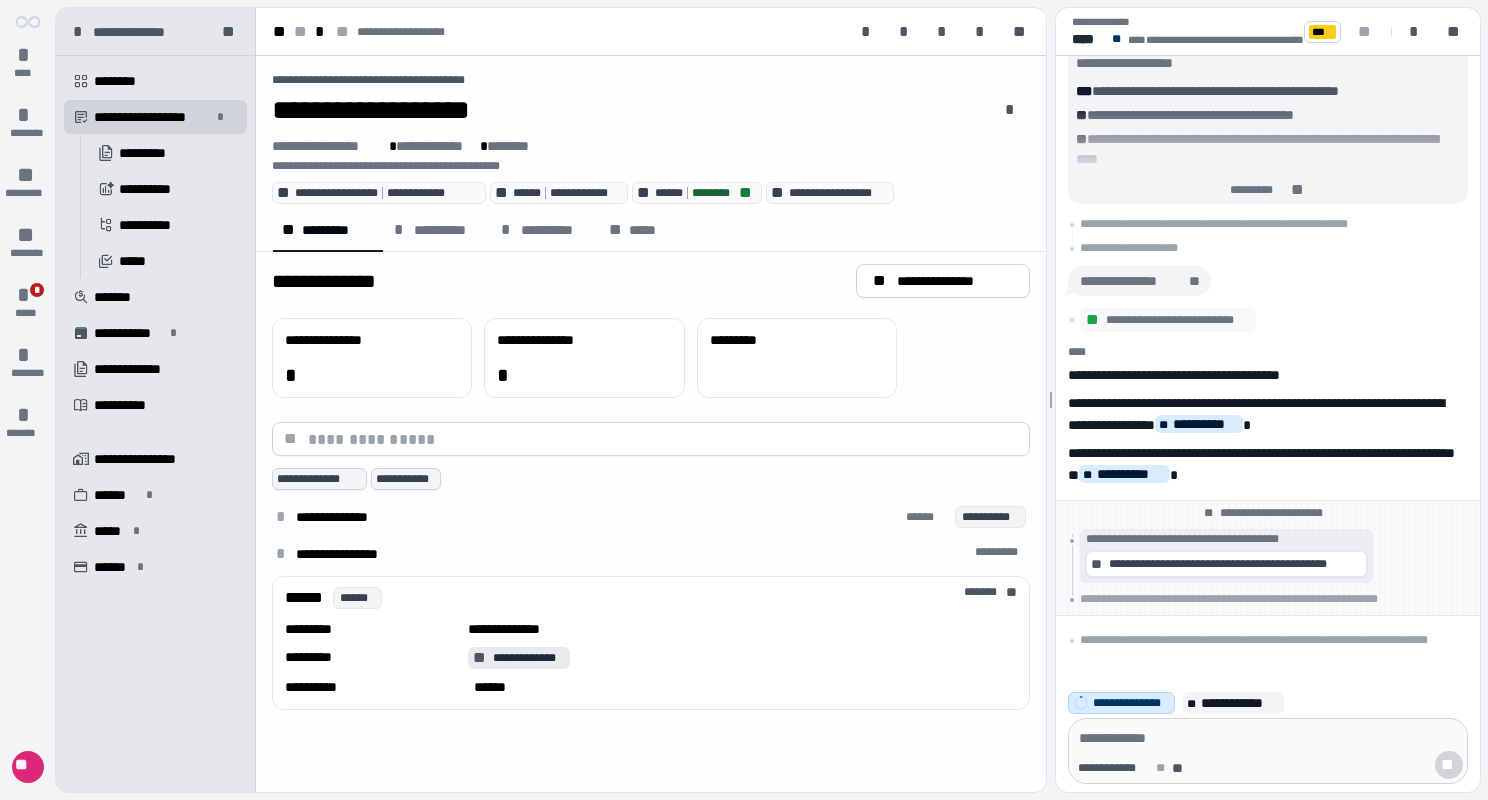 click on "**********" at bounding box center (529, 658) 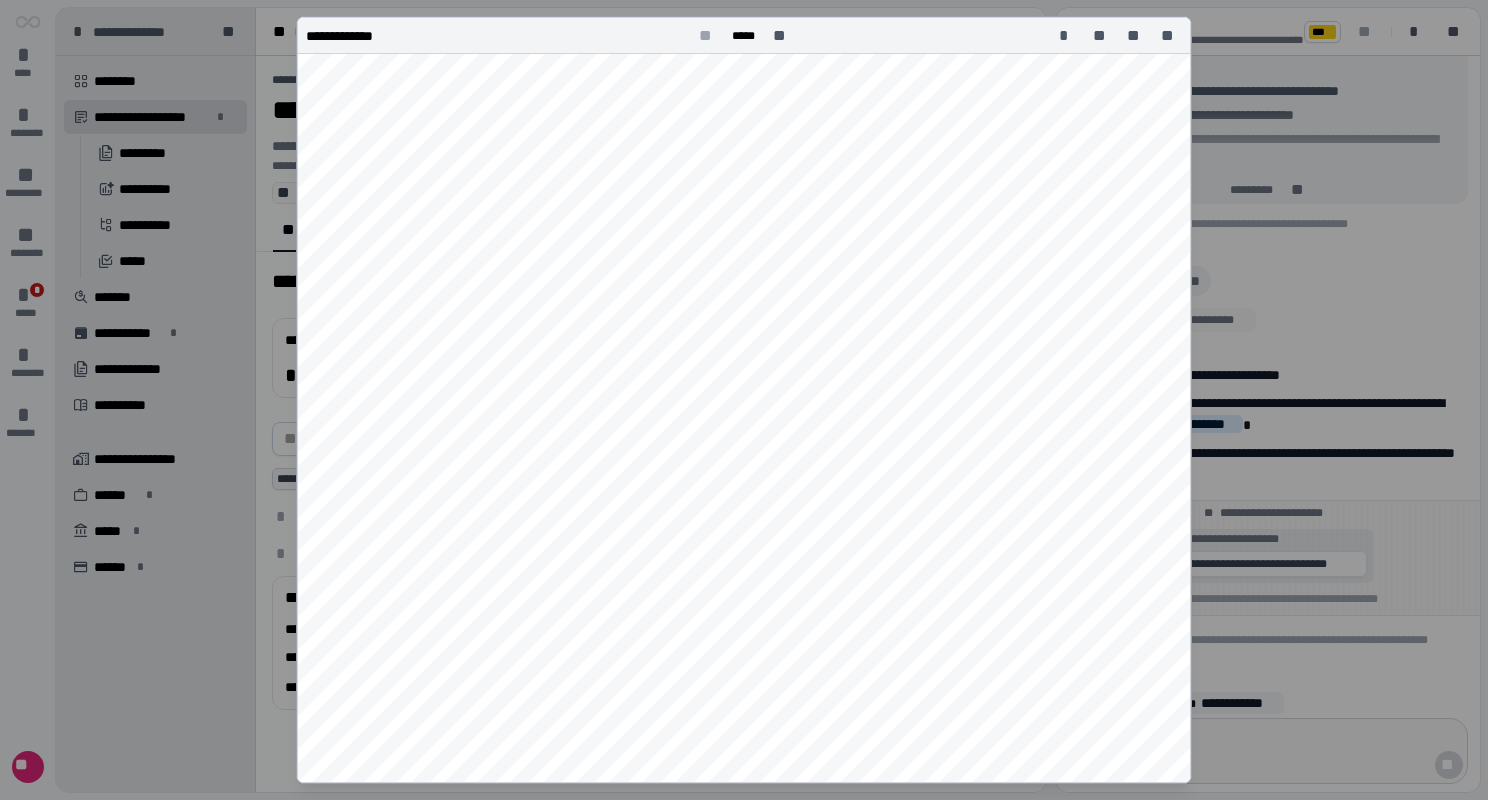 scroll, scrollTop: 0, scrollLeft: 0, axis: both 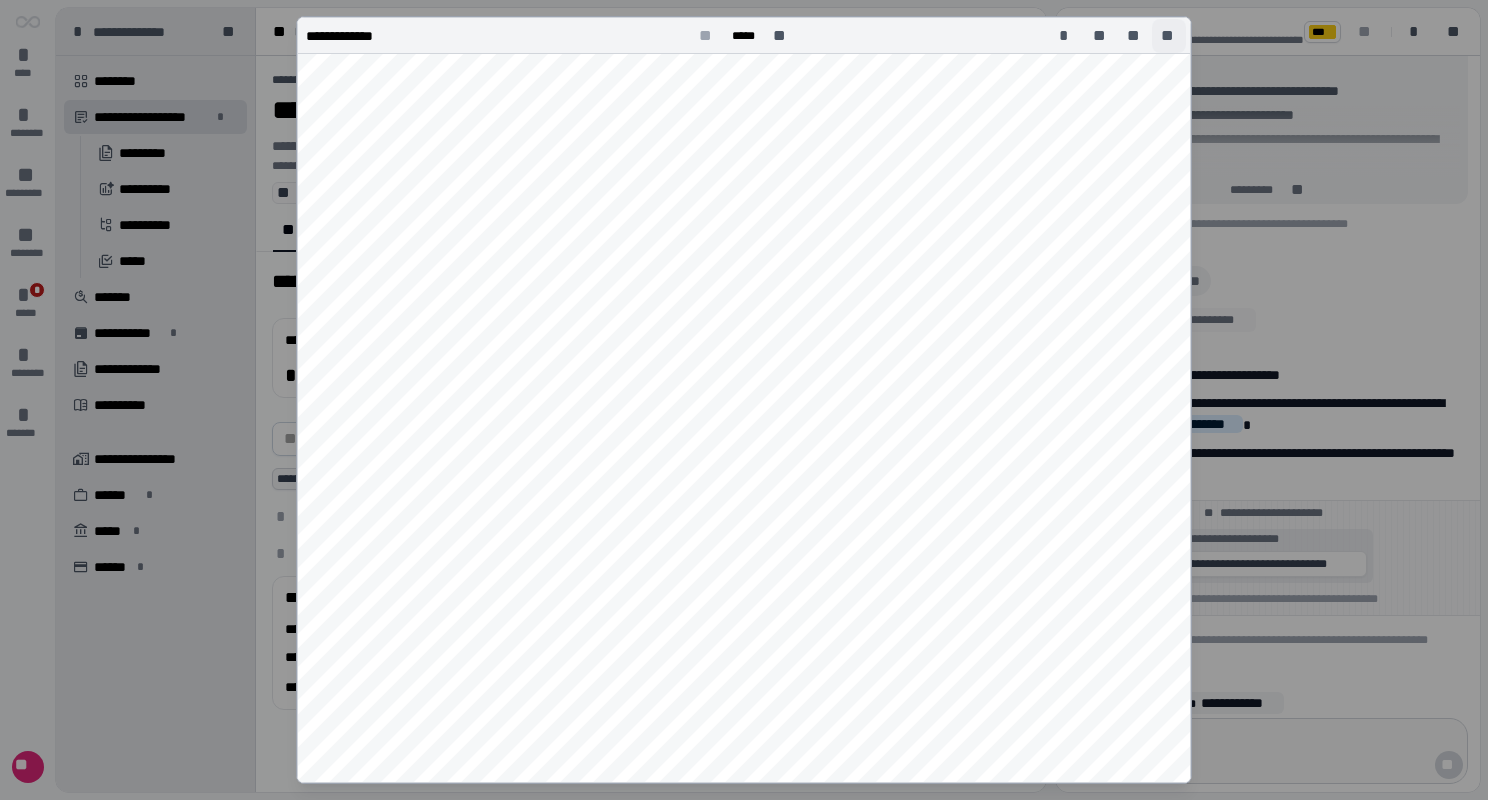 click on "**" at bounding box center [1169, 36] 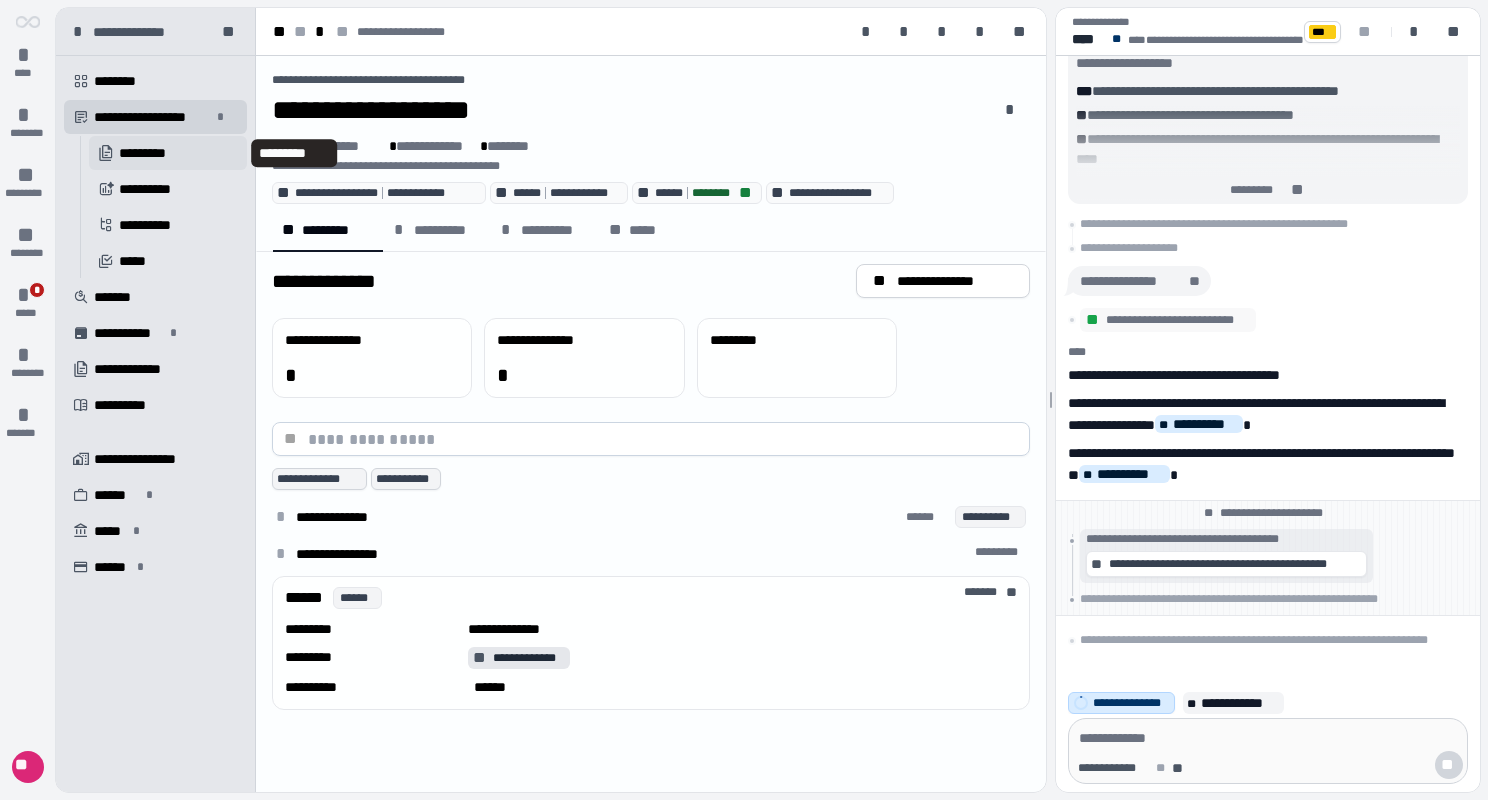 click on "󱔘 *********" at bounding box center (168, 153) 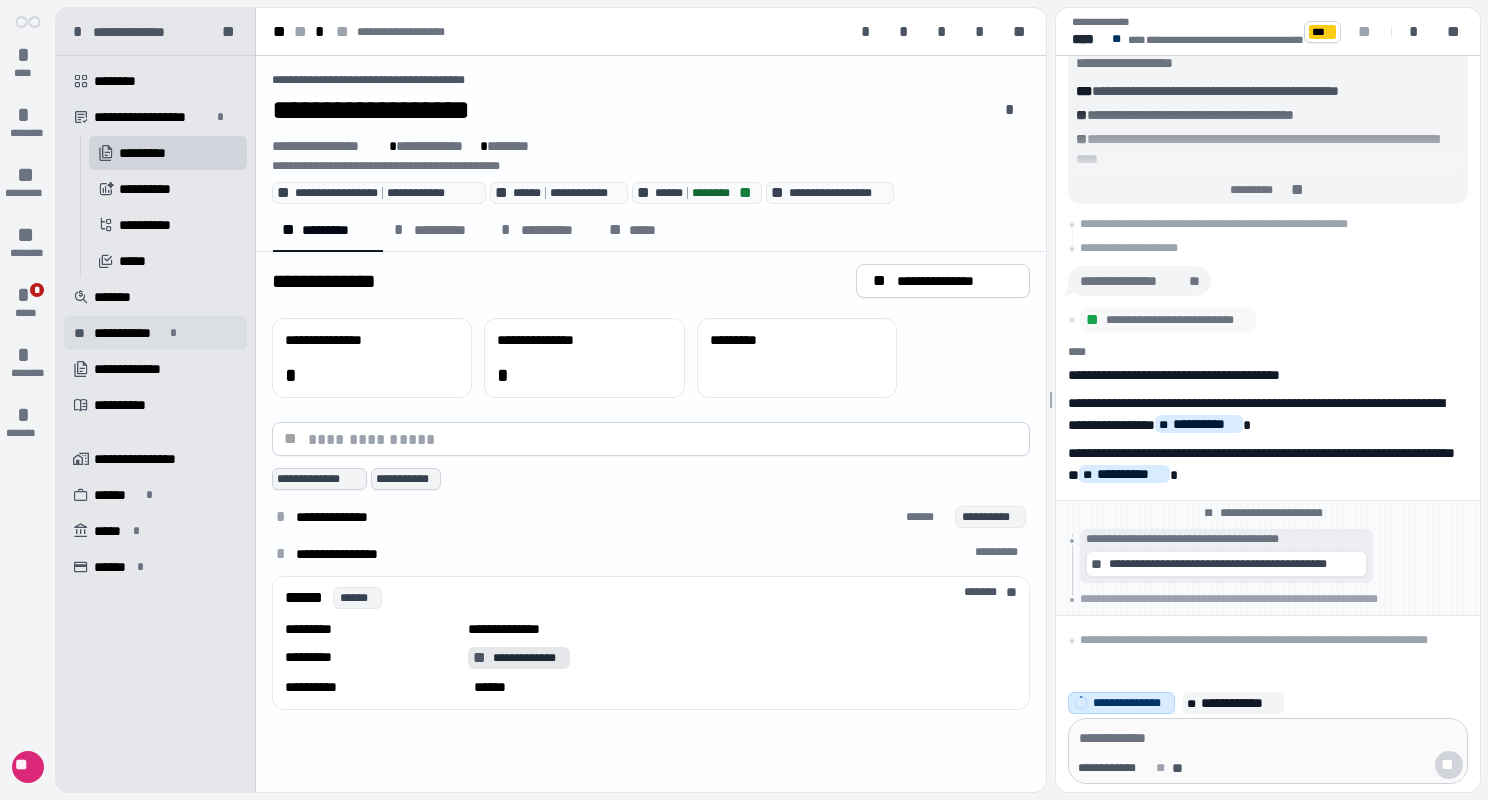click on "**********" at bounding box center [129, 333] 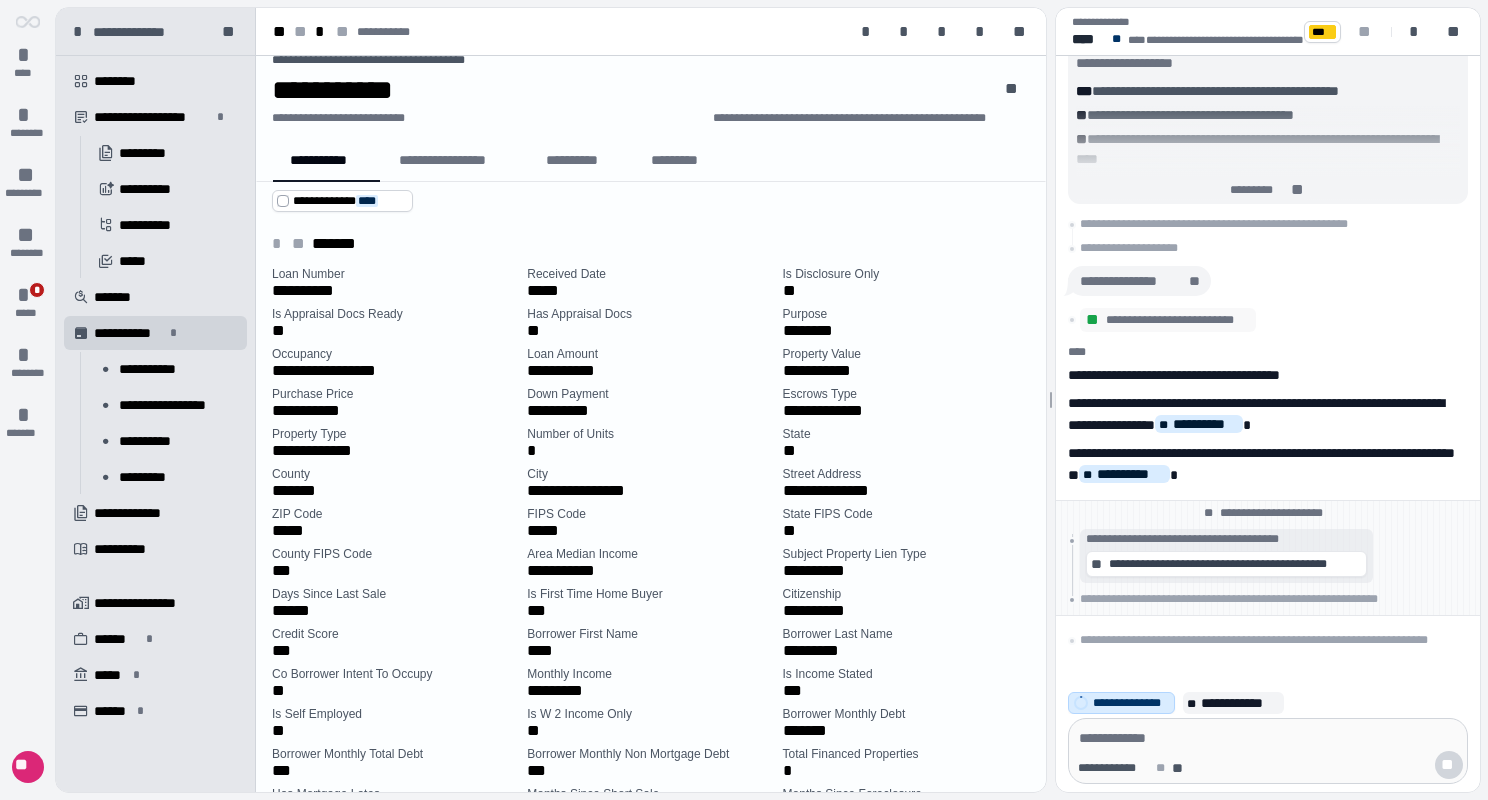 scroll, scrollTop: 0, scrollLeft: 0, axis: both 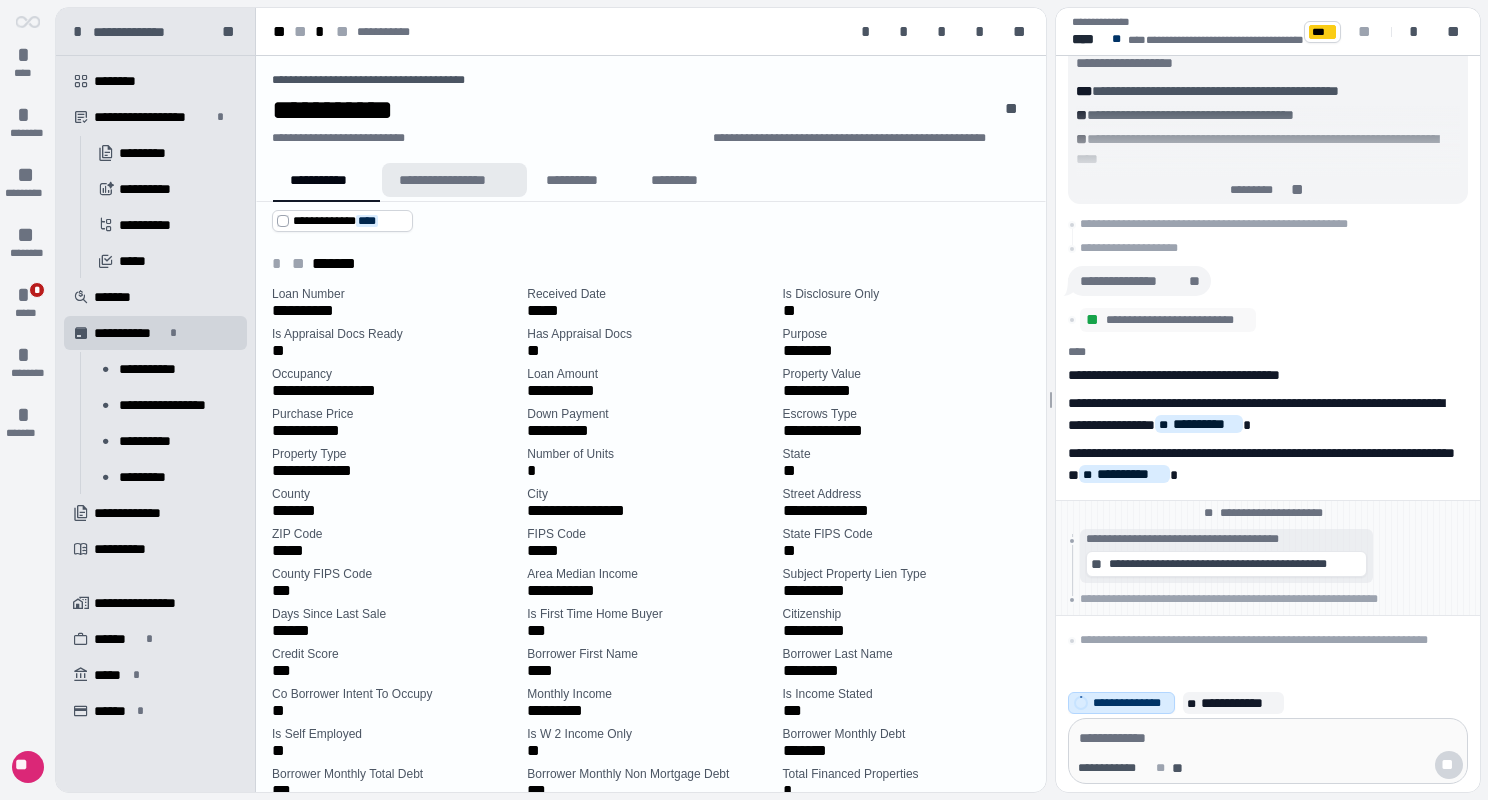 click on "**********" at bounding box center (454, 180) 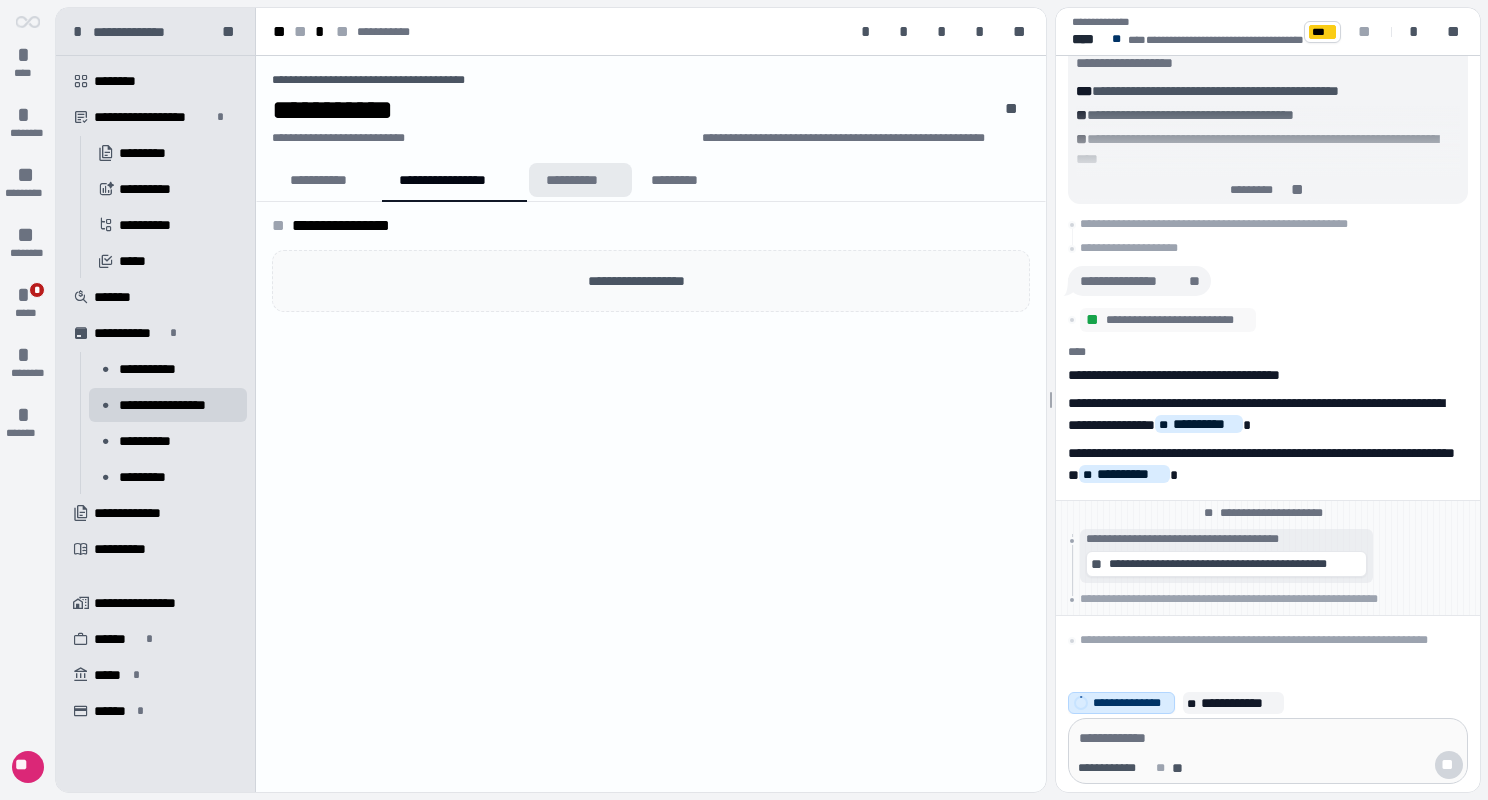 click on "**********" at bounding box center [580, 180] 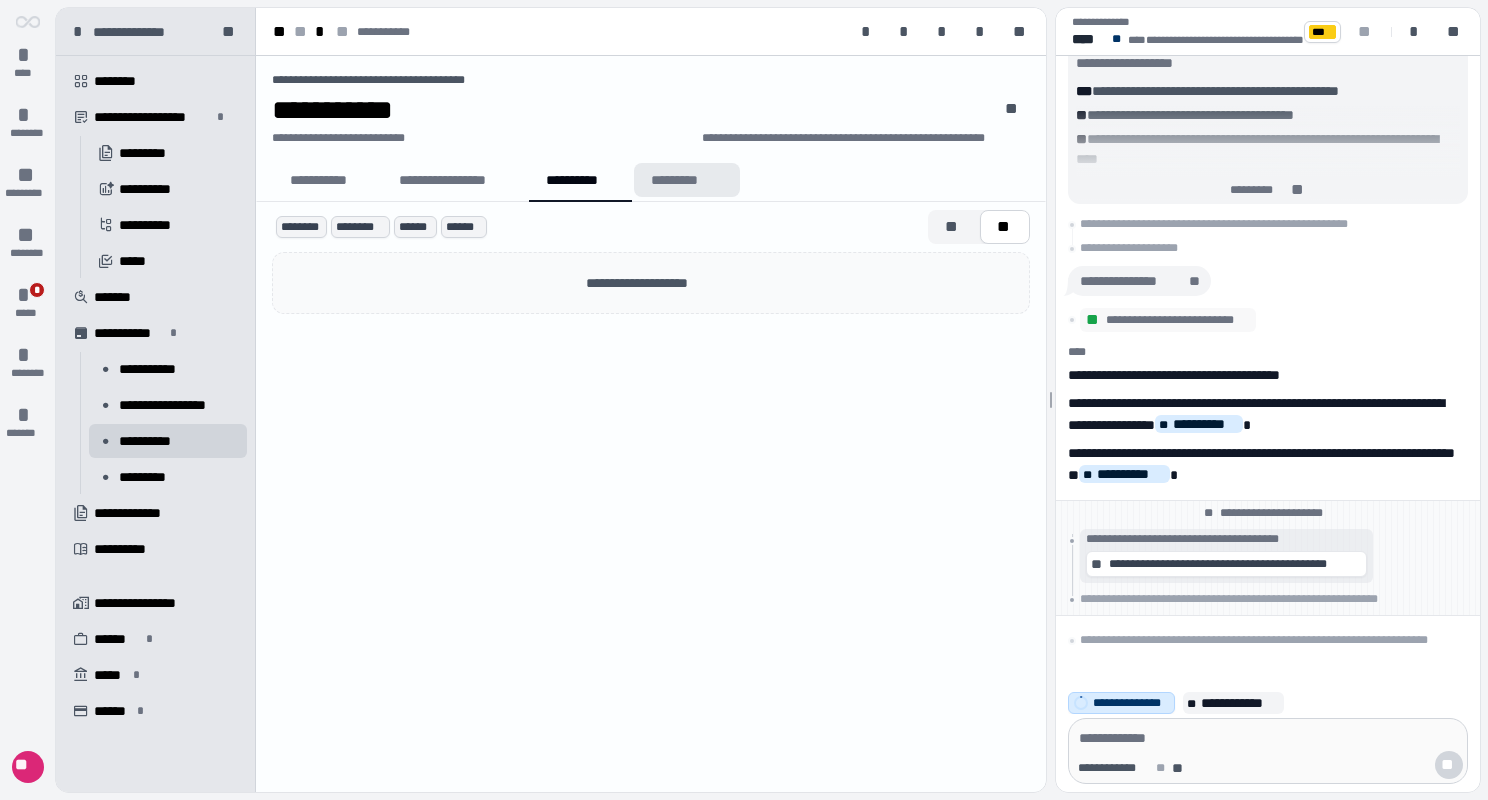 click on "*********" at bounding box center (687, 180) 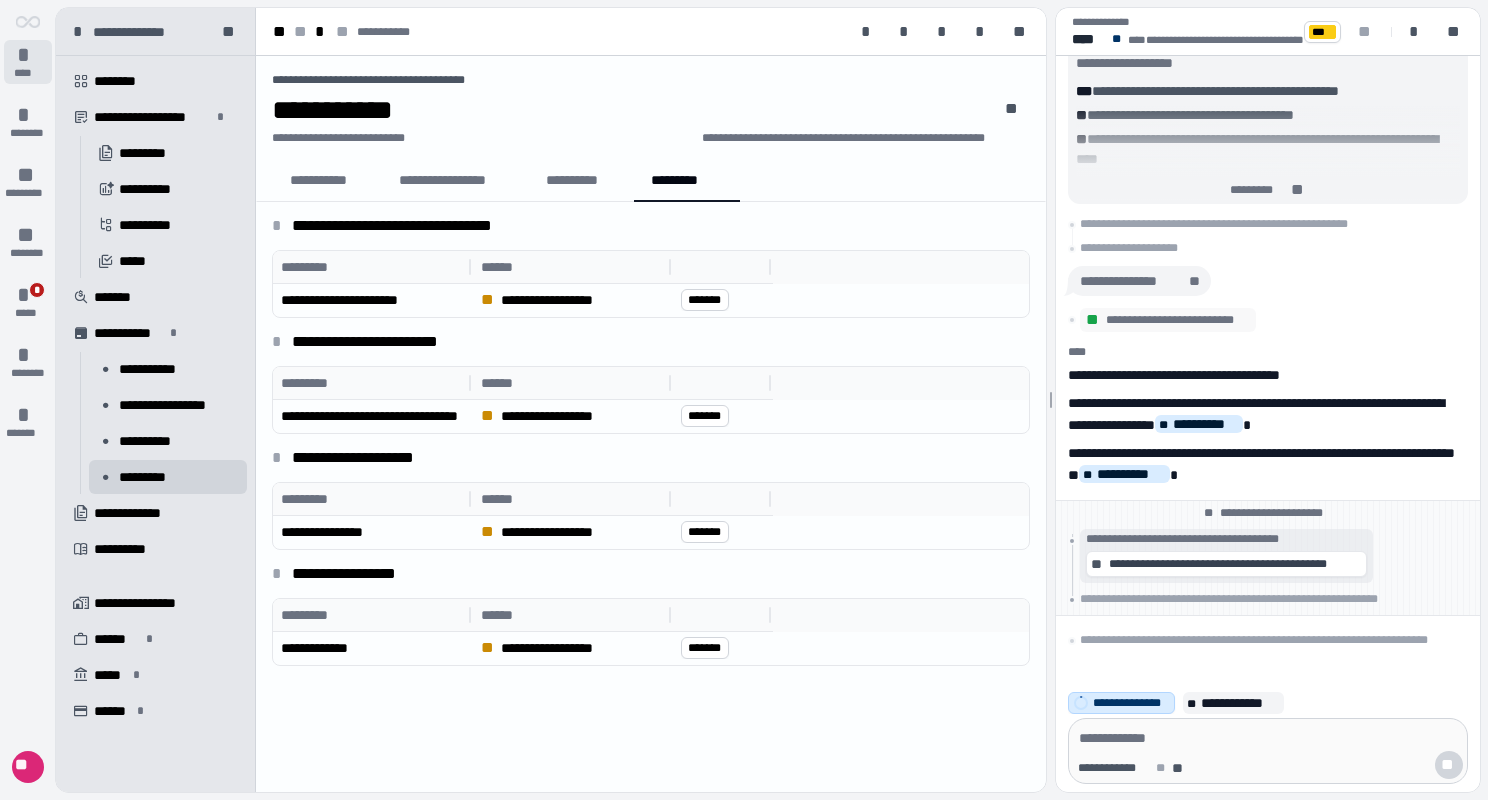 click on "*" at bounding box center (28, 55) 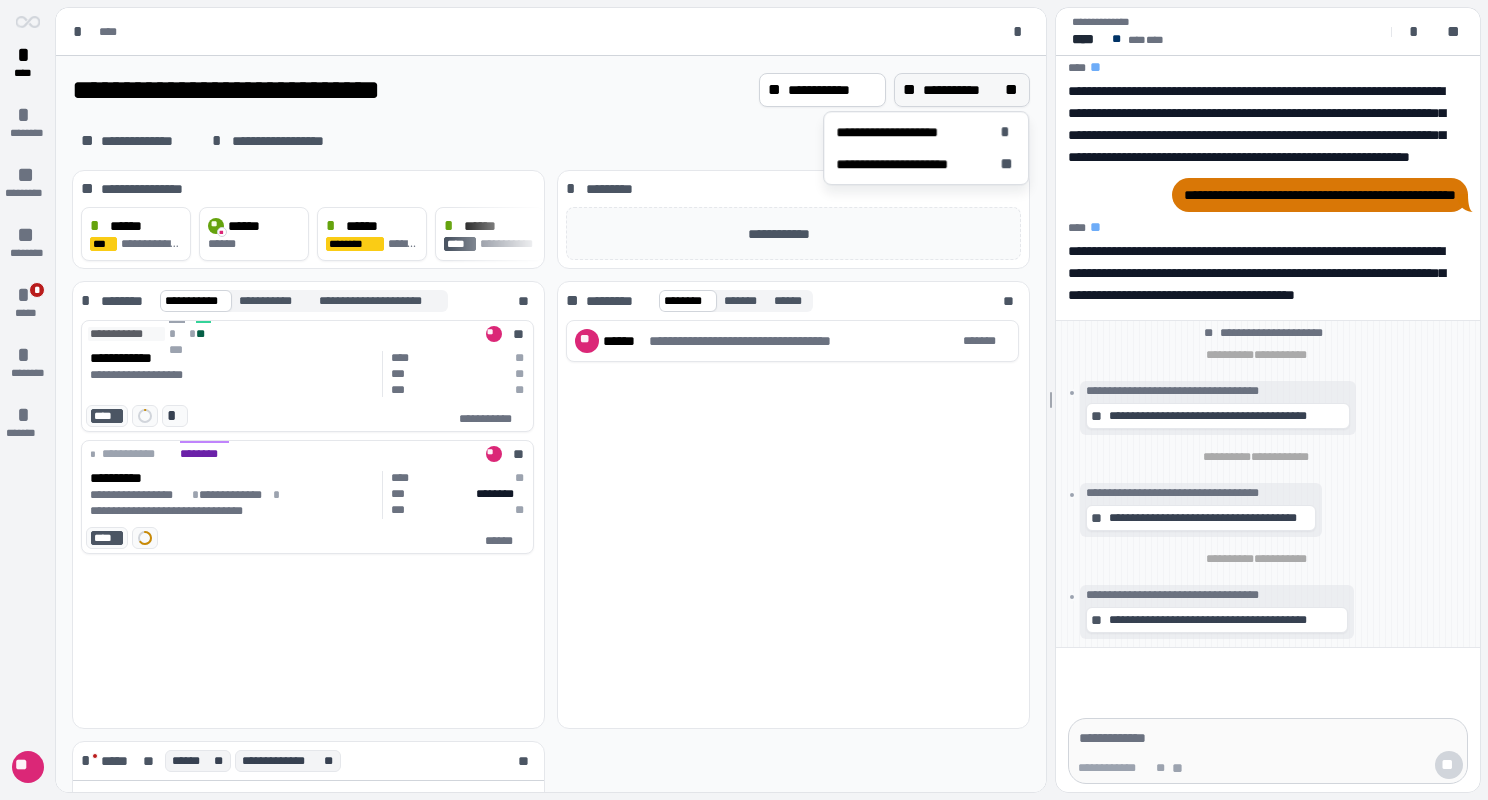 click on "**" at bounding box center [1013, 90] 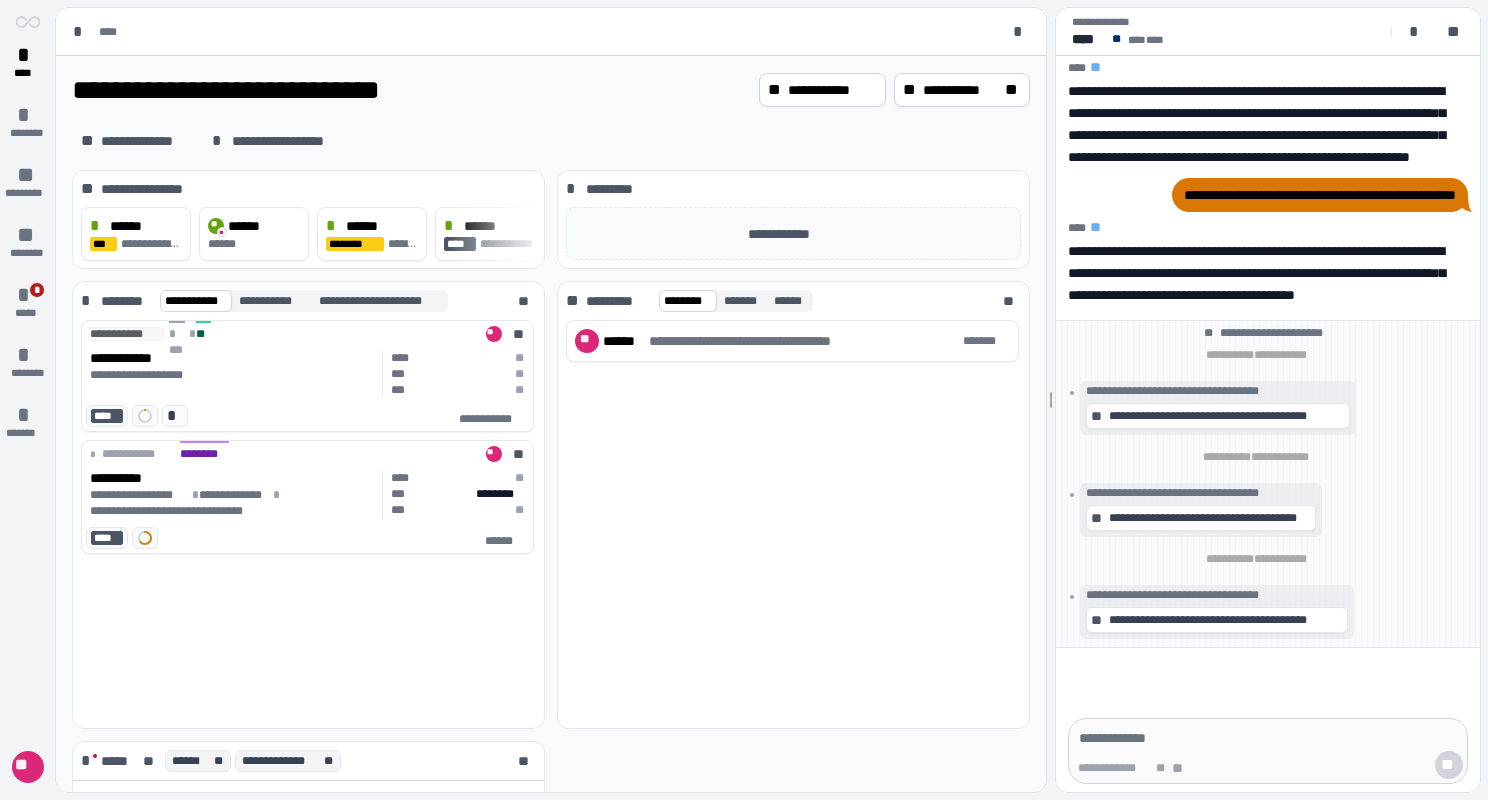 drag, startPoint x: 760, startPoint y: 157, endPoint x: 781, endPoint y: 138, distance: 28.319605 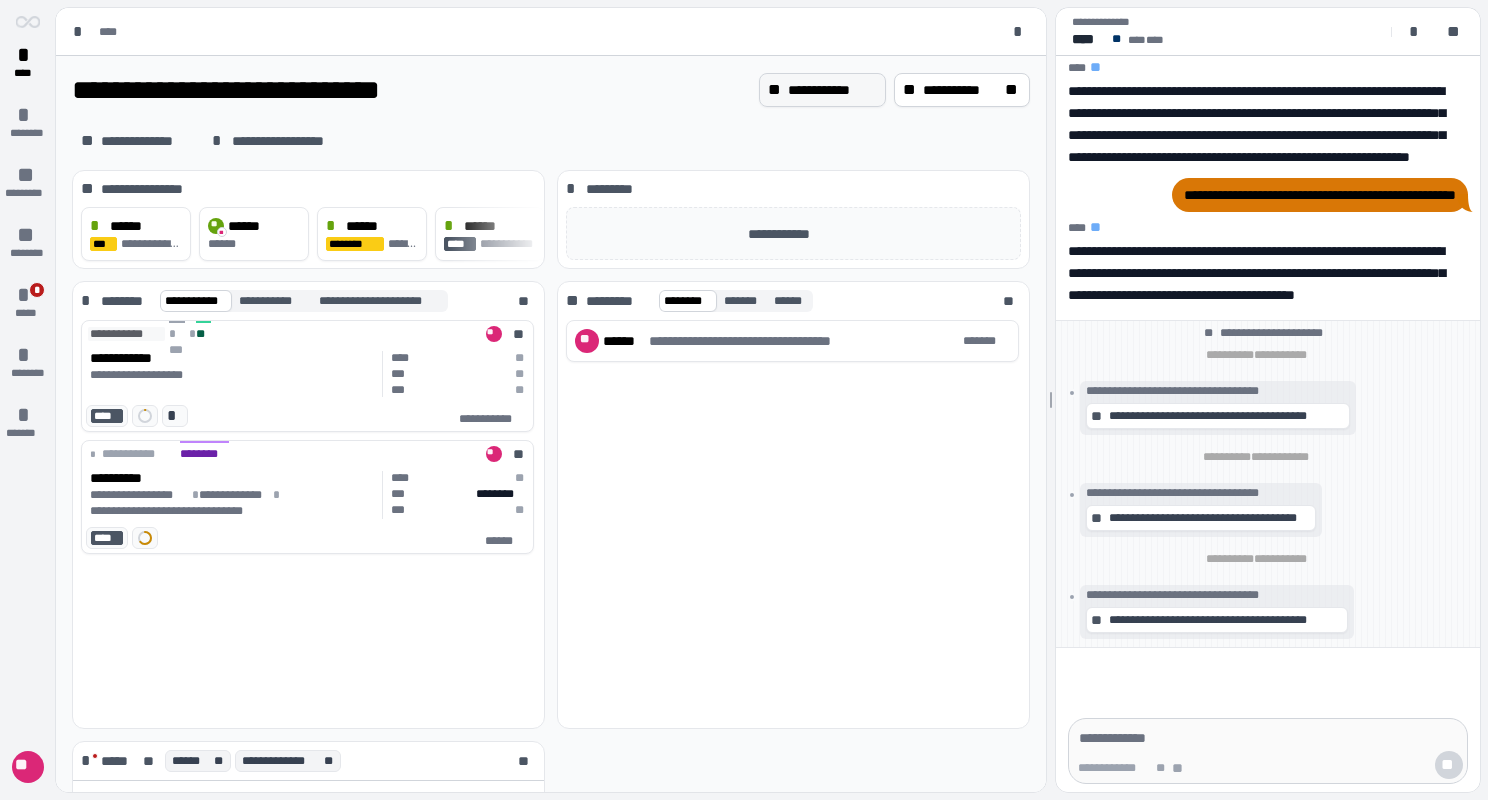 click on "**********" at bounding box center (832, 90) 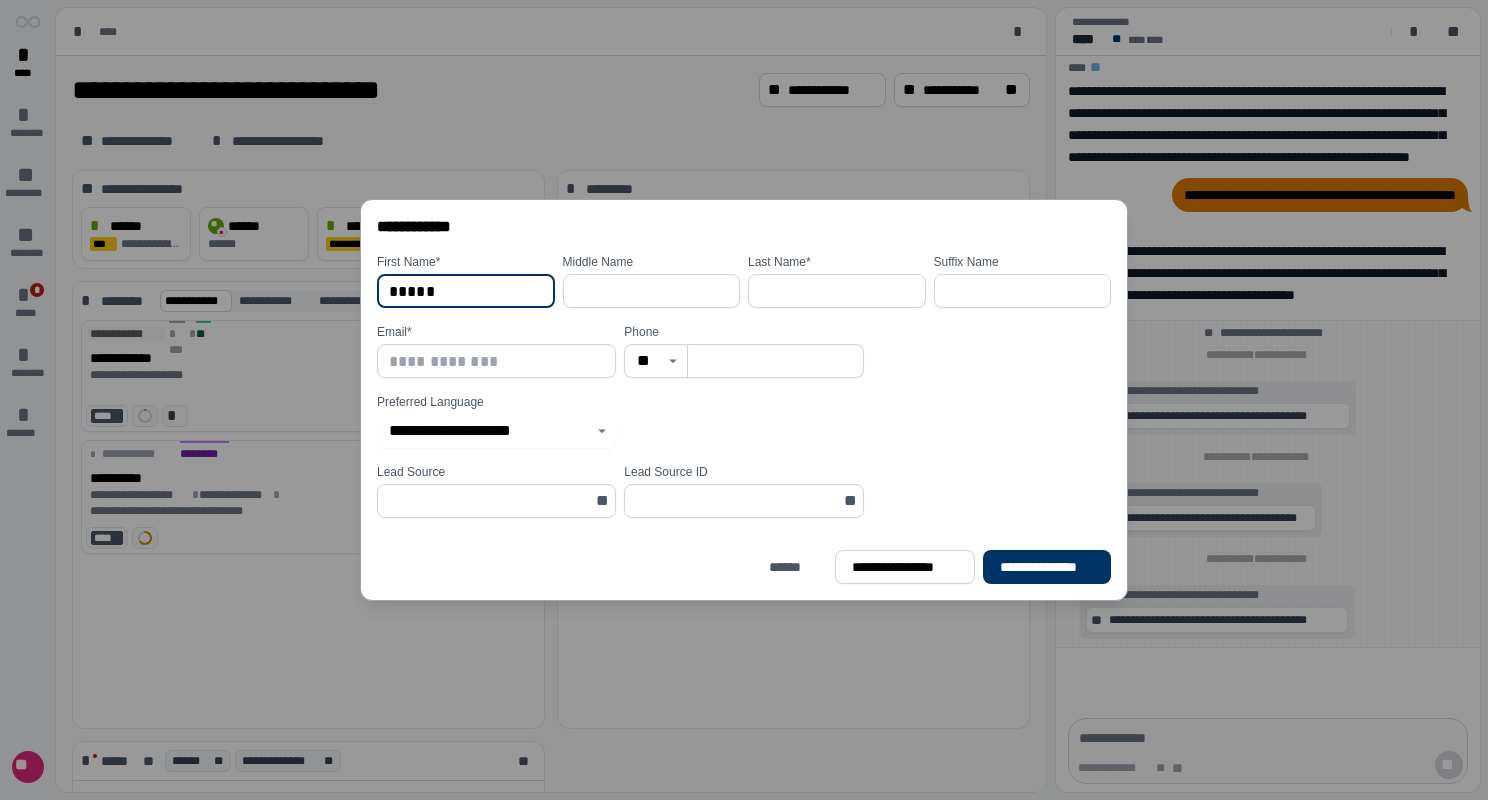 type on "*****" 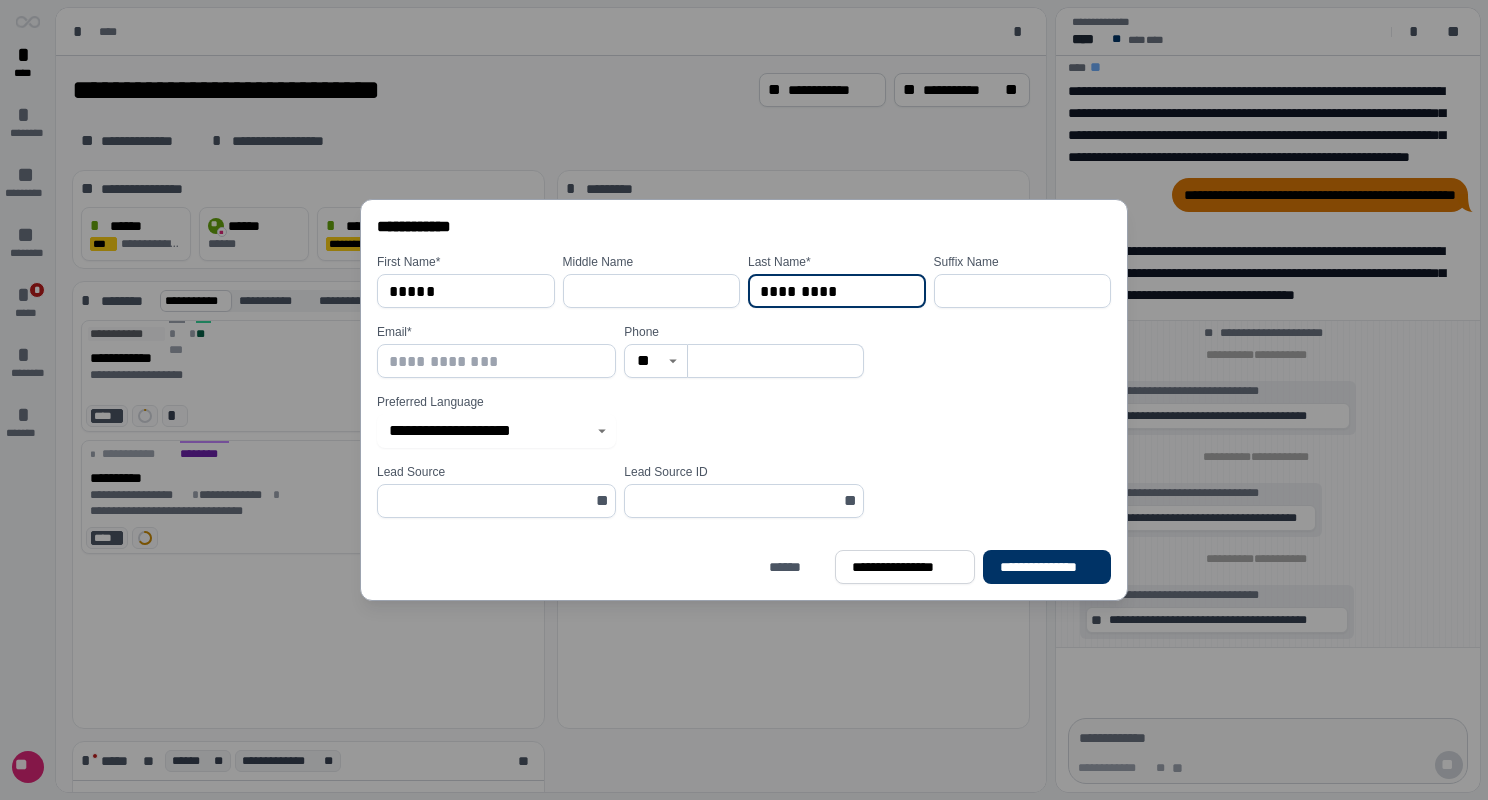 type on "*********" 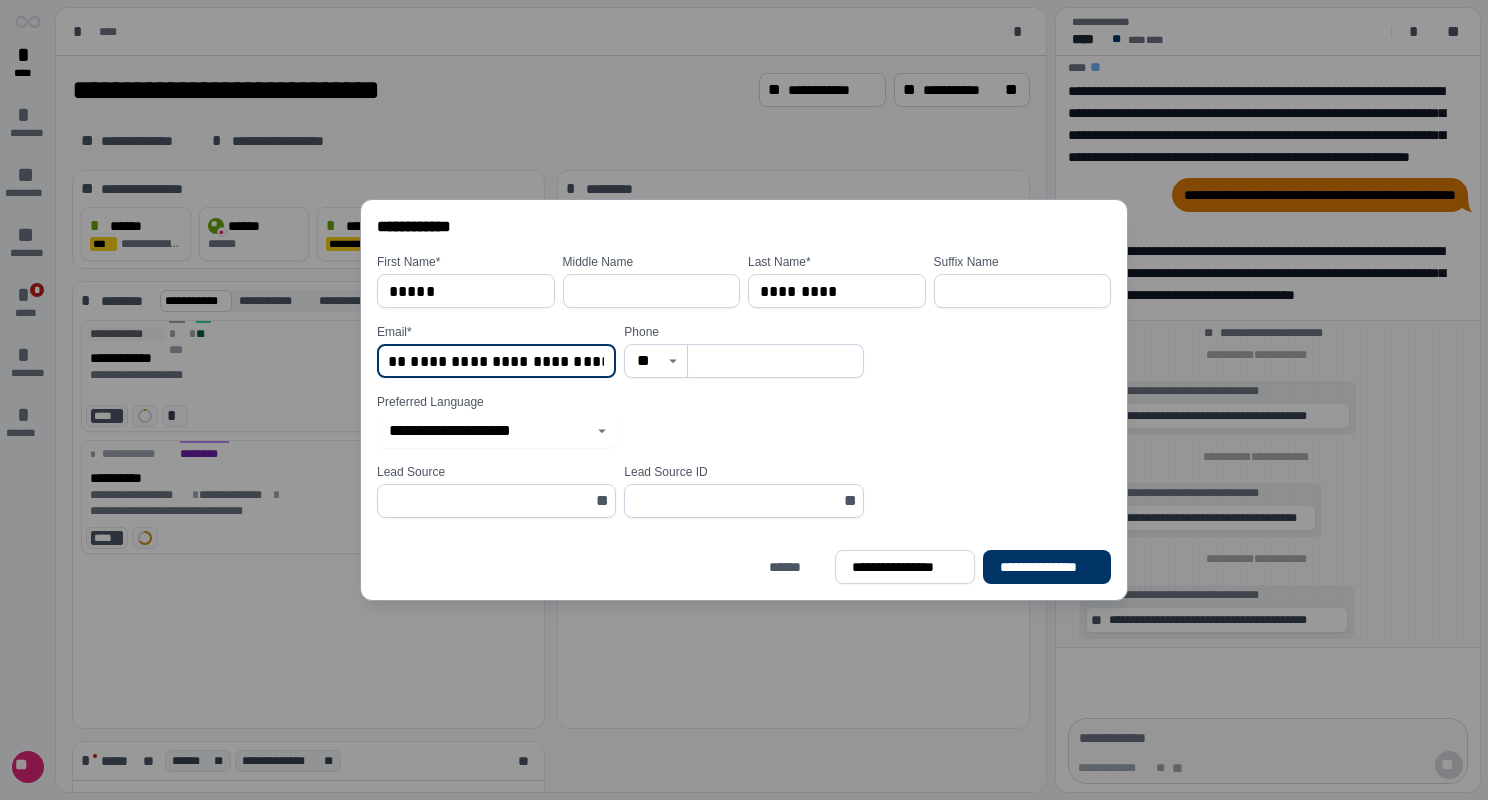 scroll, scrollTop: 0, scrollLeft: 66, axis: horizontal 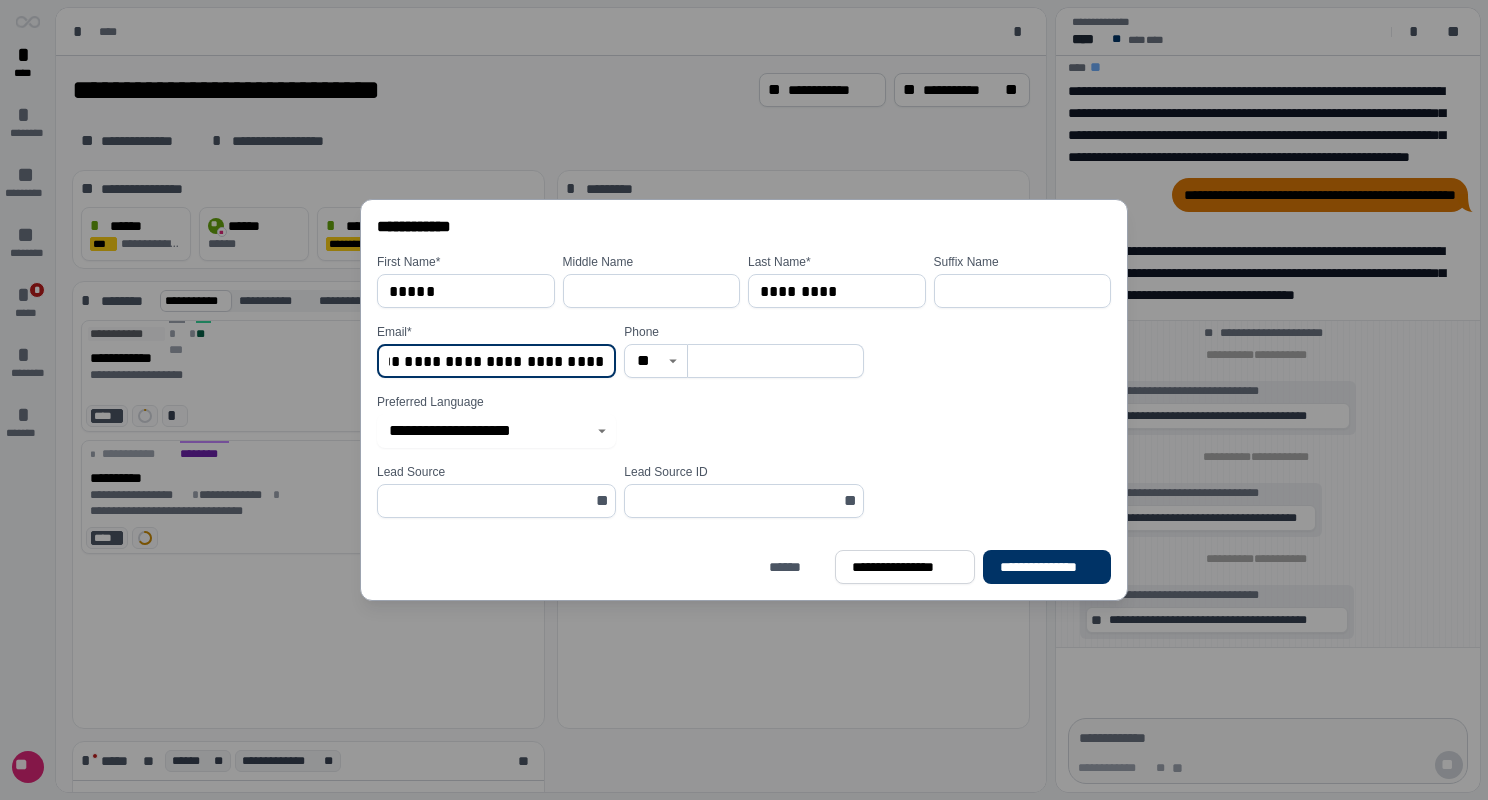 type on "**********" 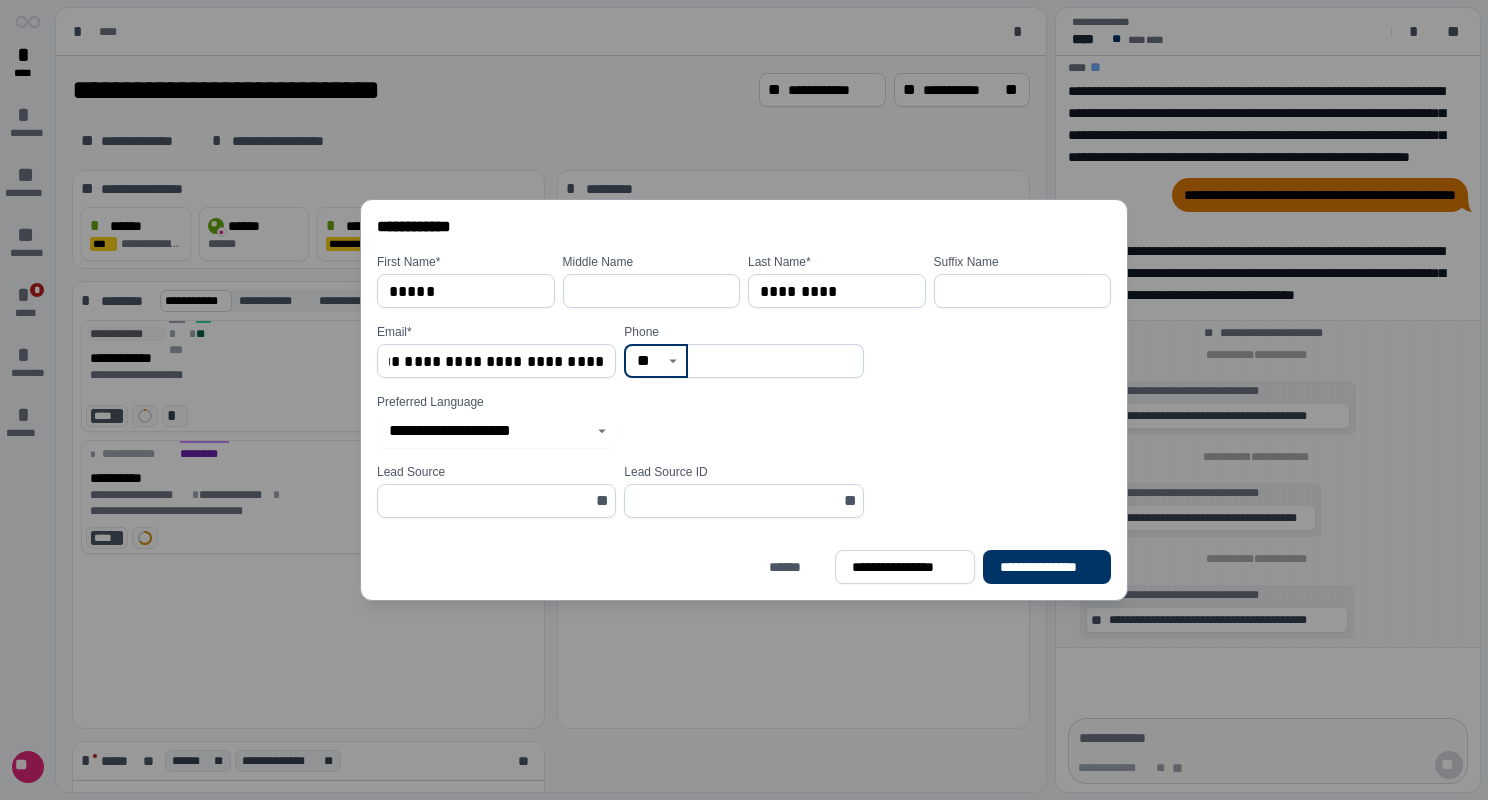 scroll, scrollTop: 0, scrollLeft: 0, axis: both 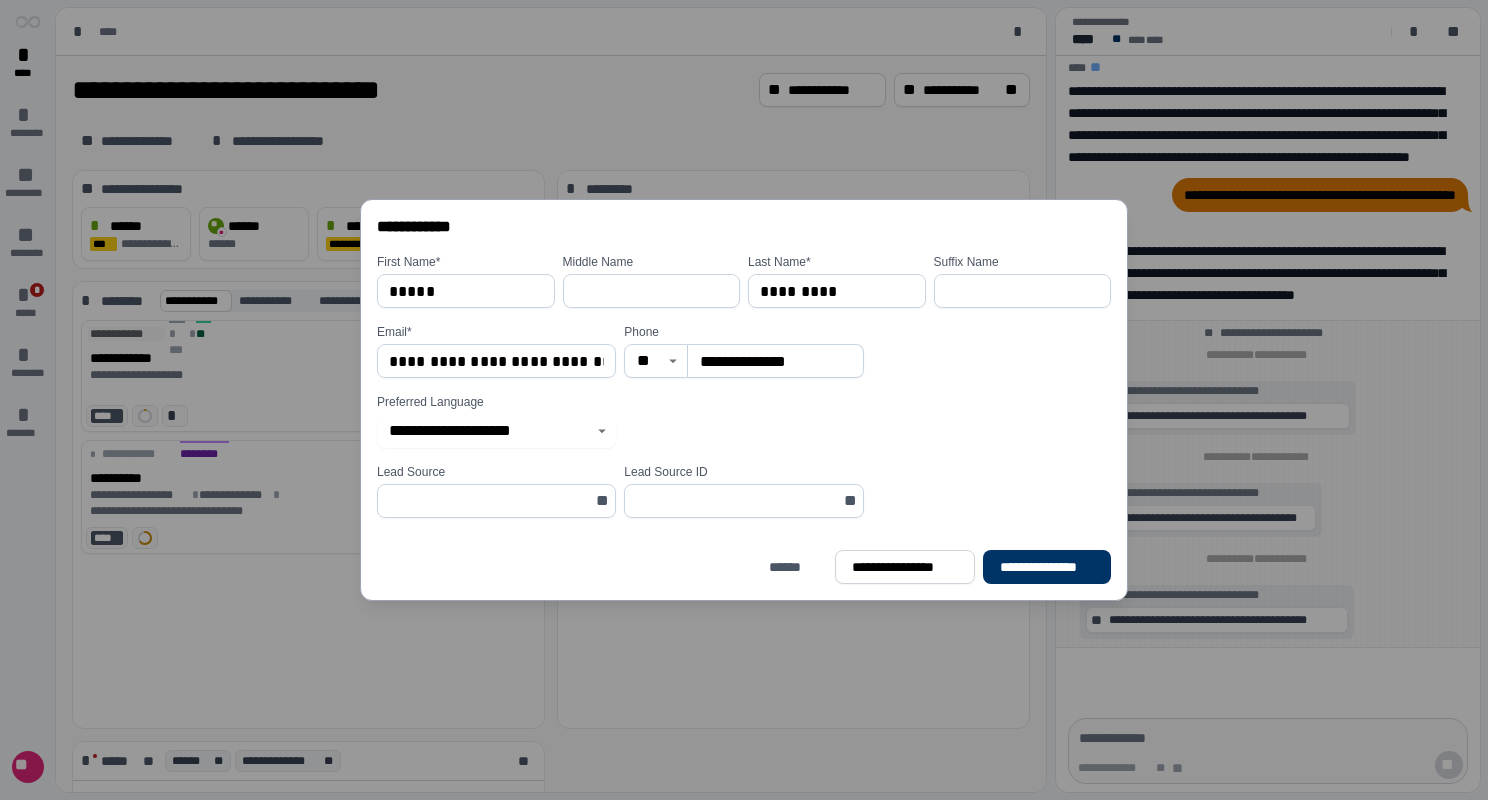 type on "**********" 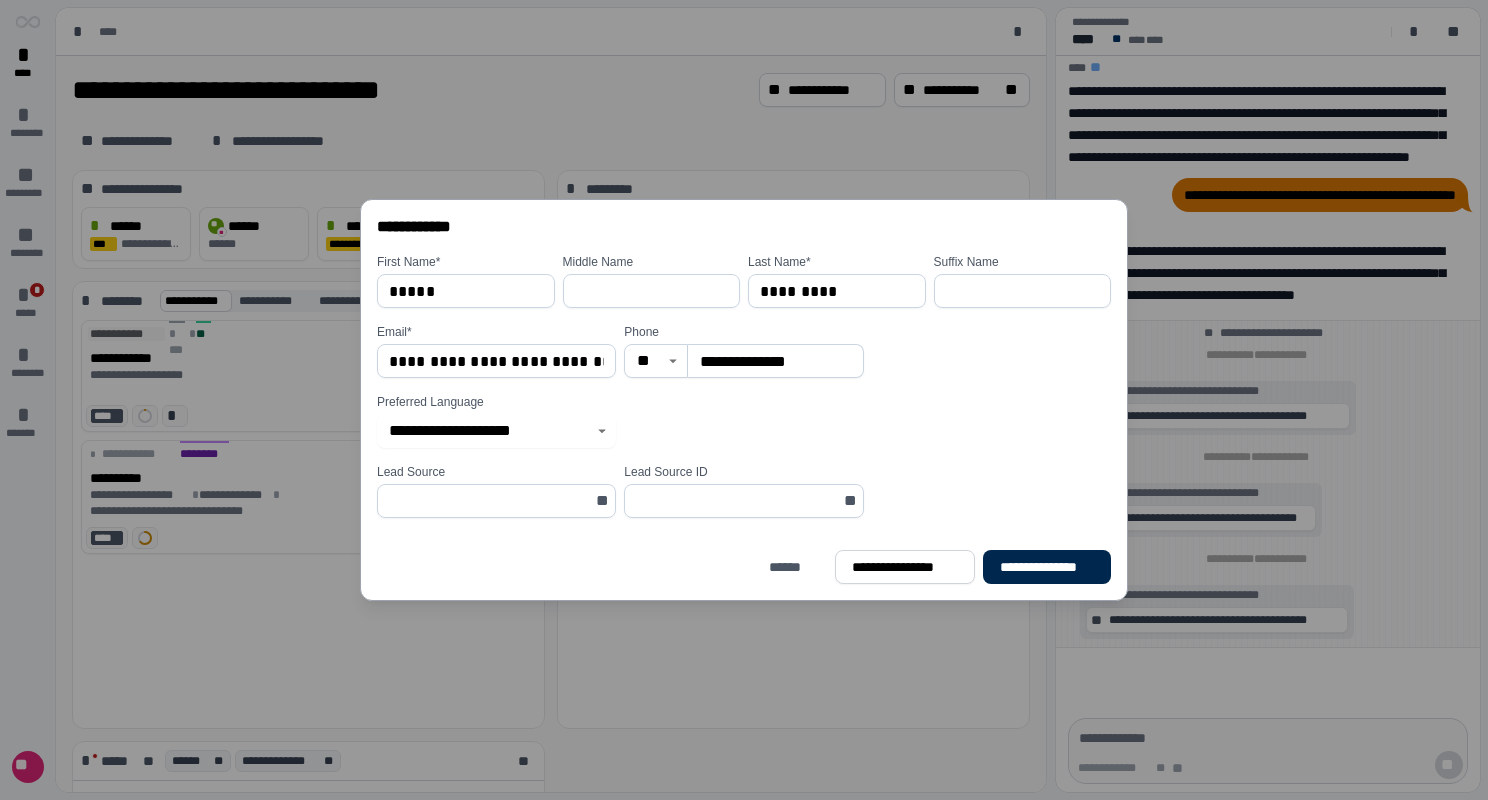 click on "**********" at bounding box center [1047, 567] 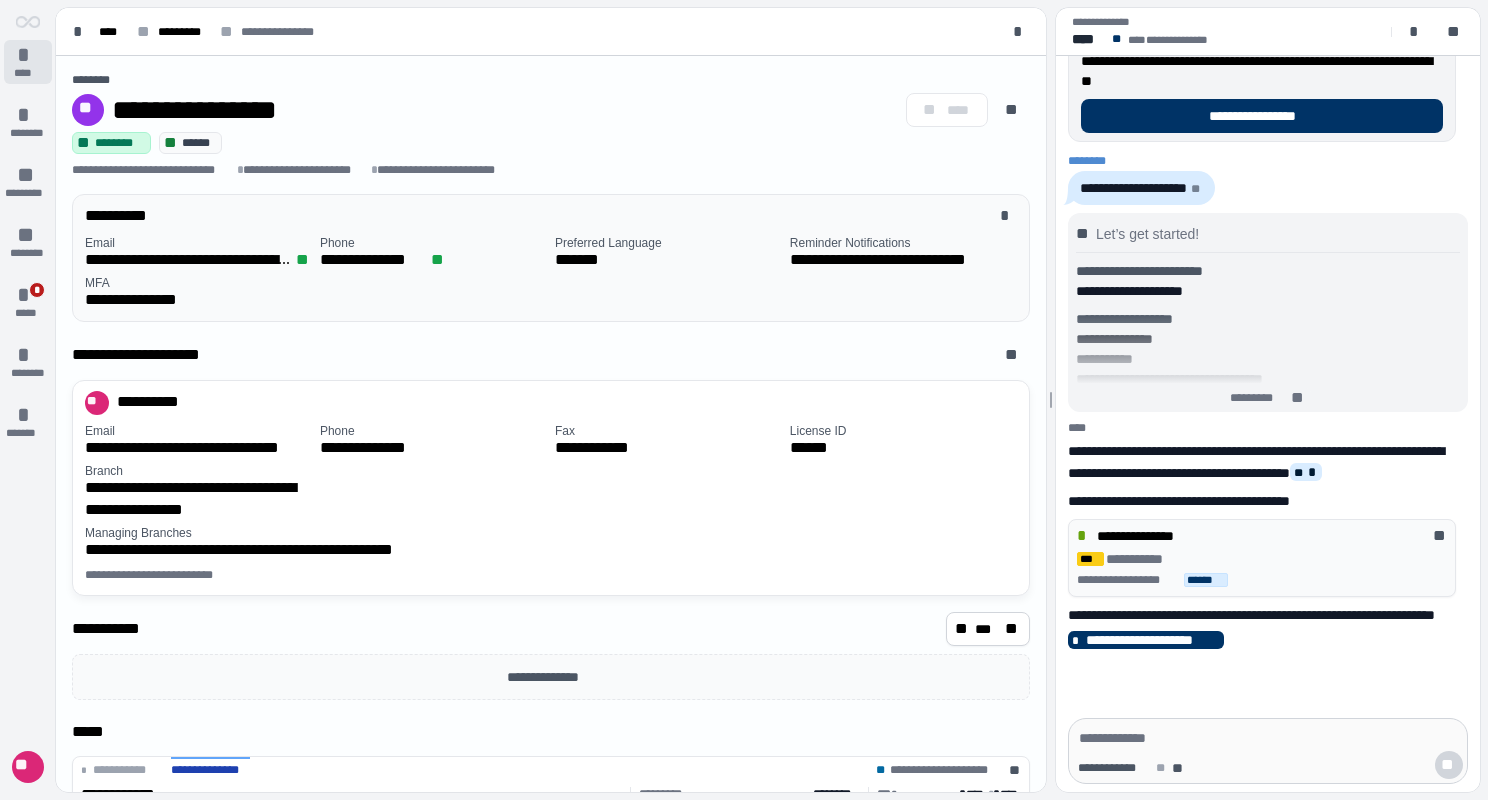 click on "*" at bounding box center (28, 55) 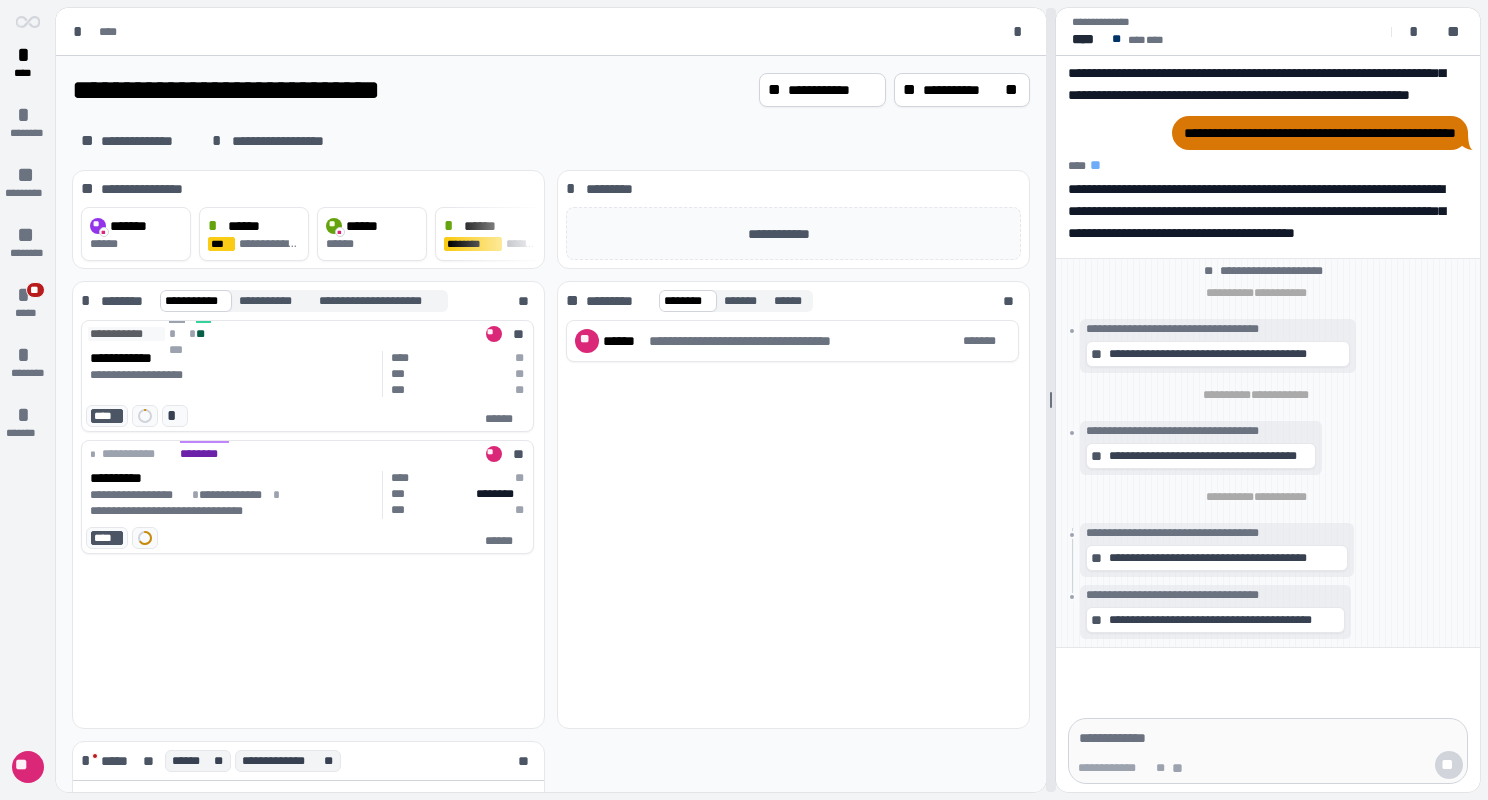 scroll, scrollTop: 0, scrollLeft: 0, axis: both 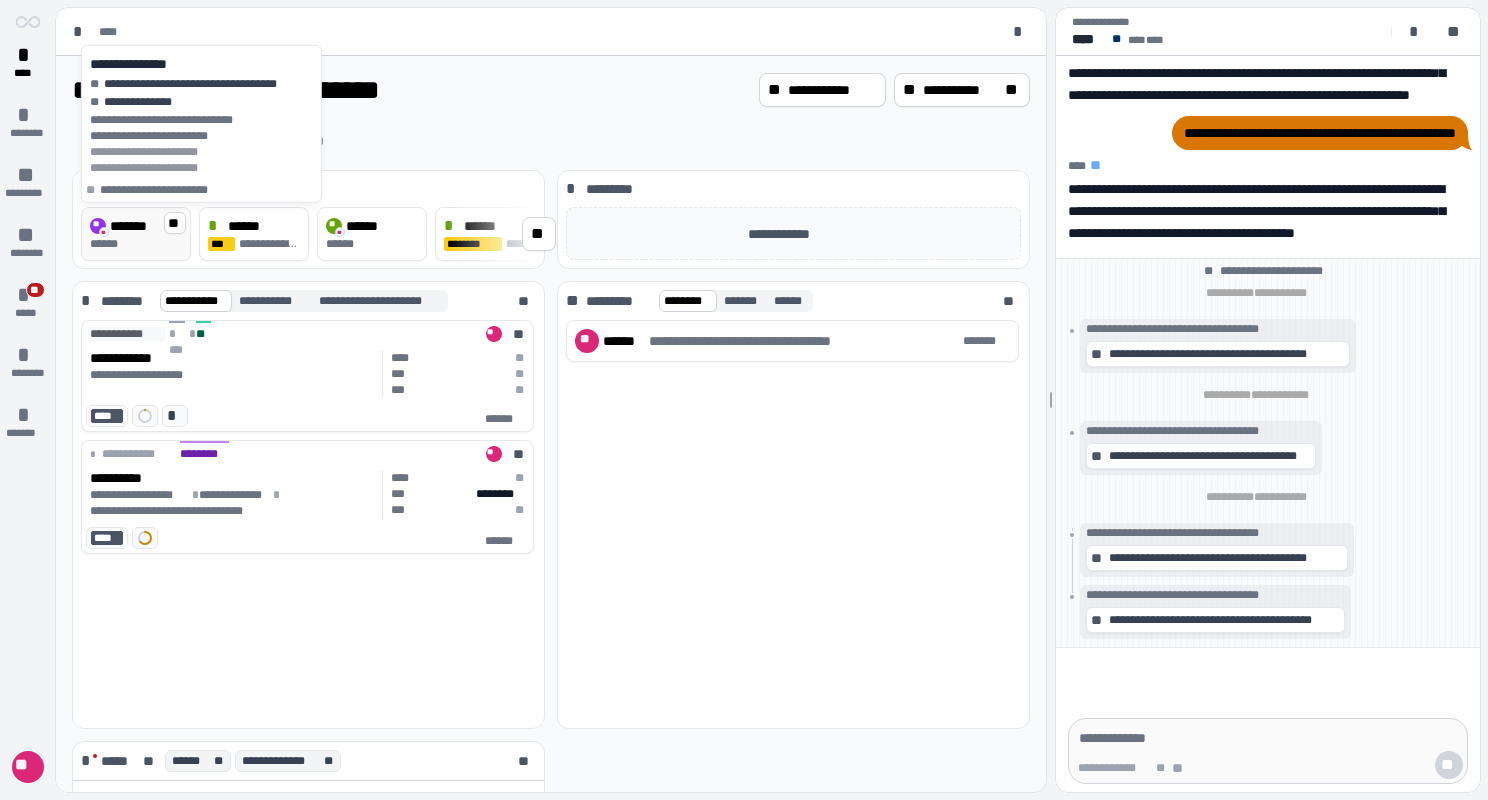 click on "*******" at bounding box center [133, 226] 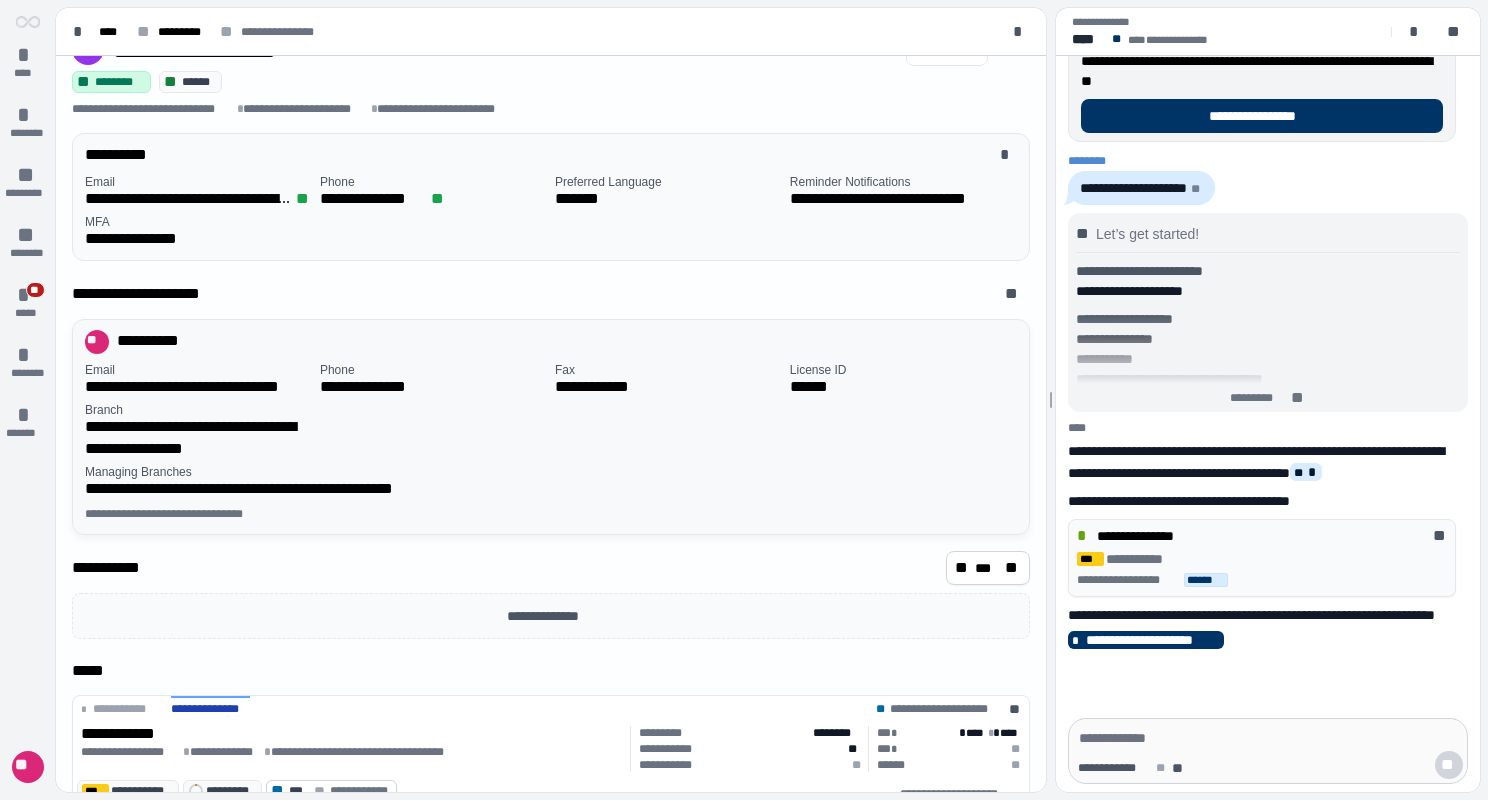 scroll, scrollTop: 89, scrollLeft: 0, axis: vertical 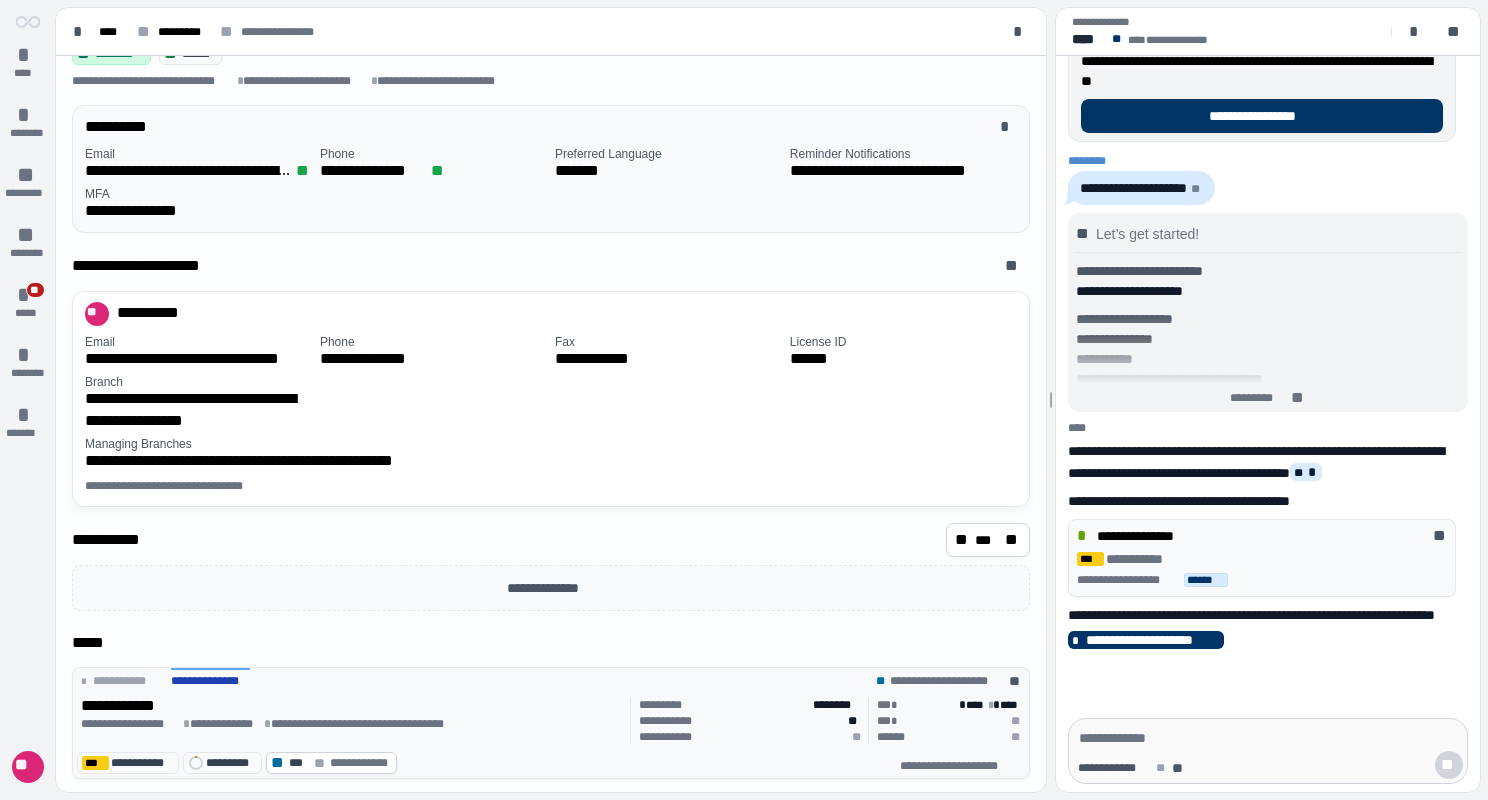 click on "**********" at bounding box center [352, 706] 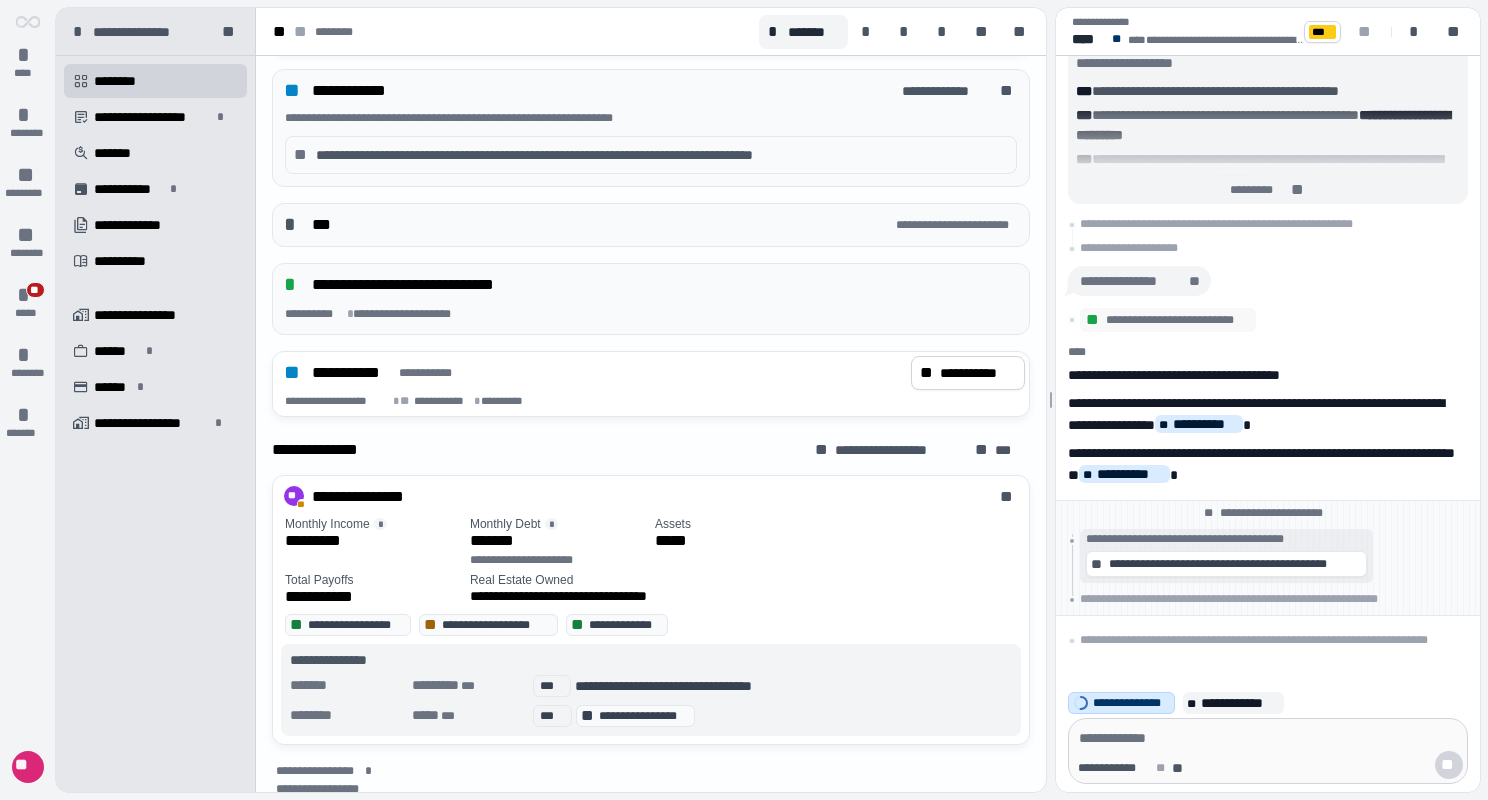 scroll, scrollTop: 600, scrollLeft: 0, axis: vertical 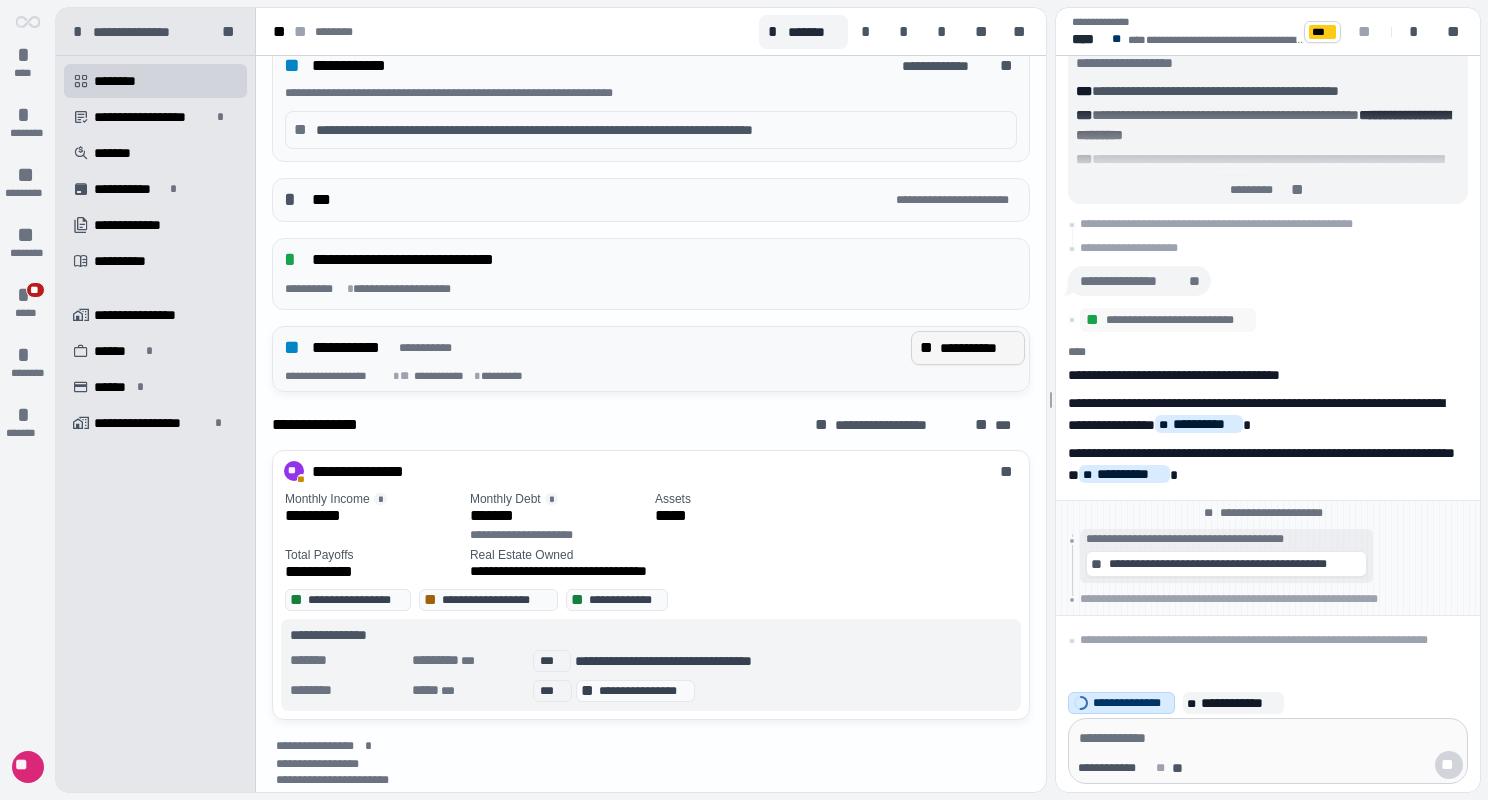 click on "**********" at bounding box center (978, 348) 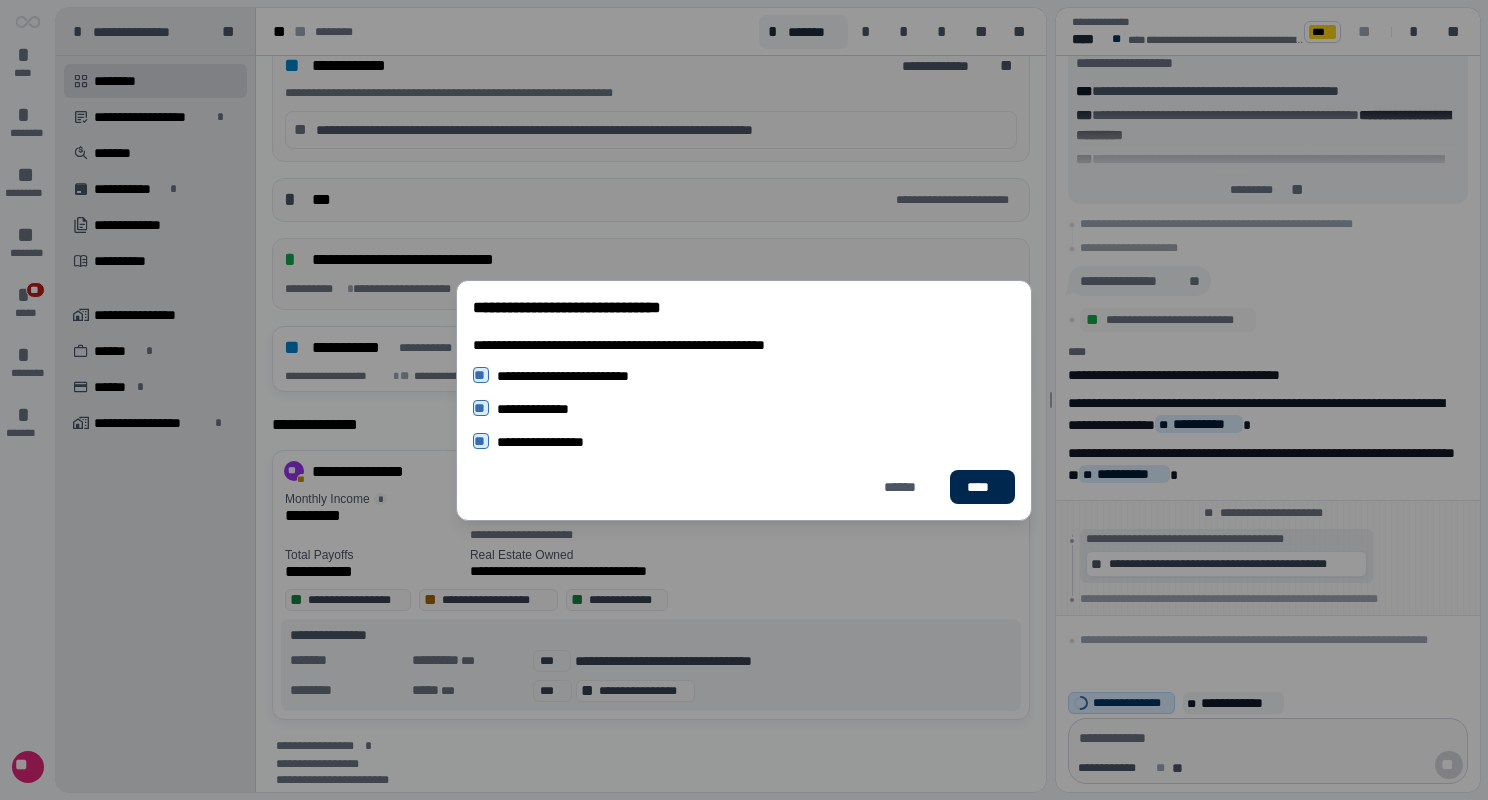 click on "****" at bounding box center (982, 487) 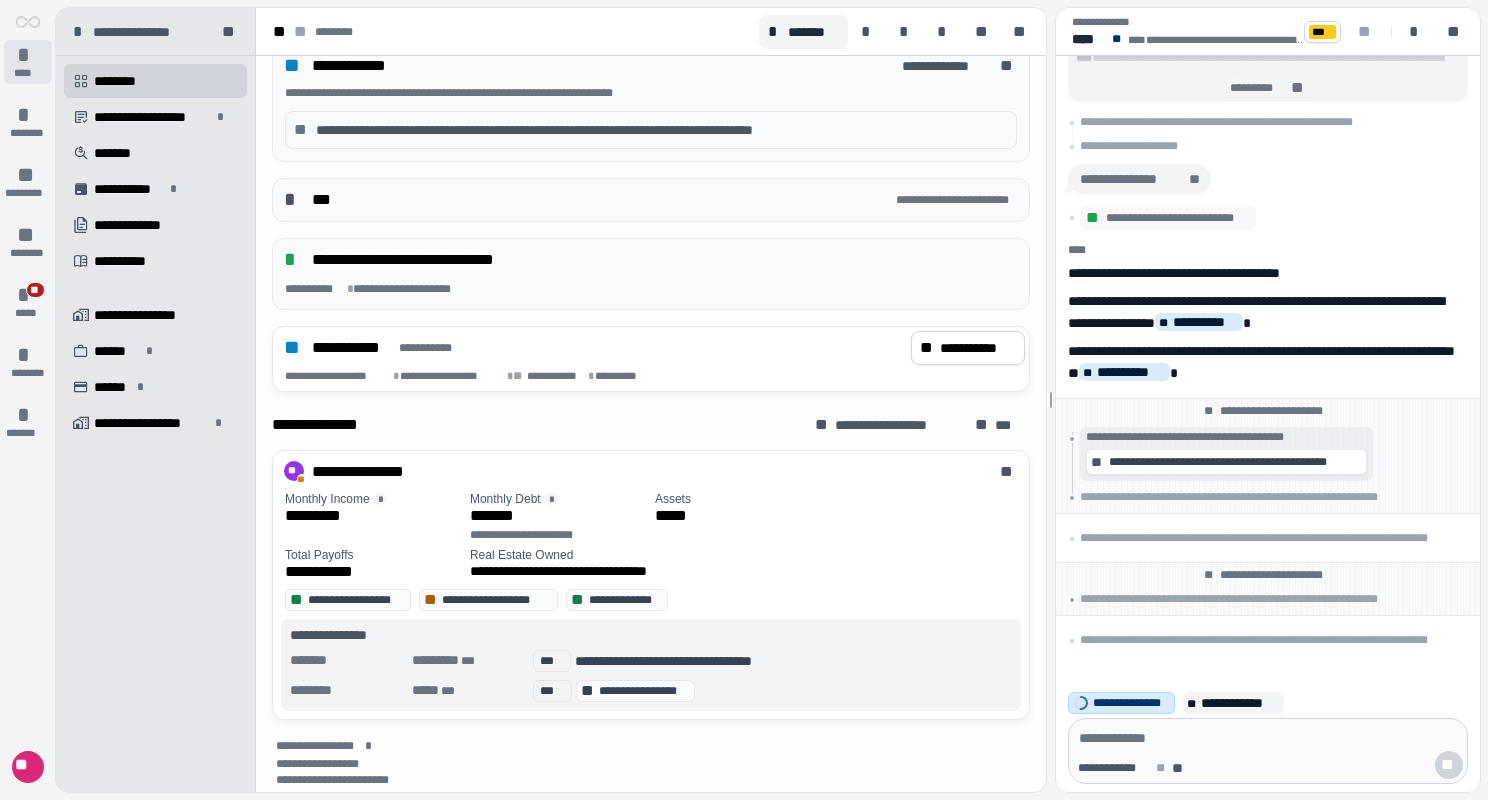 click on "*" at bounding box center [28, 55] 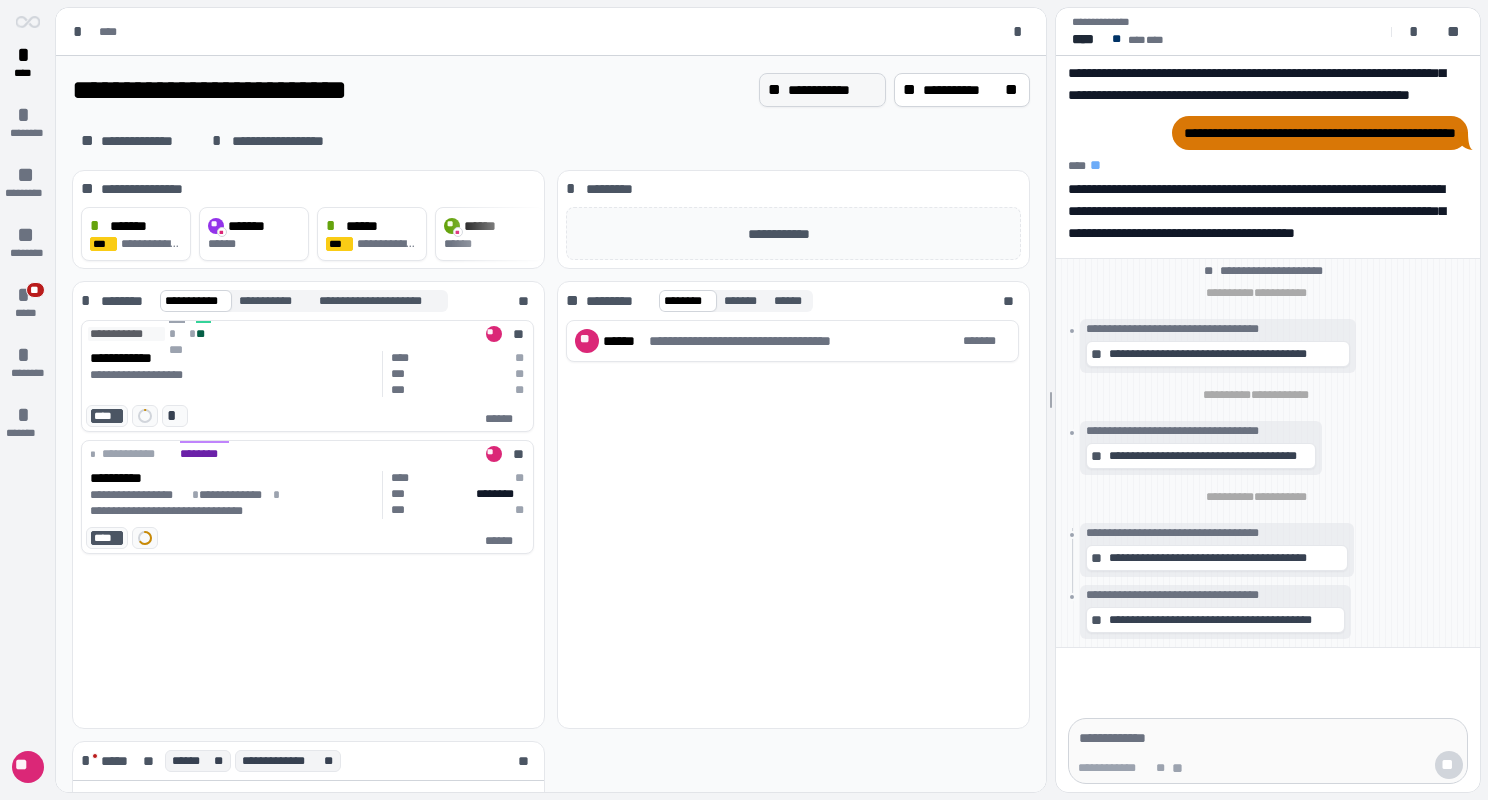 click on "**********" at bounding box center (832, 90) 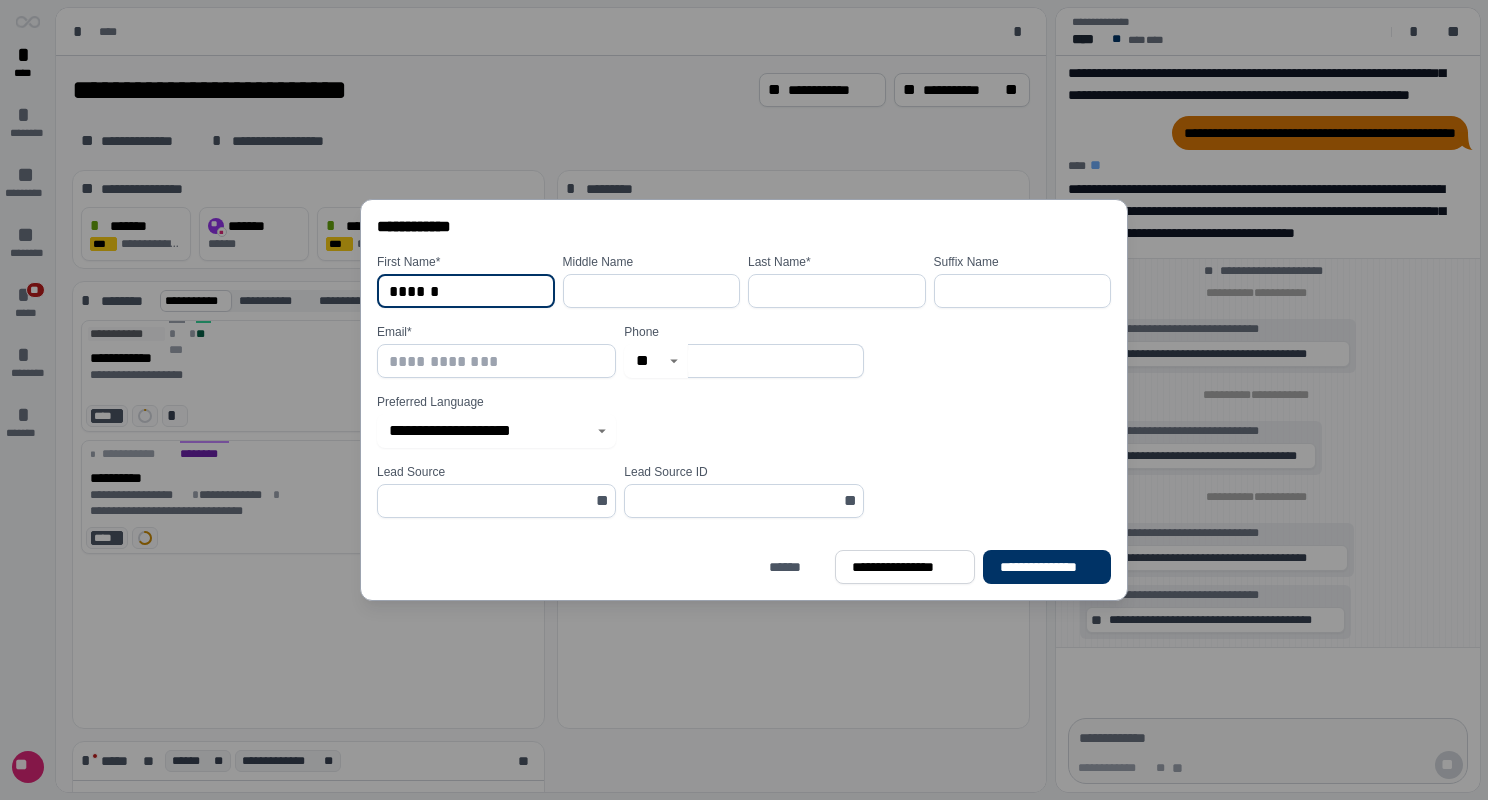 type on "******" 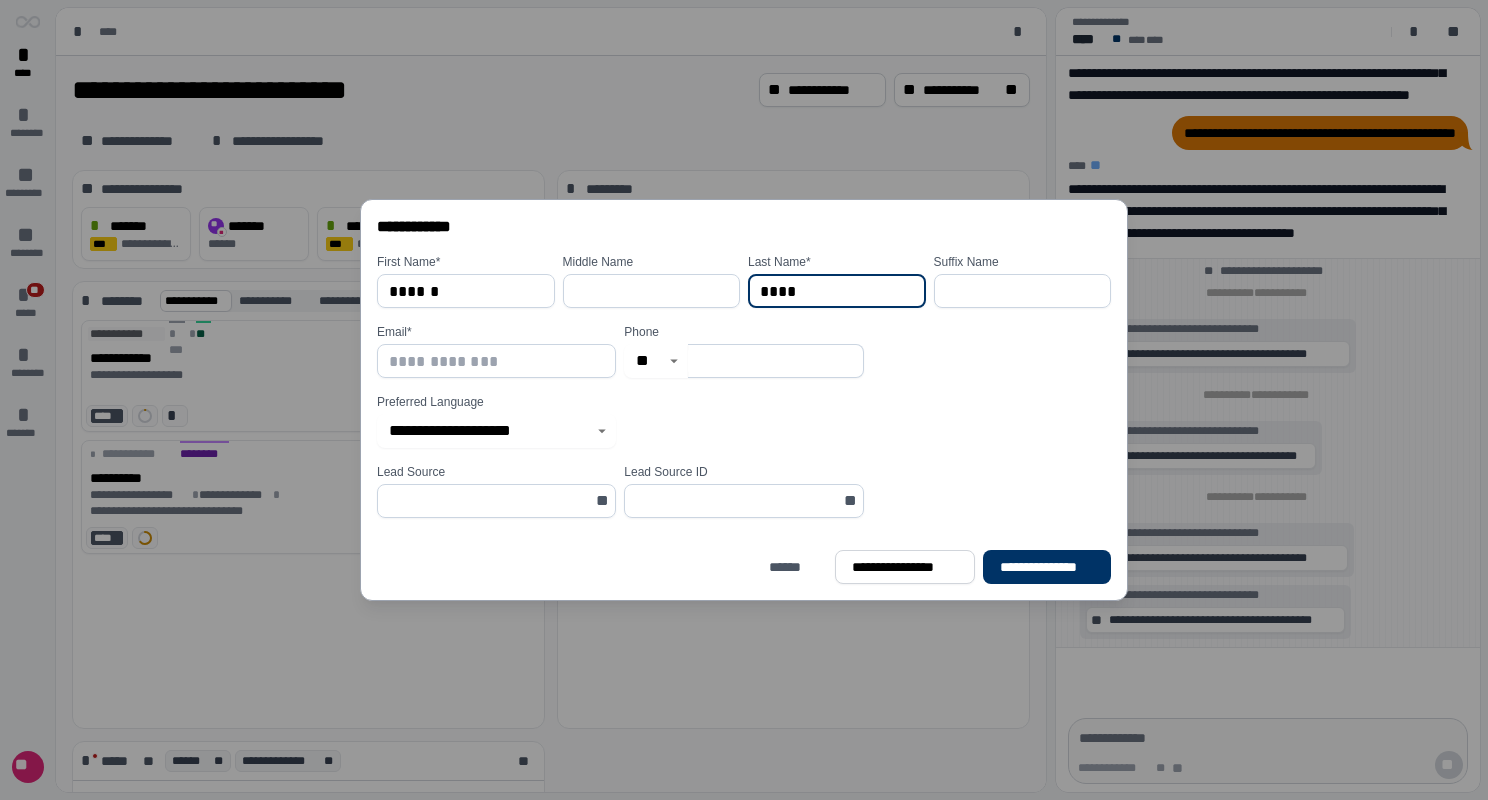 type on "****" 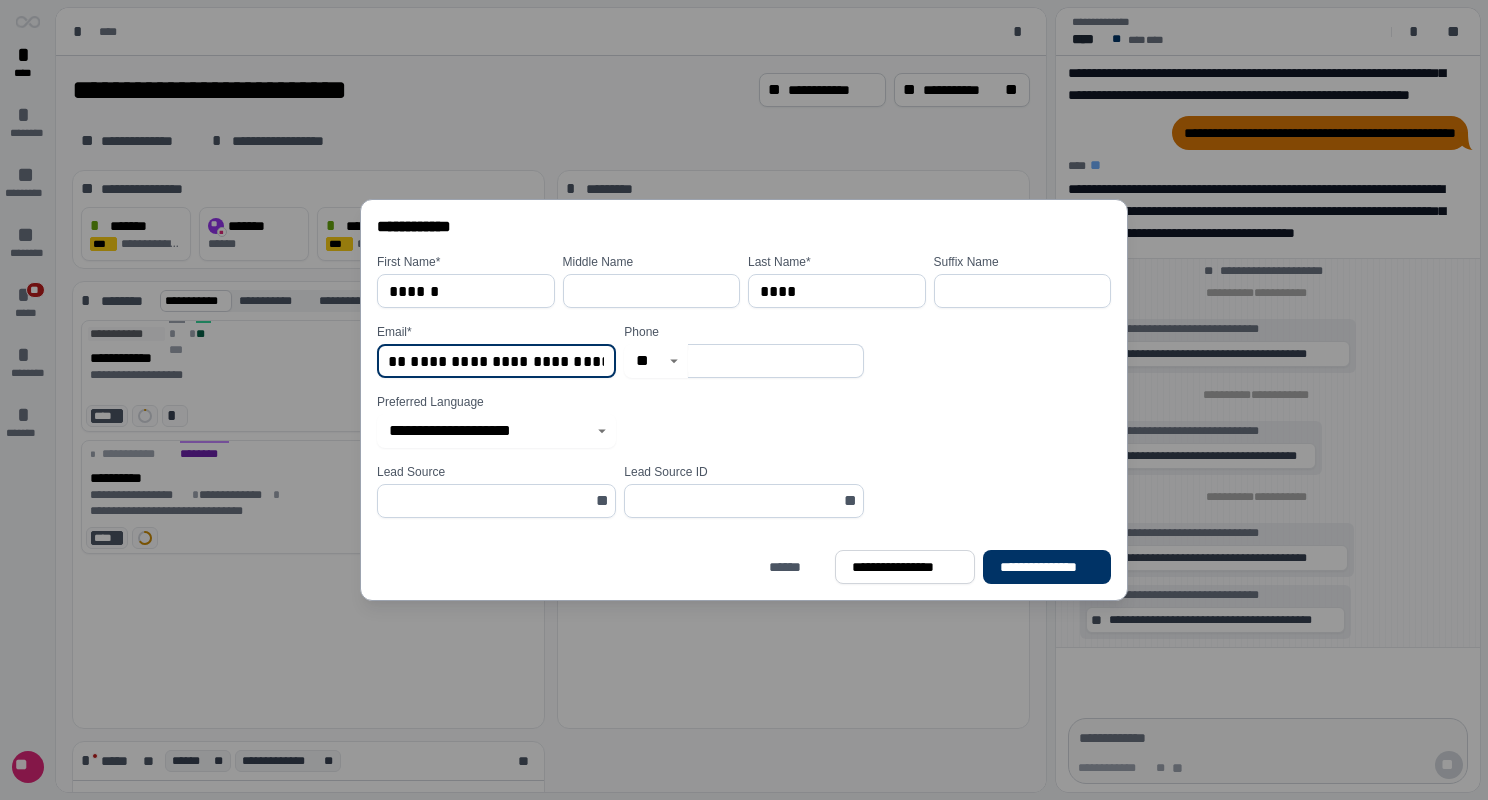scroll, scrollTop: 0, scrollLeft: 66, axis: horizontal 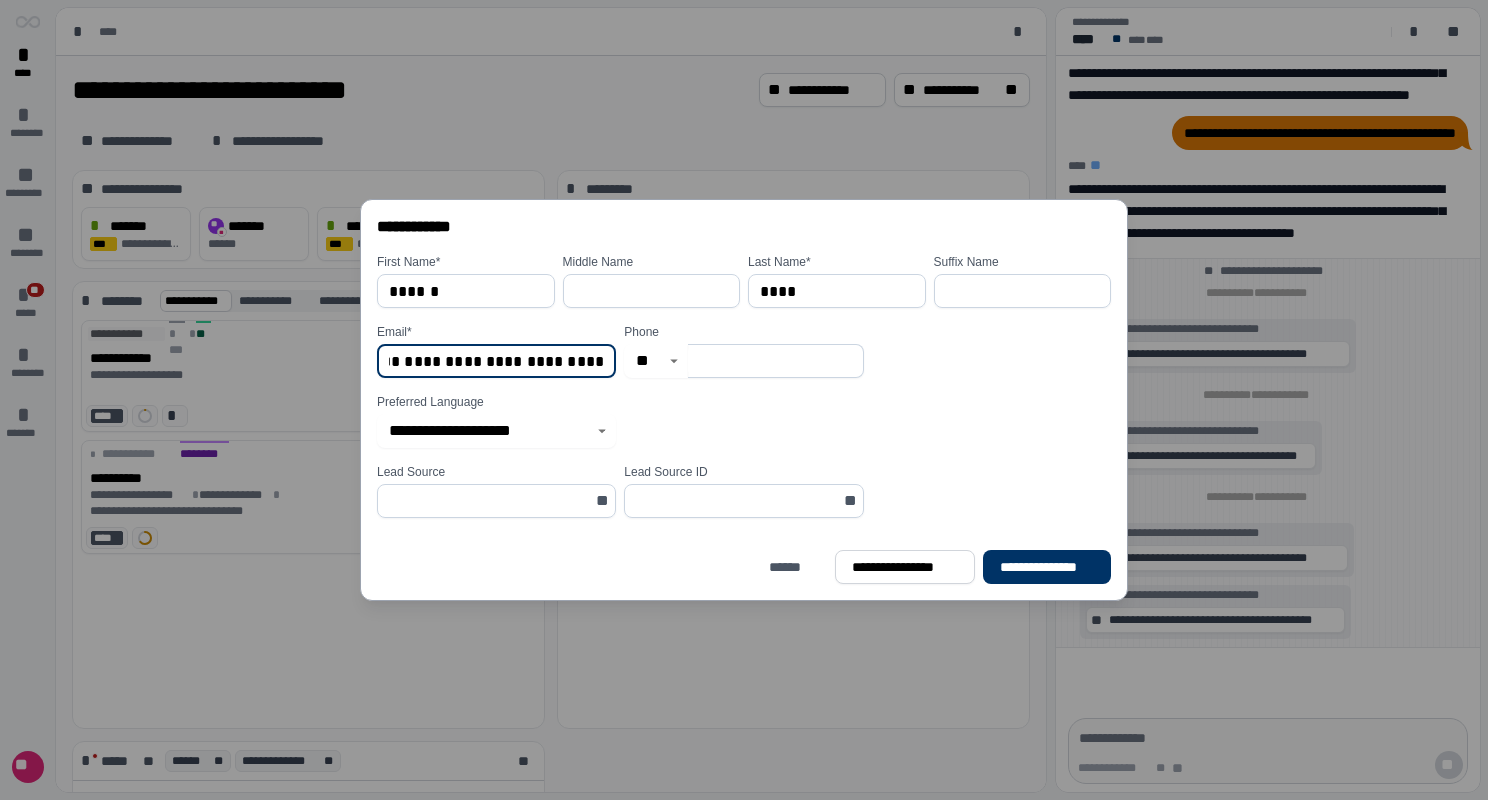 type on "**********" 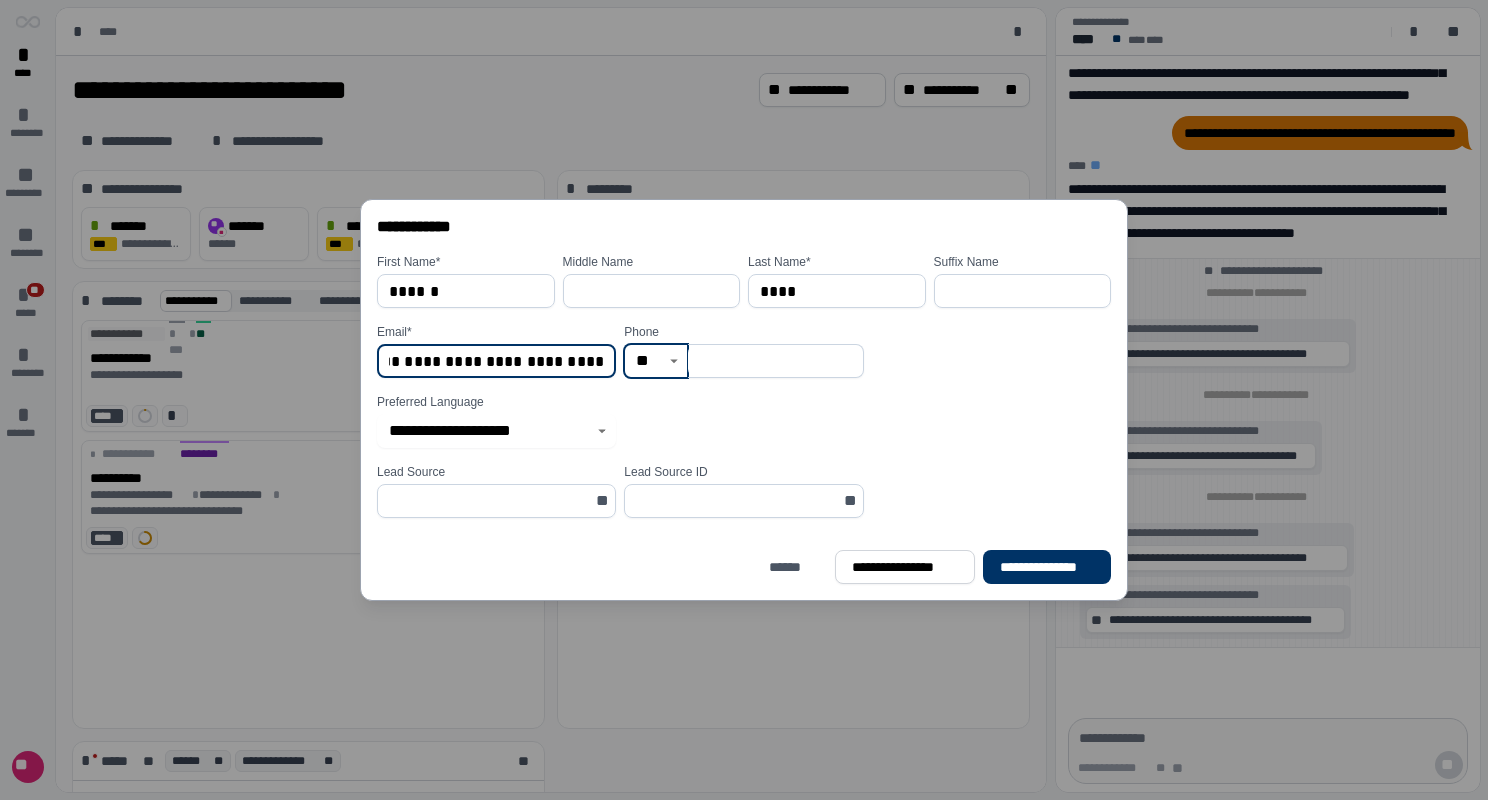 scroll, scrollTop: 0, scrollLeft: 0, axis: both 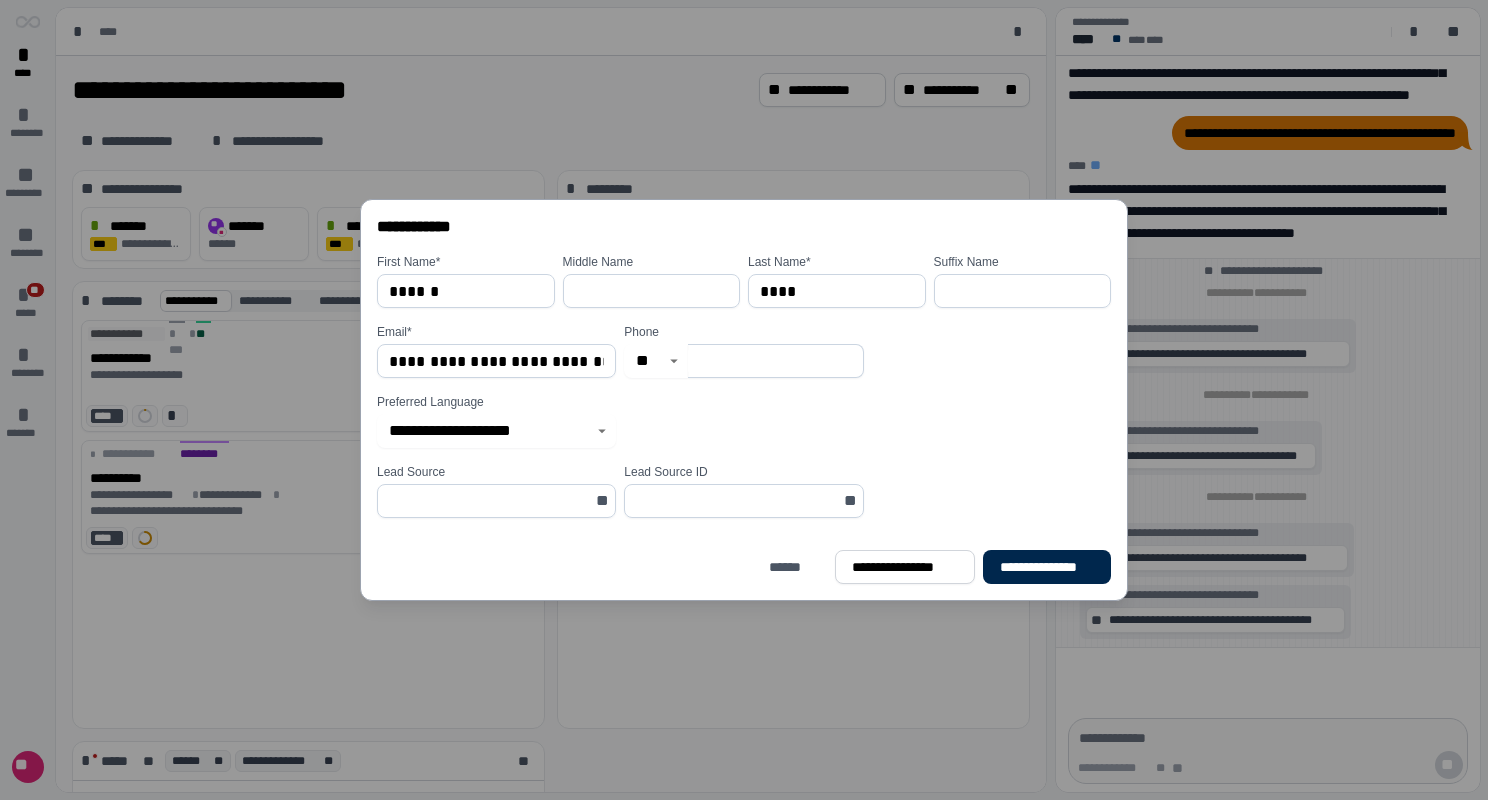 click on "**********" at bounding box center [1047, 567] 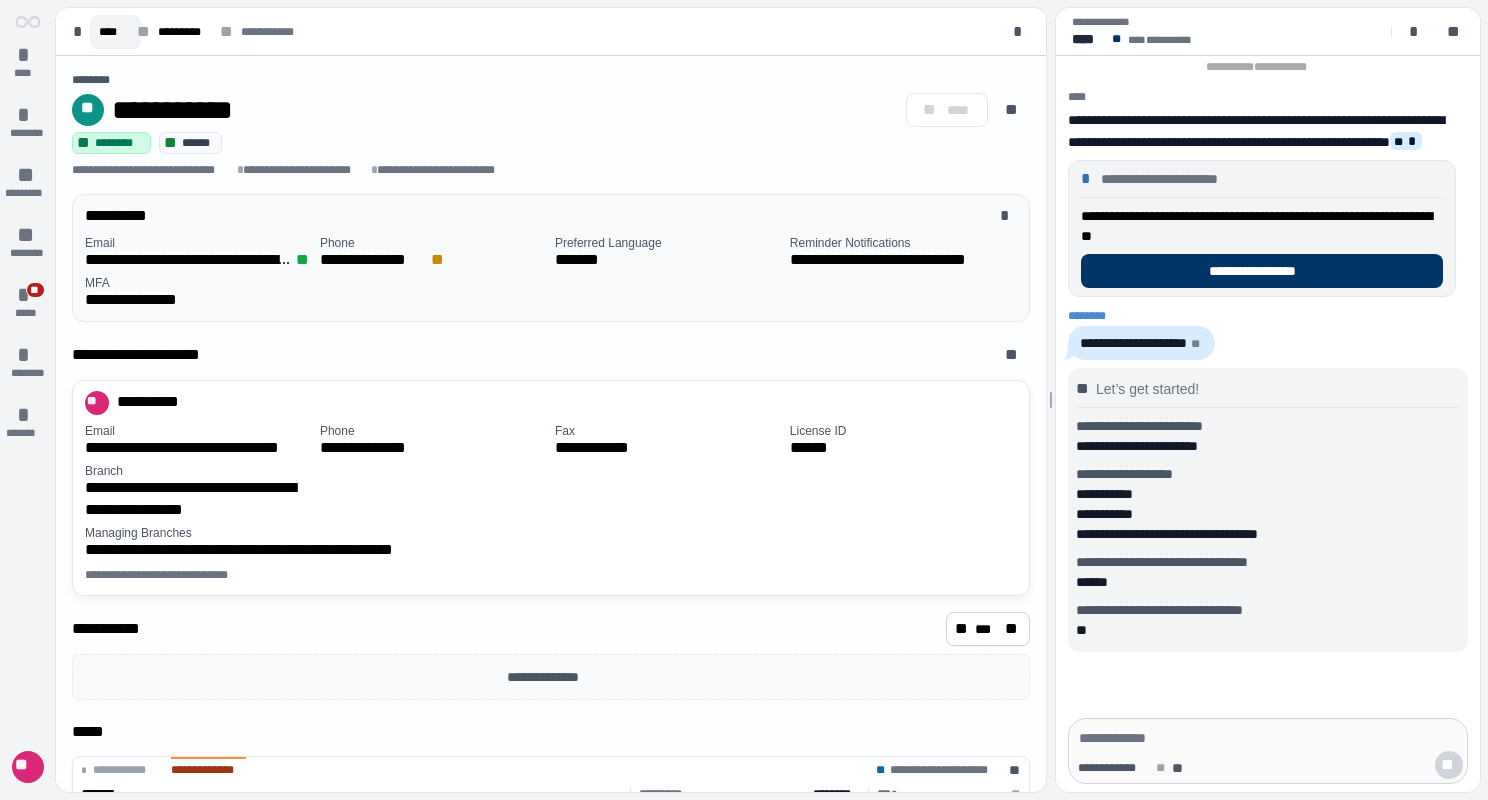click on "****" at bounding box center (115, 32) 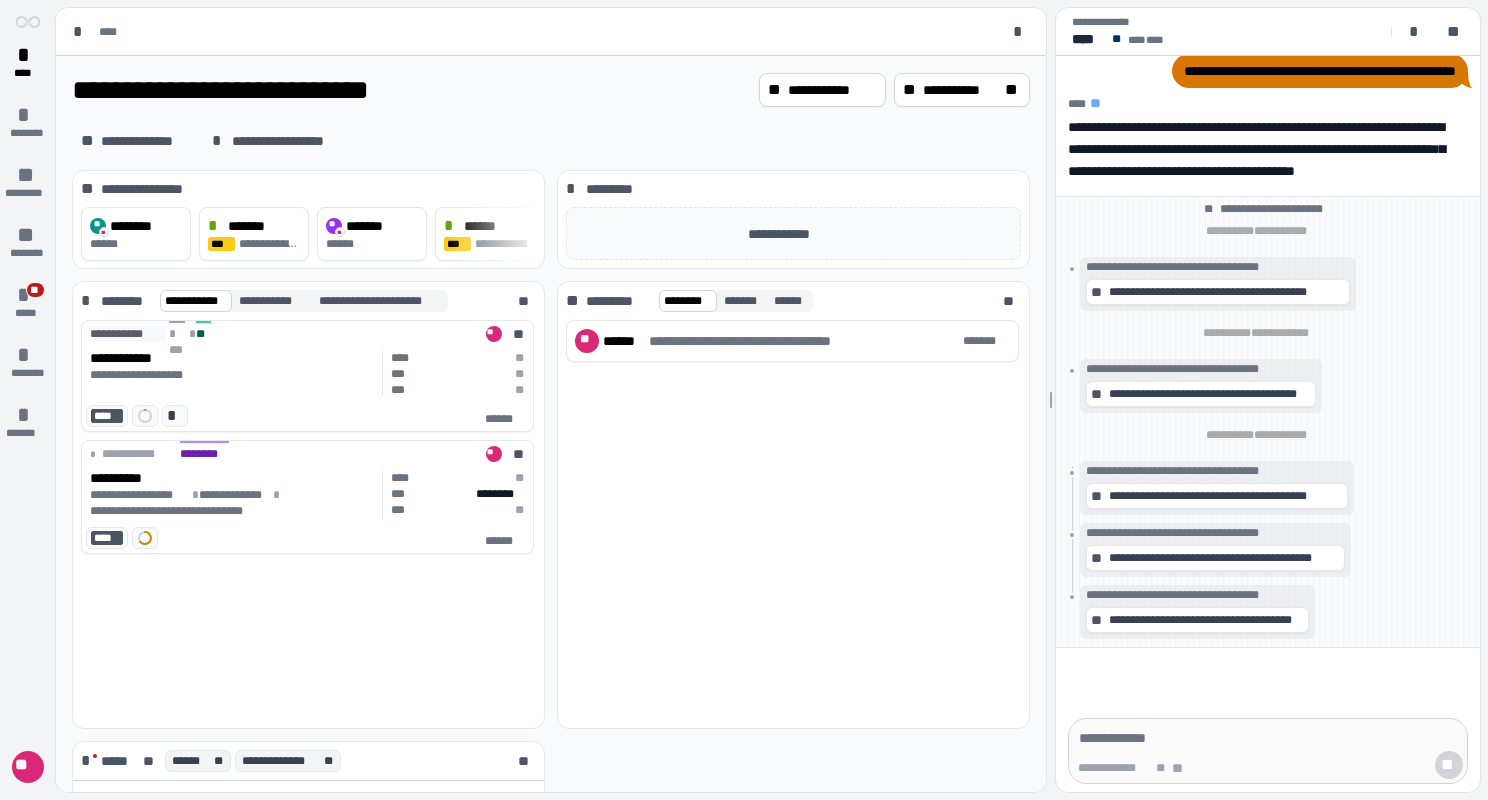 click on "*********" at bounding box center (618, 301) 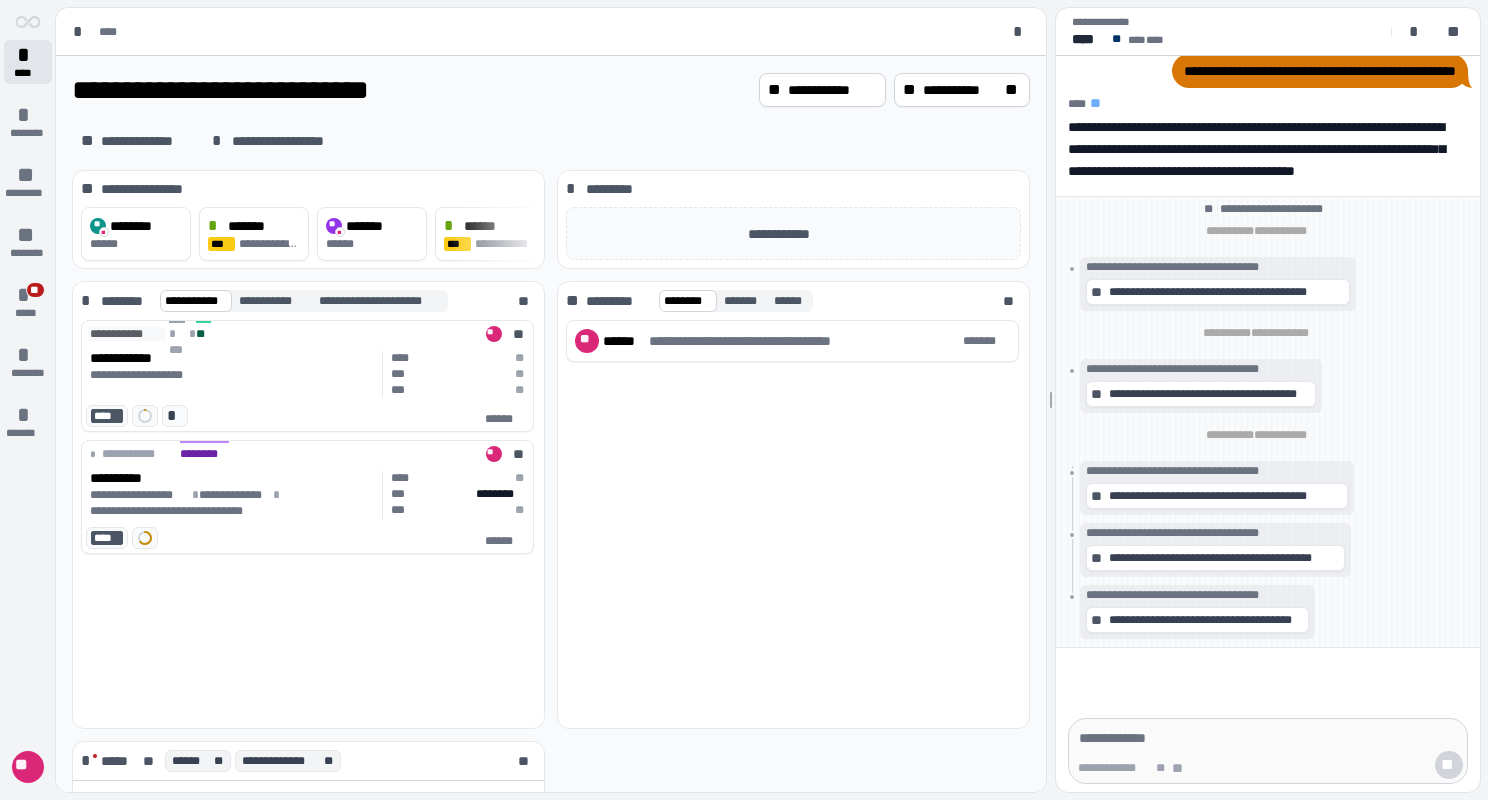 click on "*" at bounding box center (28, 55) 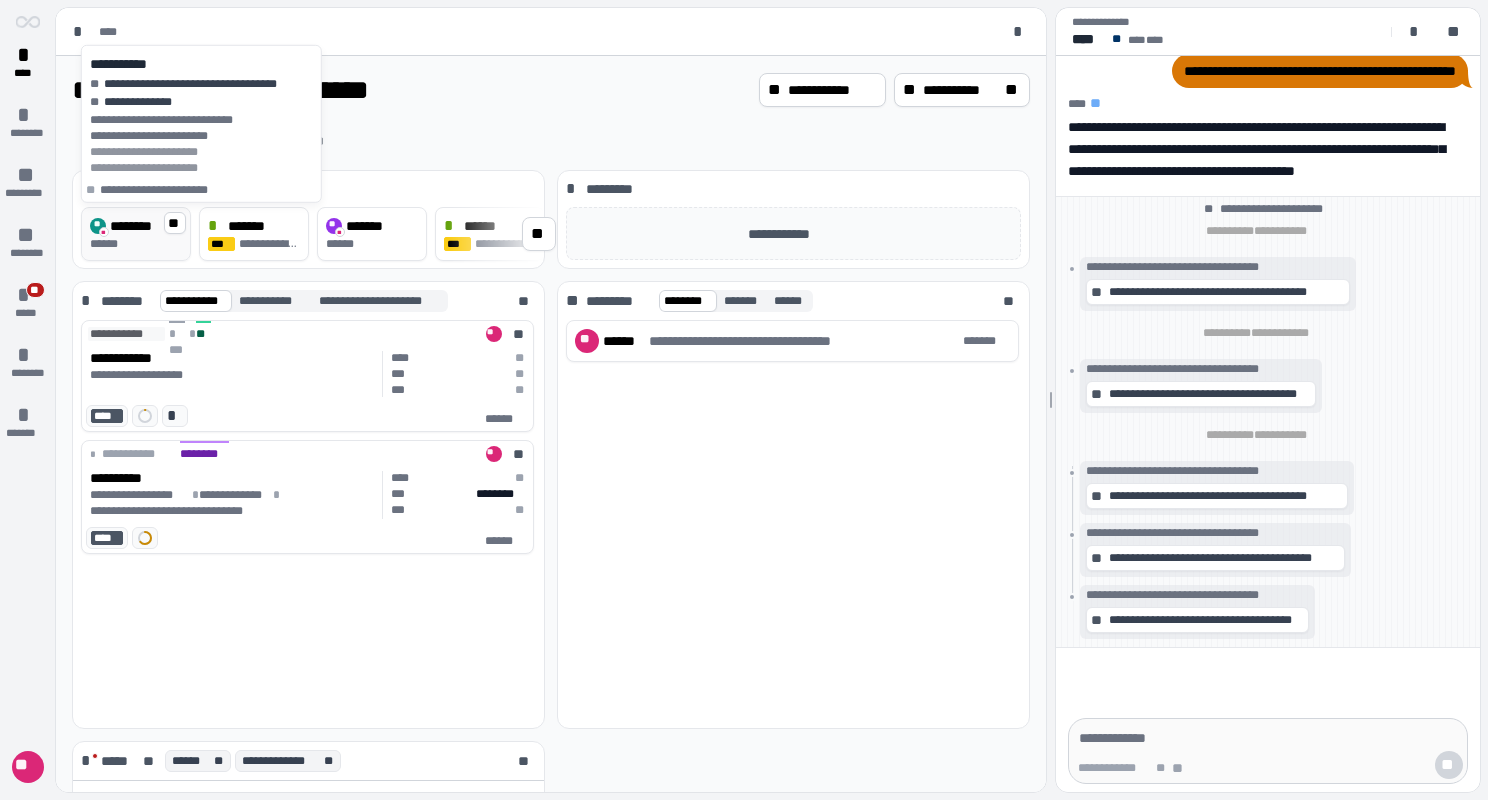 click on "********" at bounding box center (135, 226) 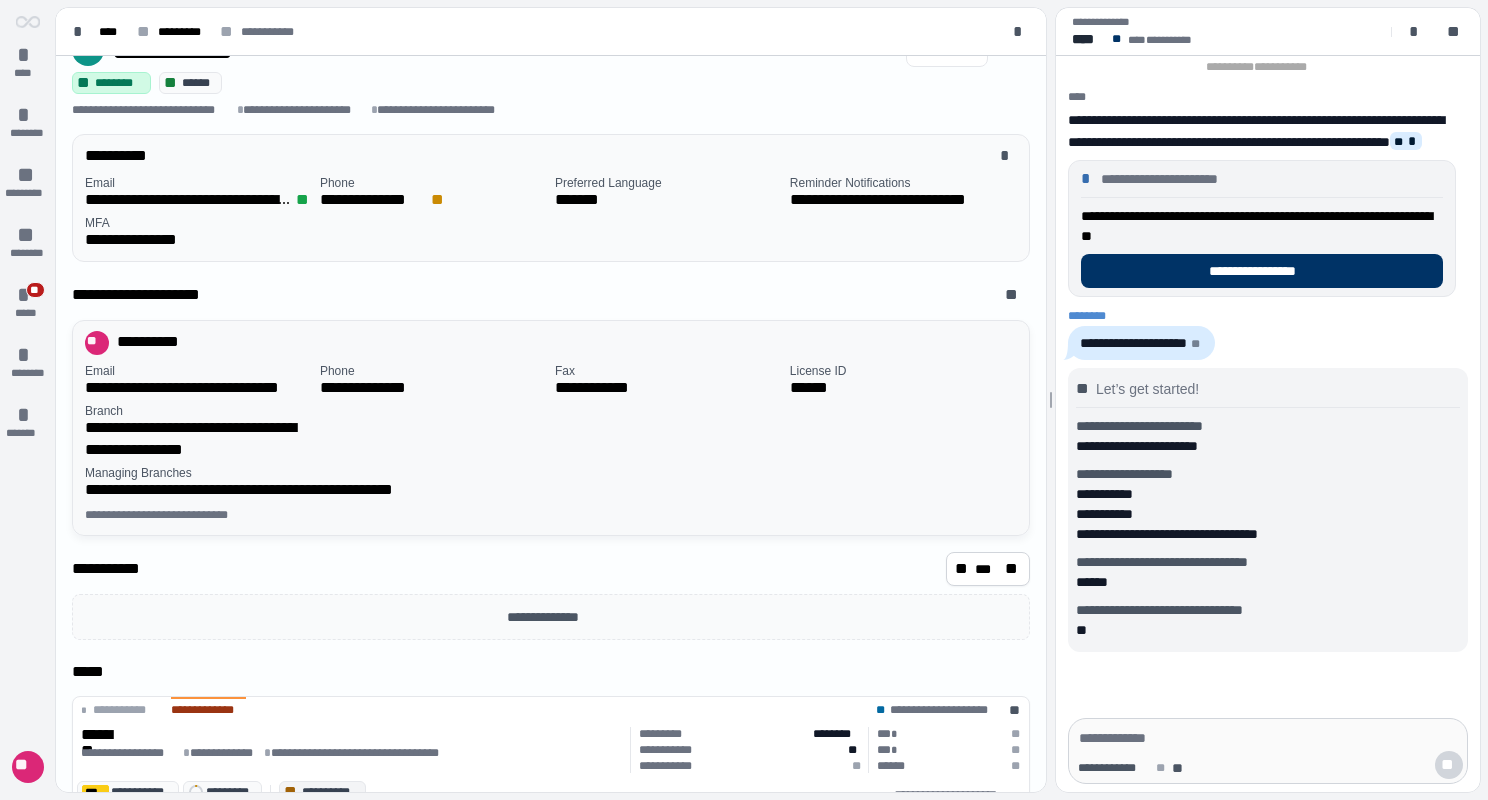 scroll, scrollTop: 89, scrollLeft: 0, axis: vertical 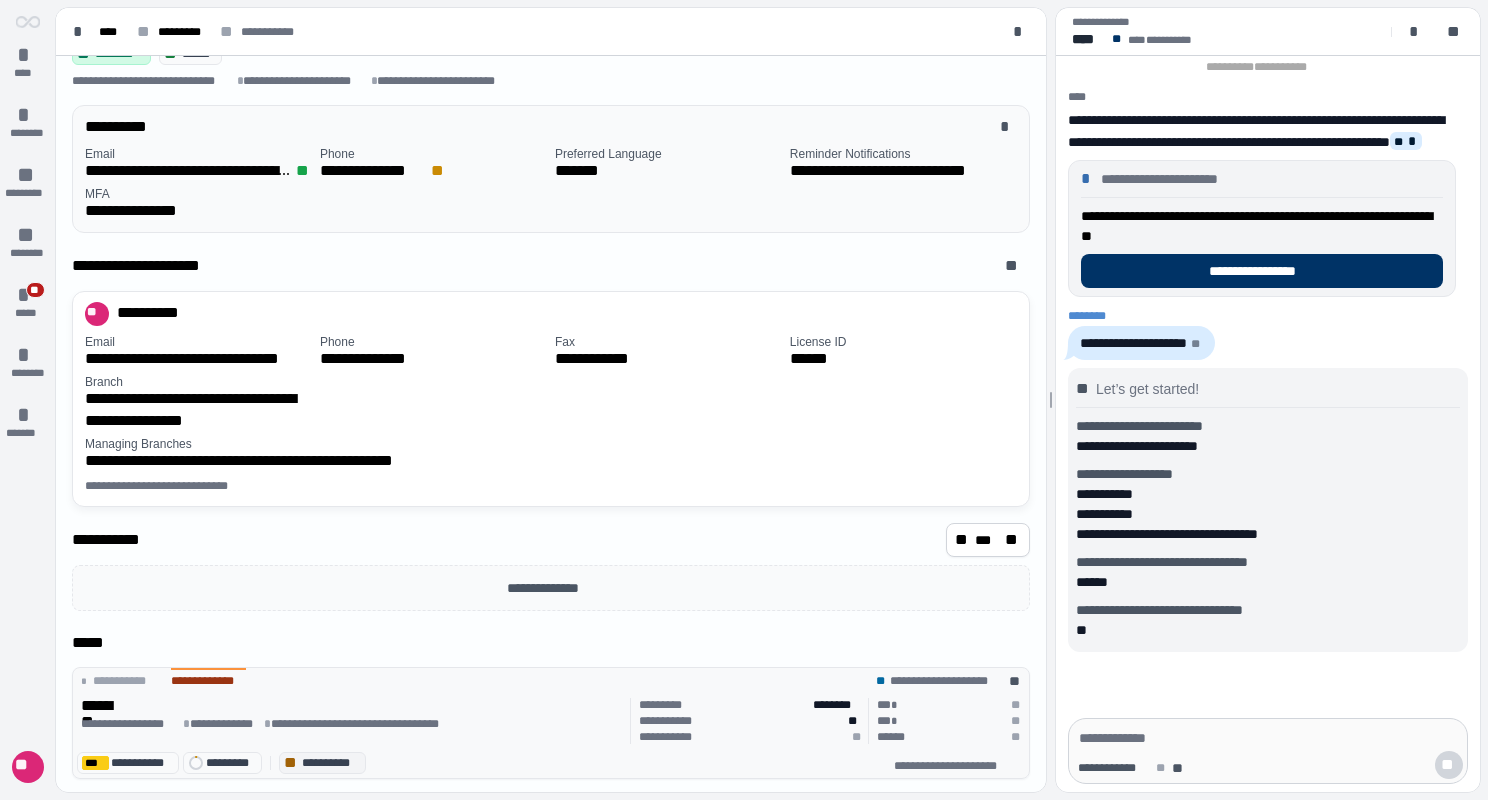 click on "**********" at bounding box center [551, 679] 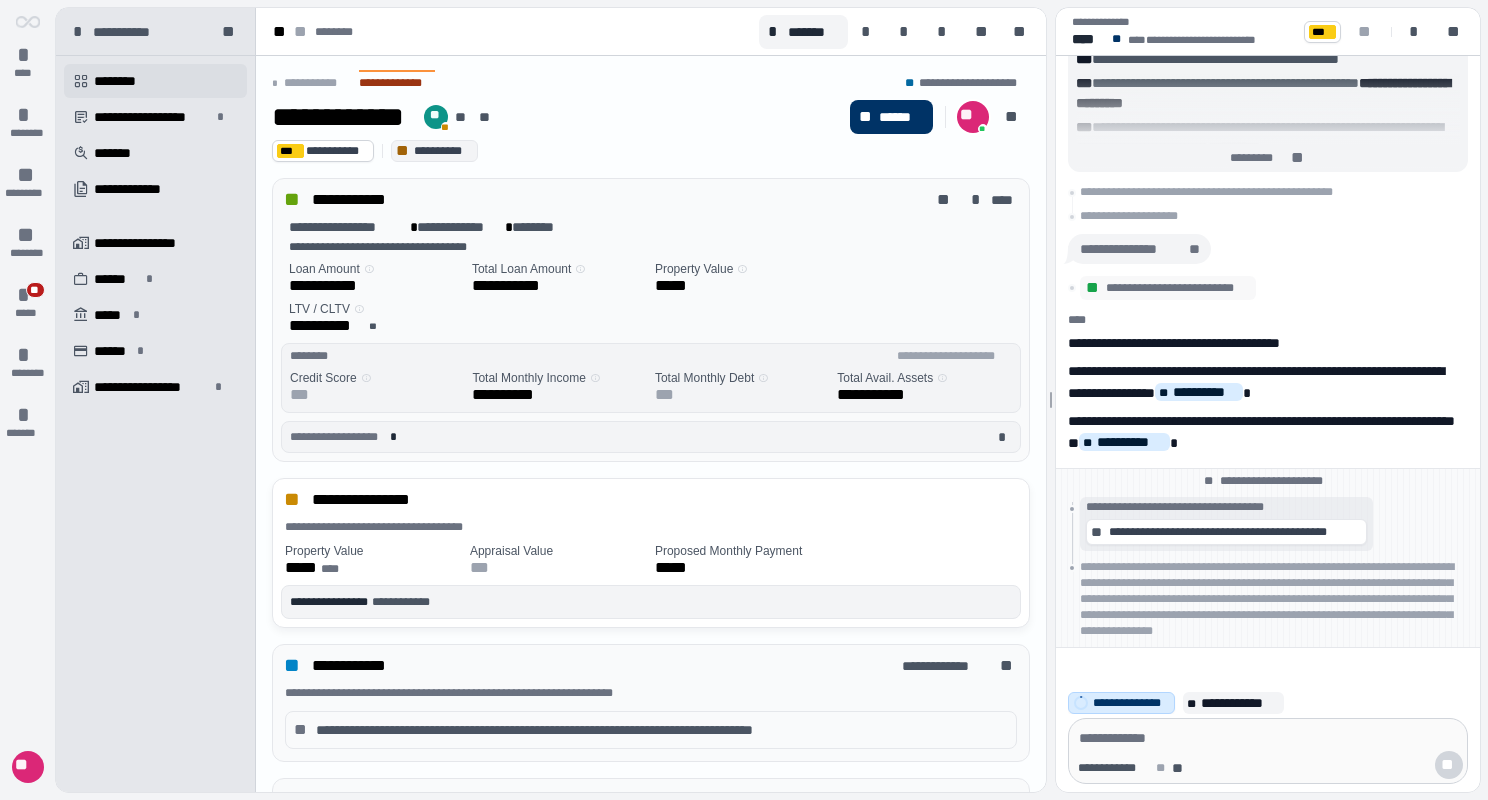 click on "********" at bounding box center (122, 81) 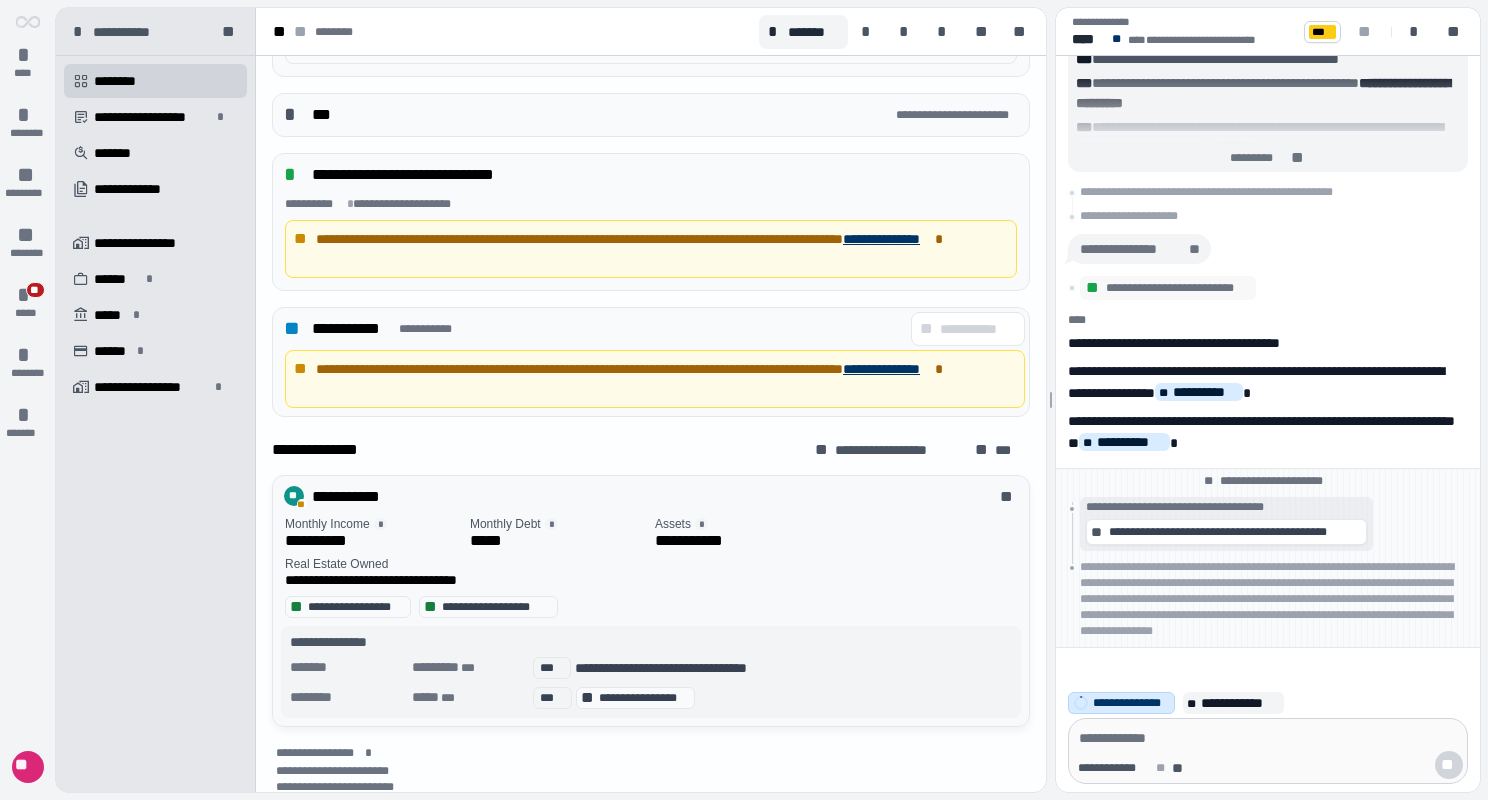 scroll, scrollTop: 713, scrollLeft: 0, axis: vertical 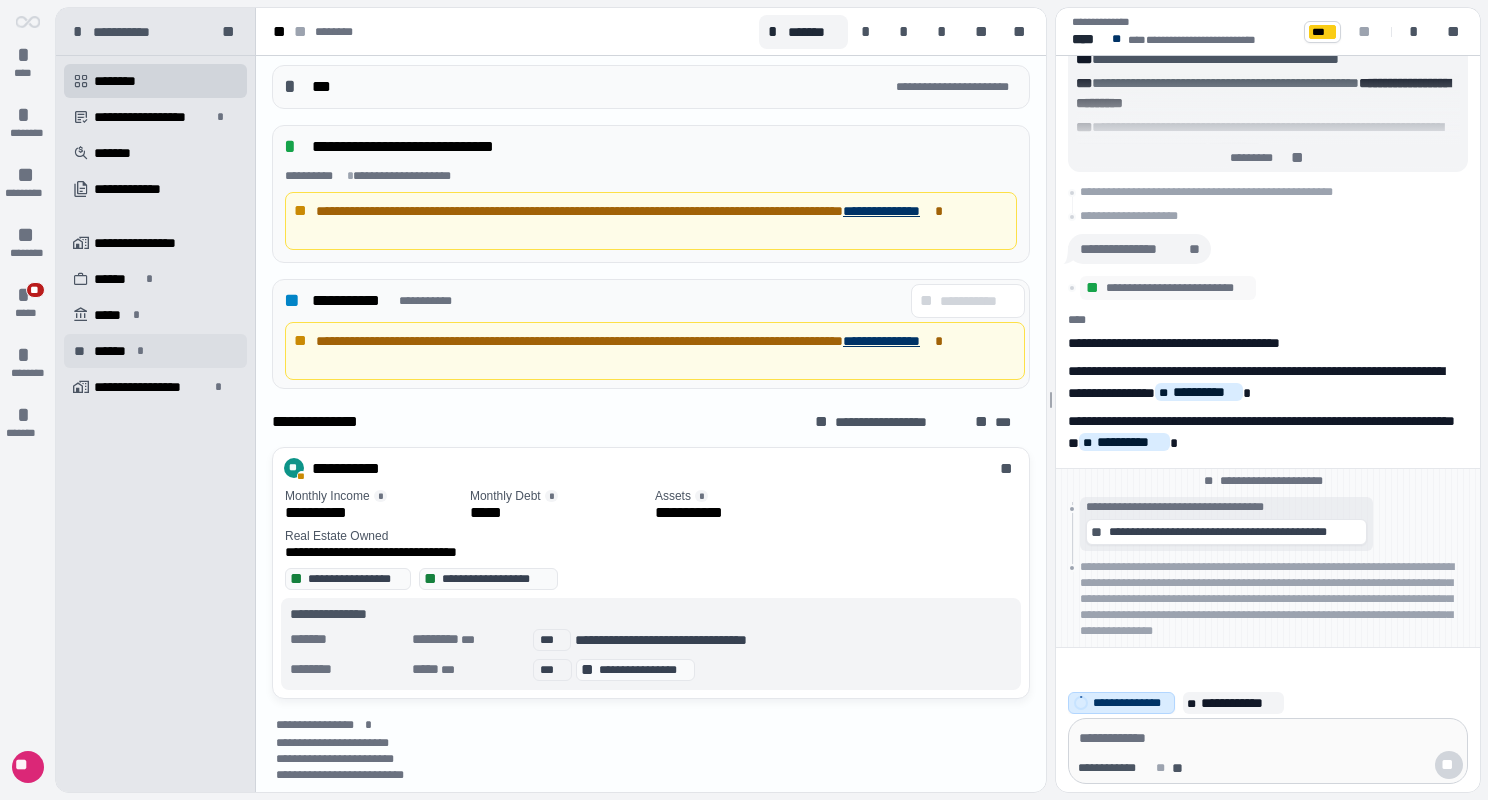 click on "******" at bounding box center (112, 351) 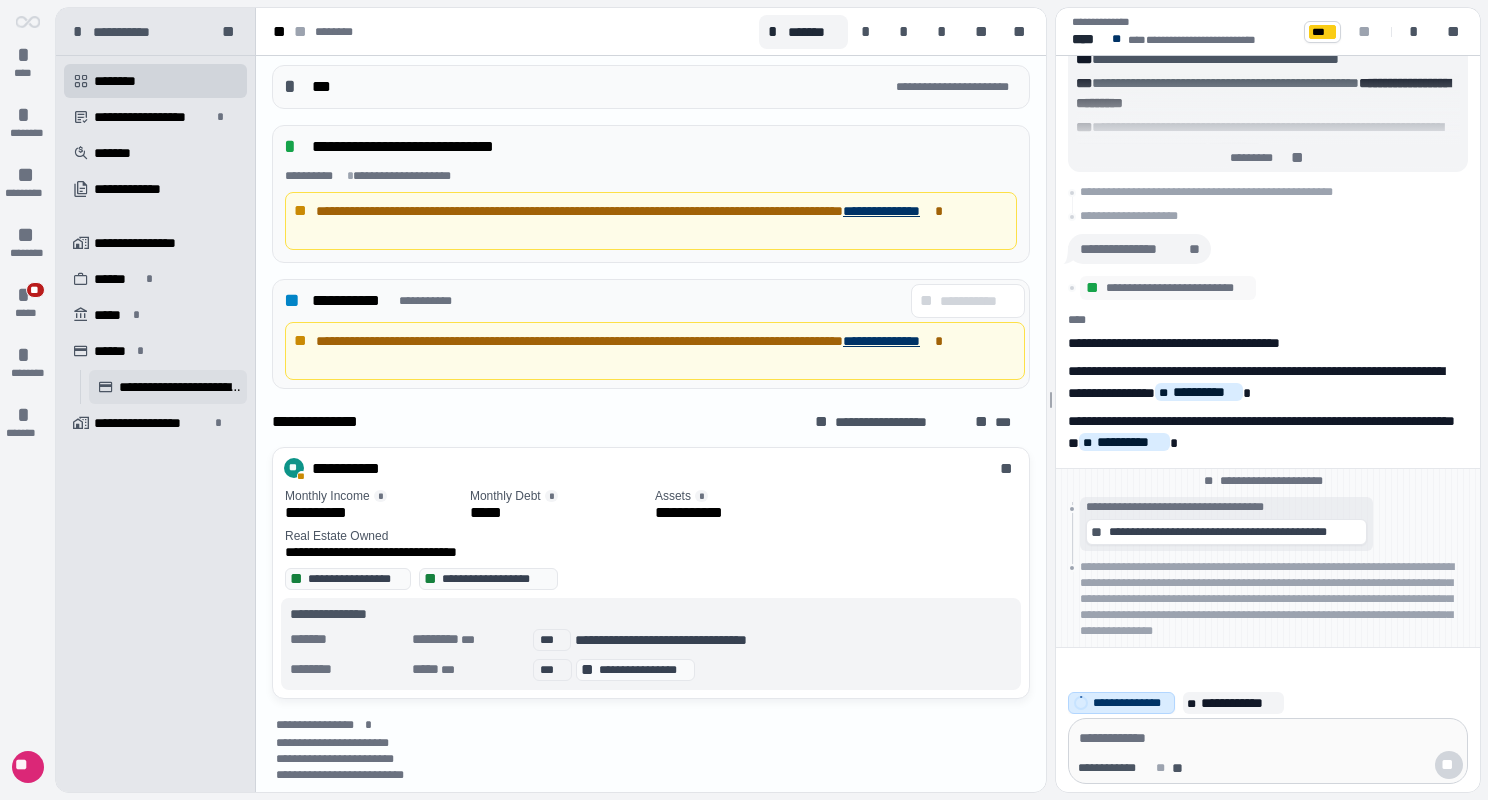 click on "**********" at bounding box center (180, 387) 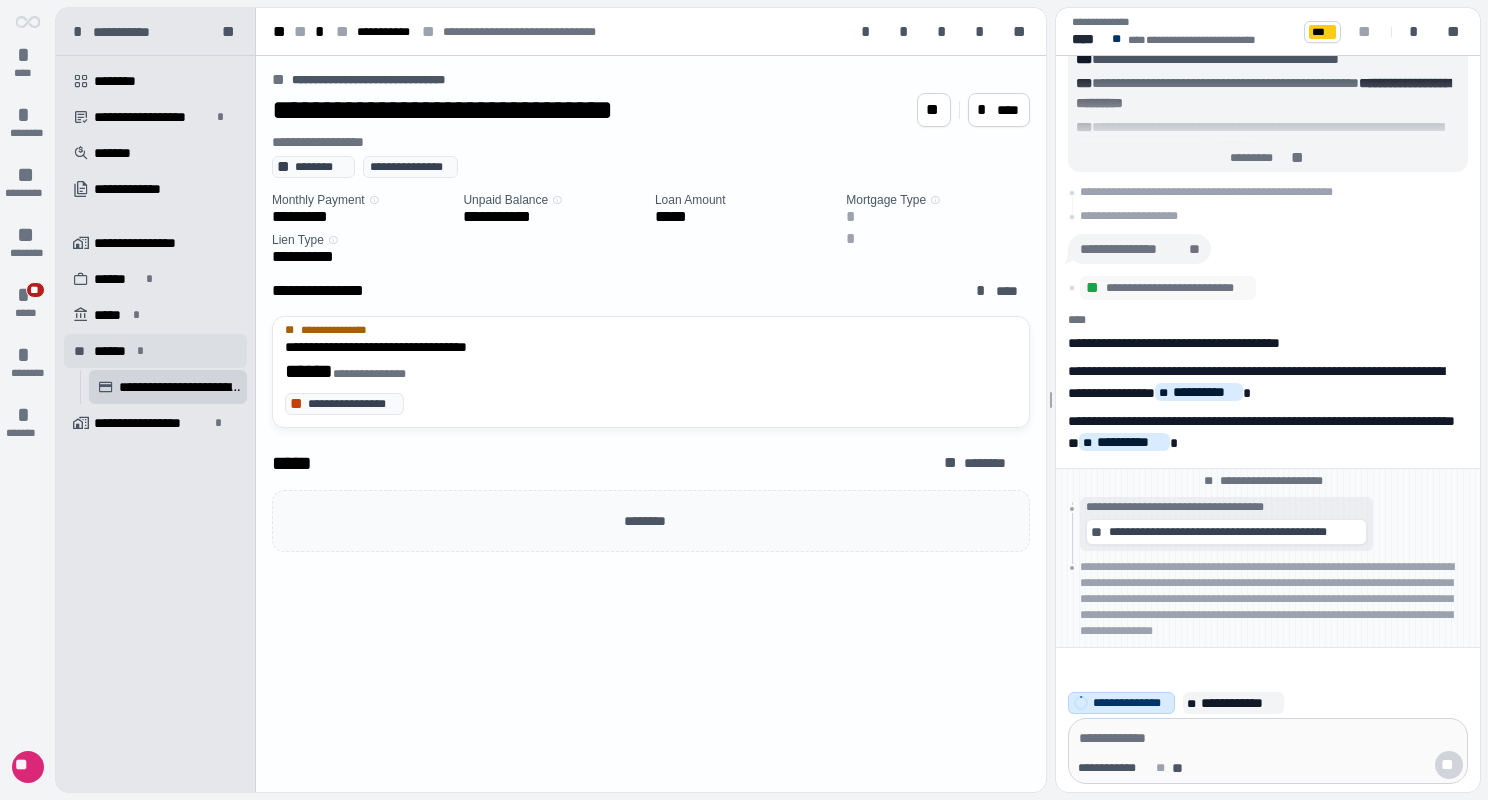 click on "******" at bounding box center (112, 351) 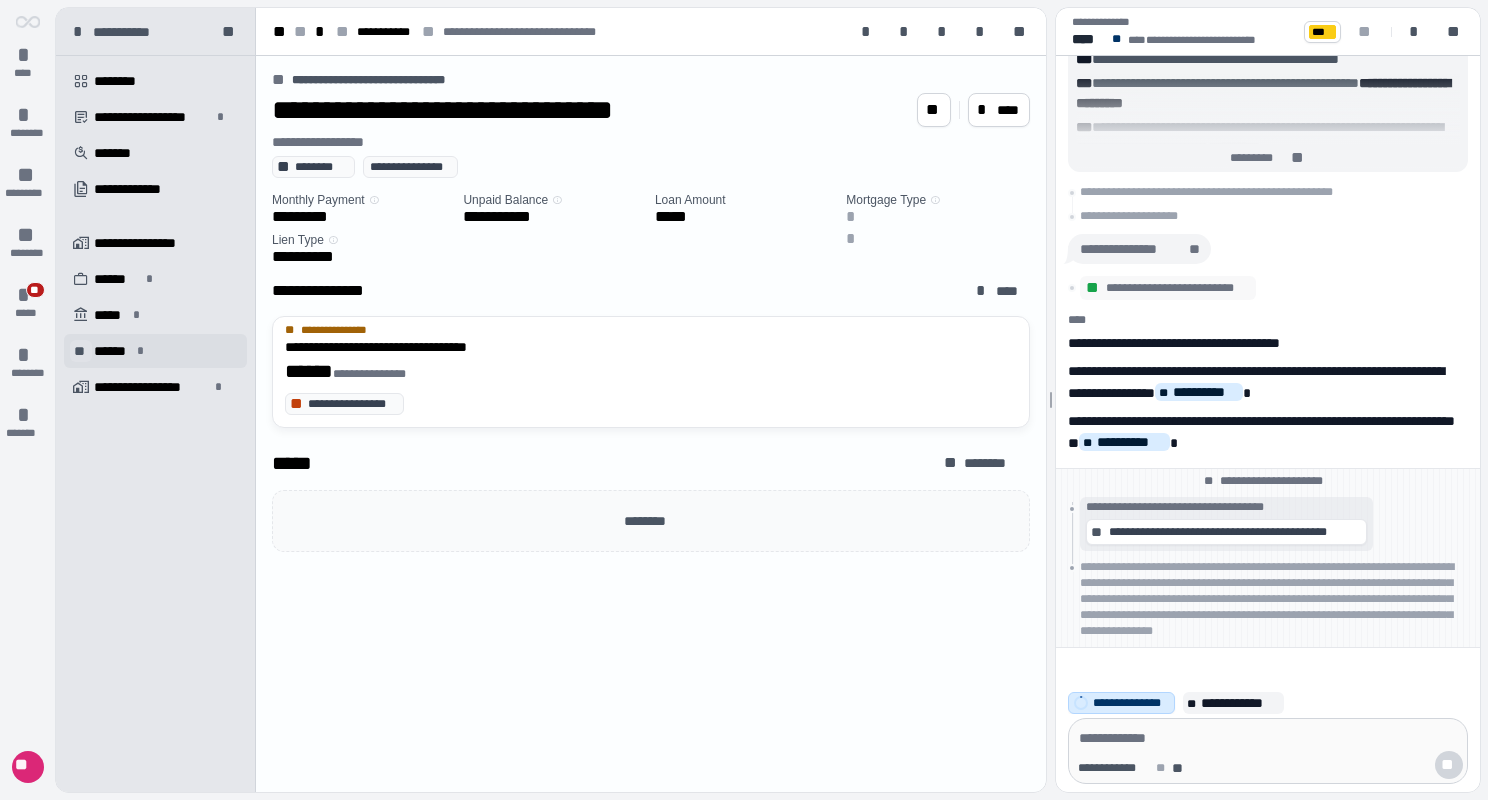 click on "**" at bounding box center (81, 351) 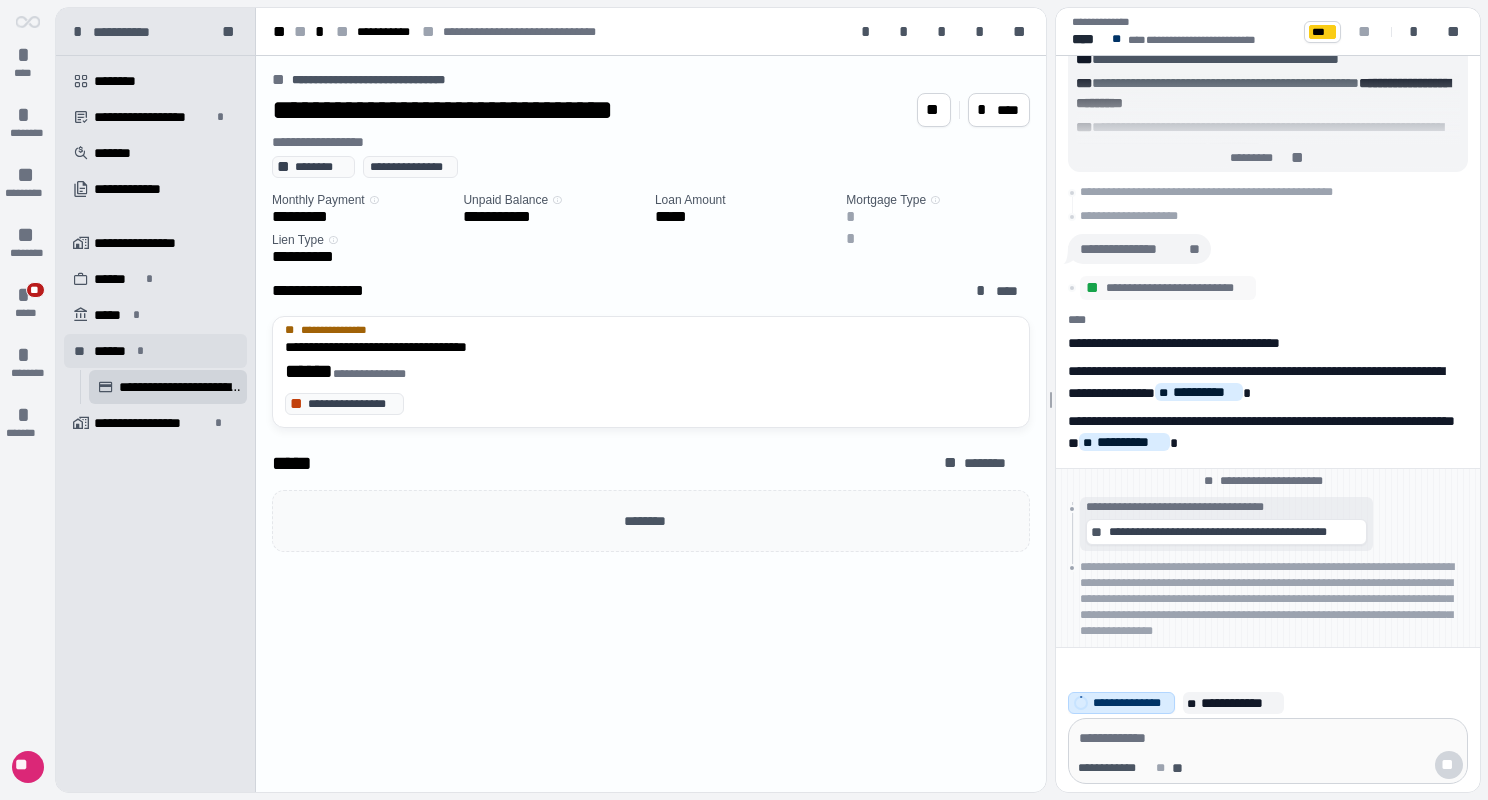 click on "******" at bounding box center [112, 351] 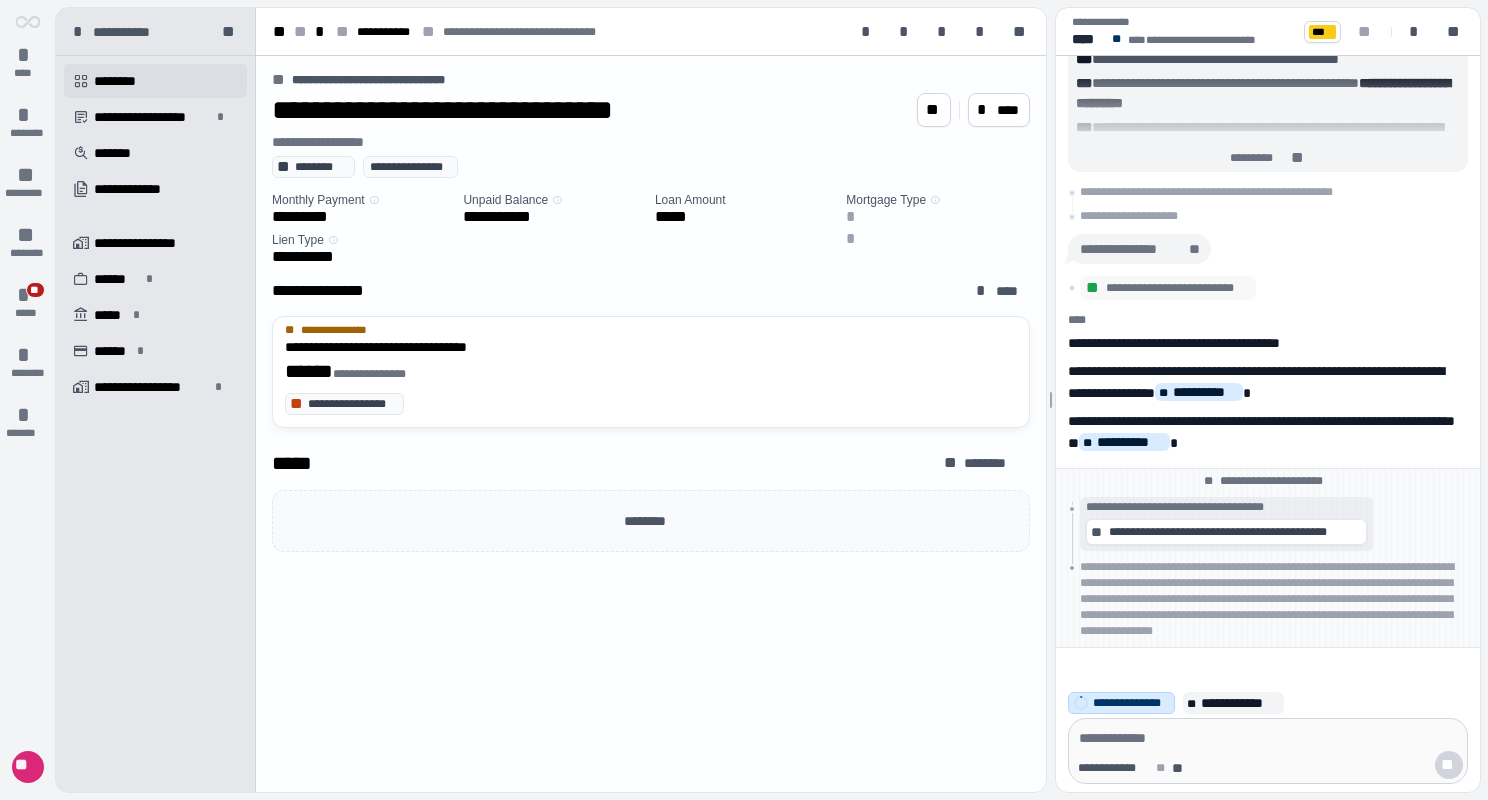 click on "********" at bounding box center [122, 81] 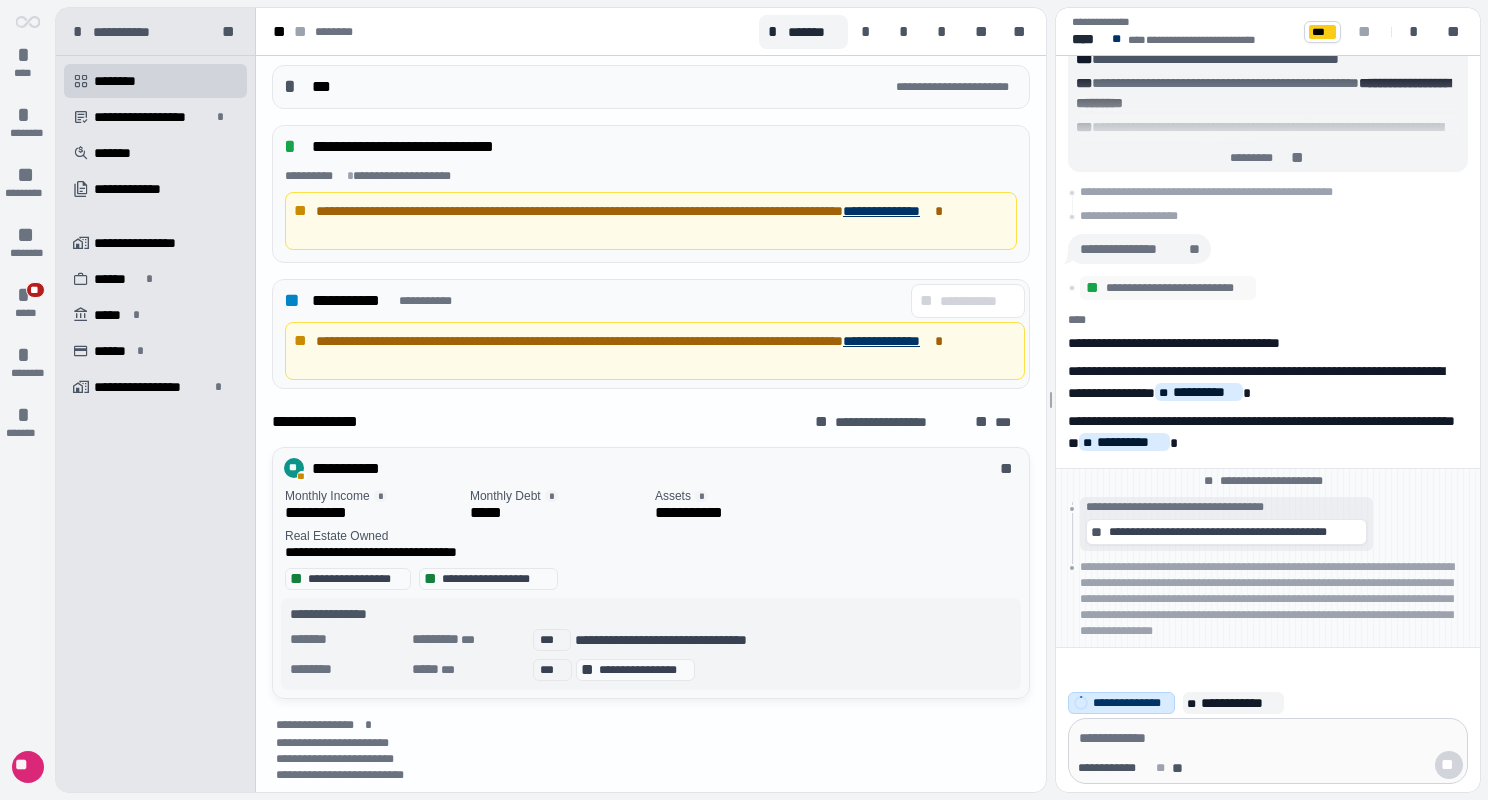 scroll, scrollTop: 613, scrollLeft: 0, axis: vertical 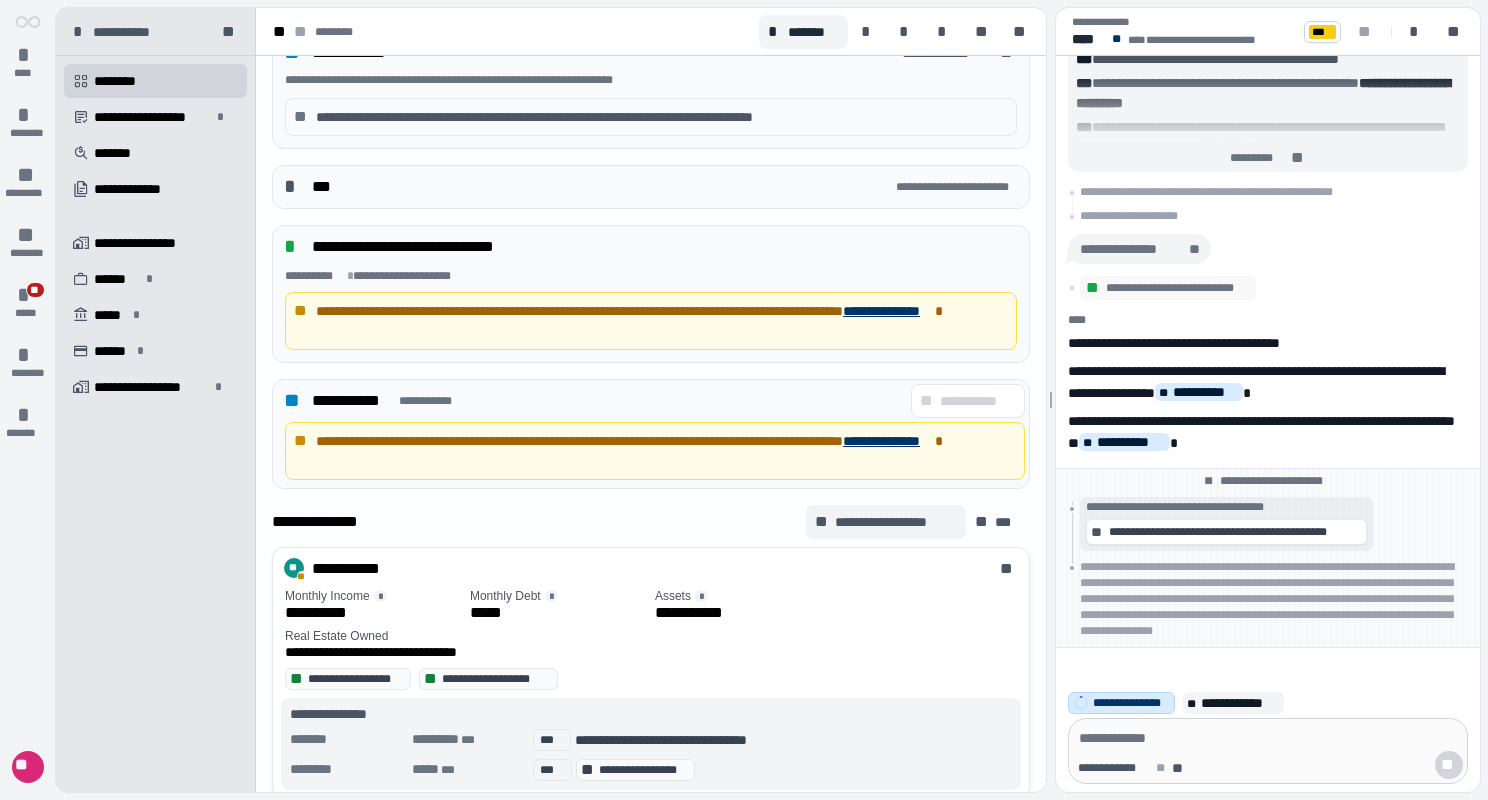 click on "**********" at bounding box center [895, 522] 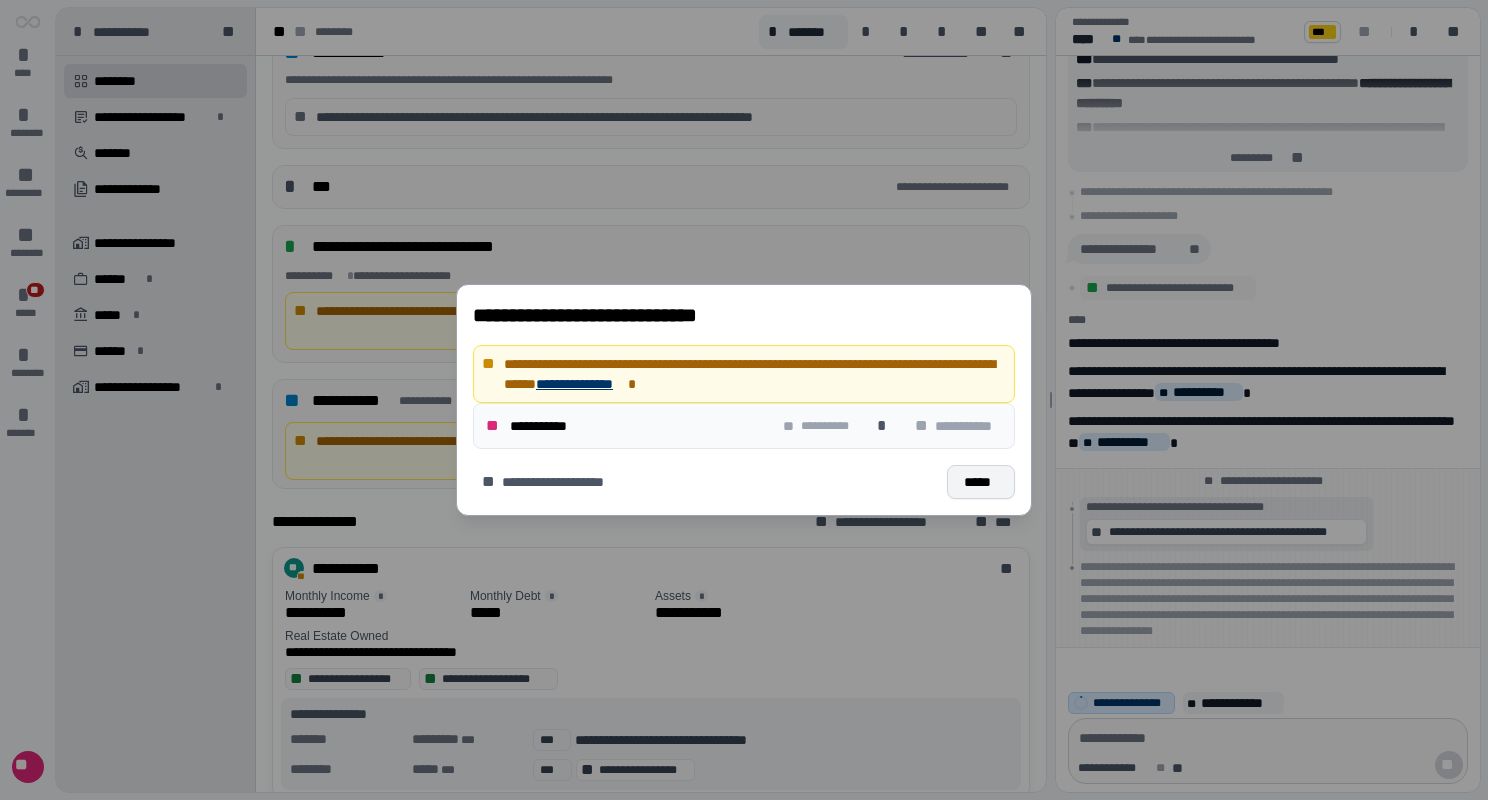 click on "*****" at bounding box center [981, 482] 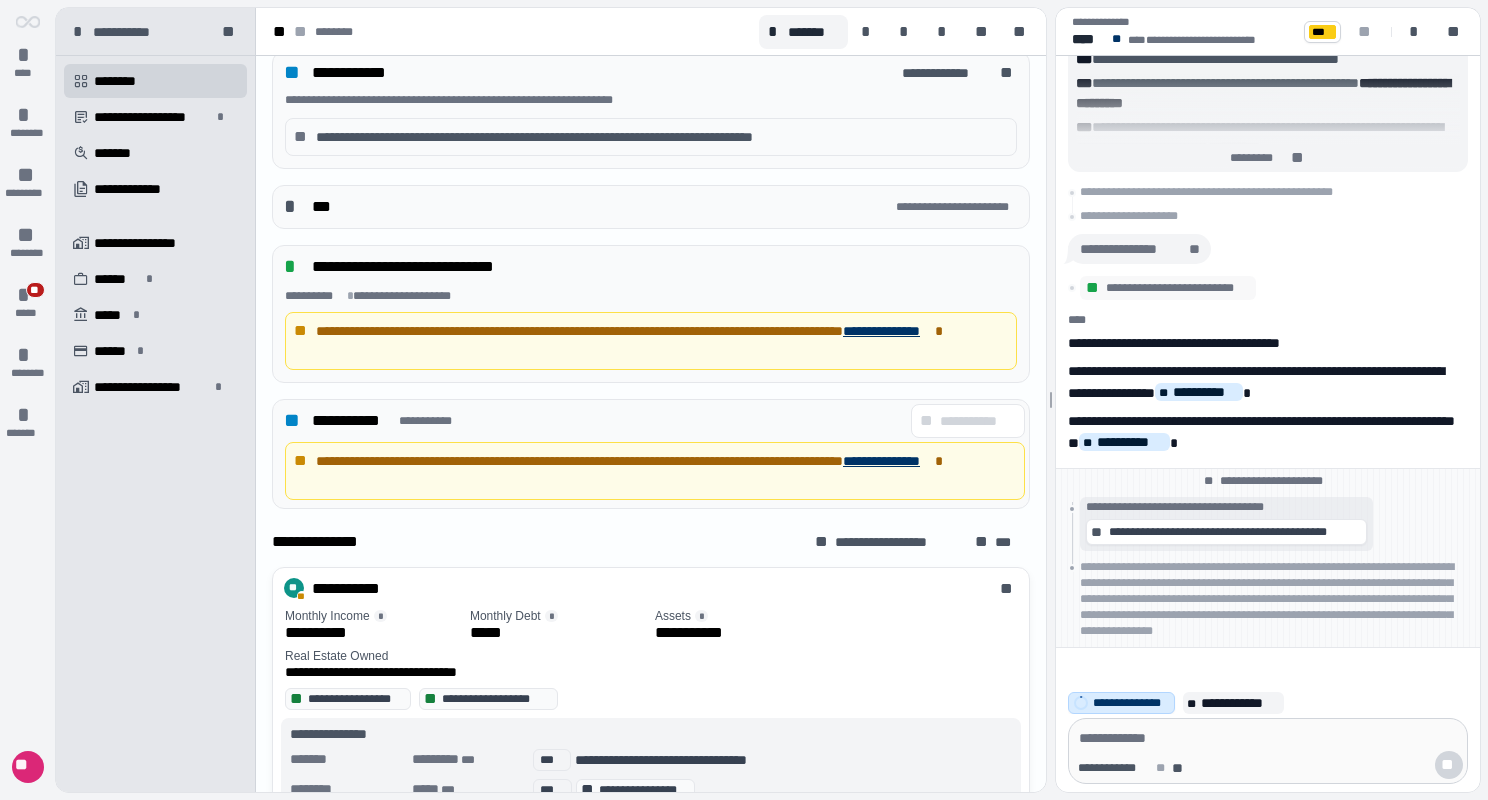 scroll, scrollTop: 700, scrollLeft: 0, axis: vertical 